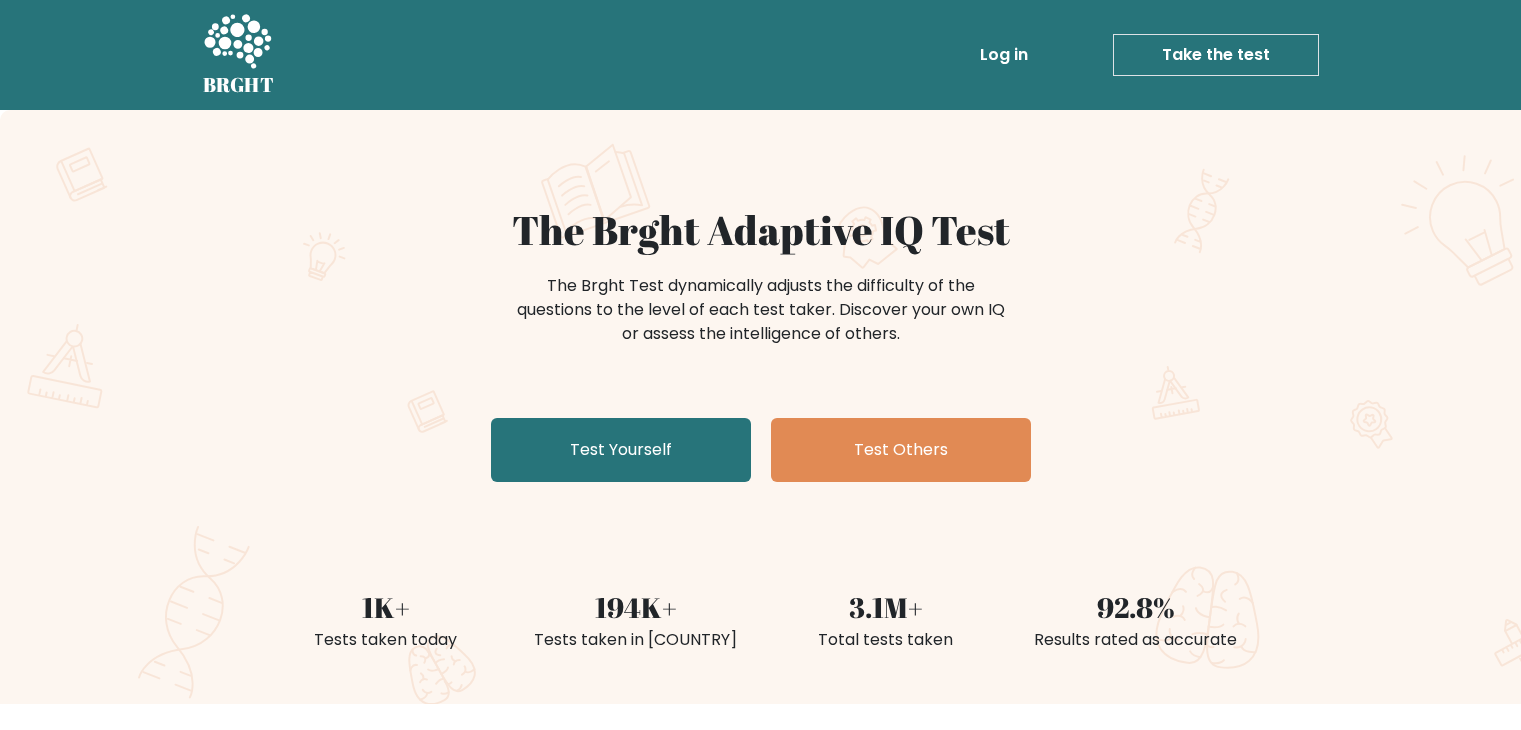 scroll, scrollTop: 0, scrollLeft: 0, axis: both 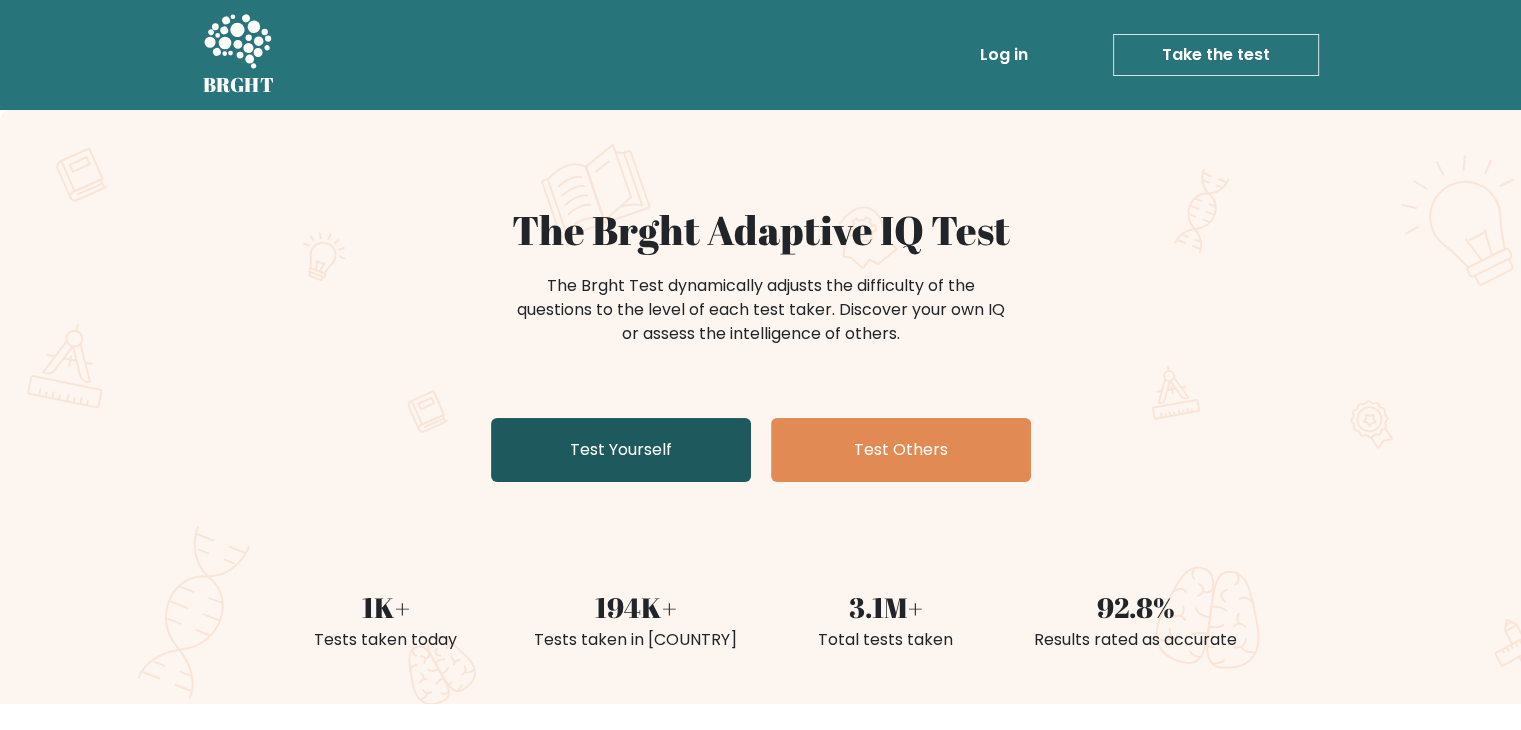 click on "Test Yourself" at bounding box center [621, 450] 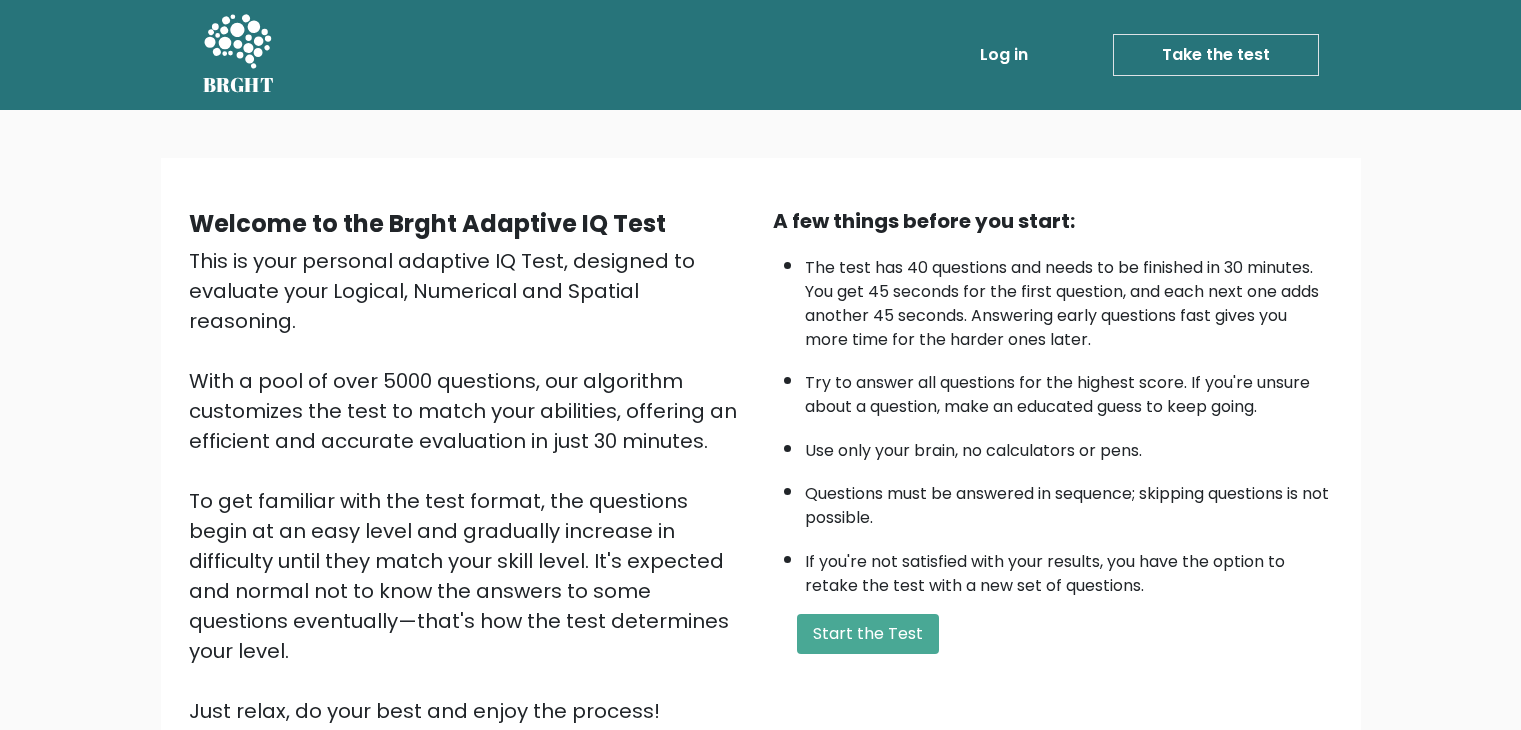 scroll, scrollTop: 0, scrollLeft: 0, axis: both 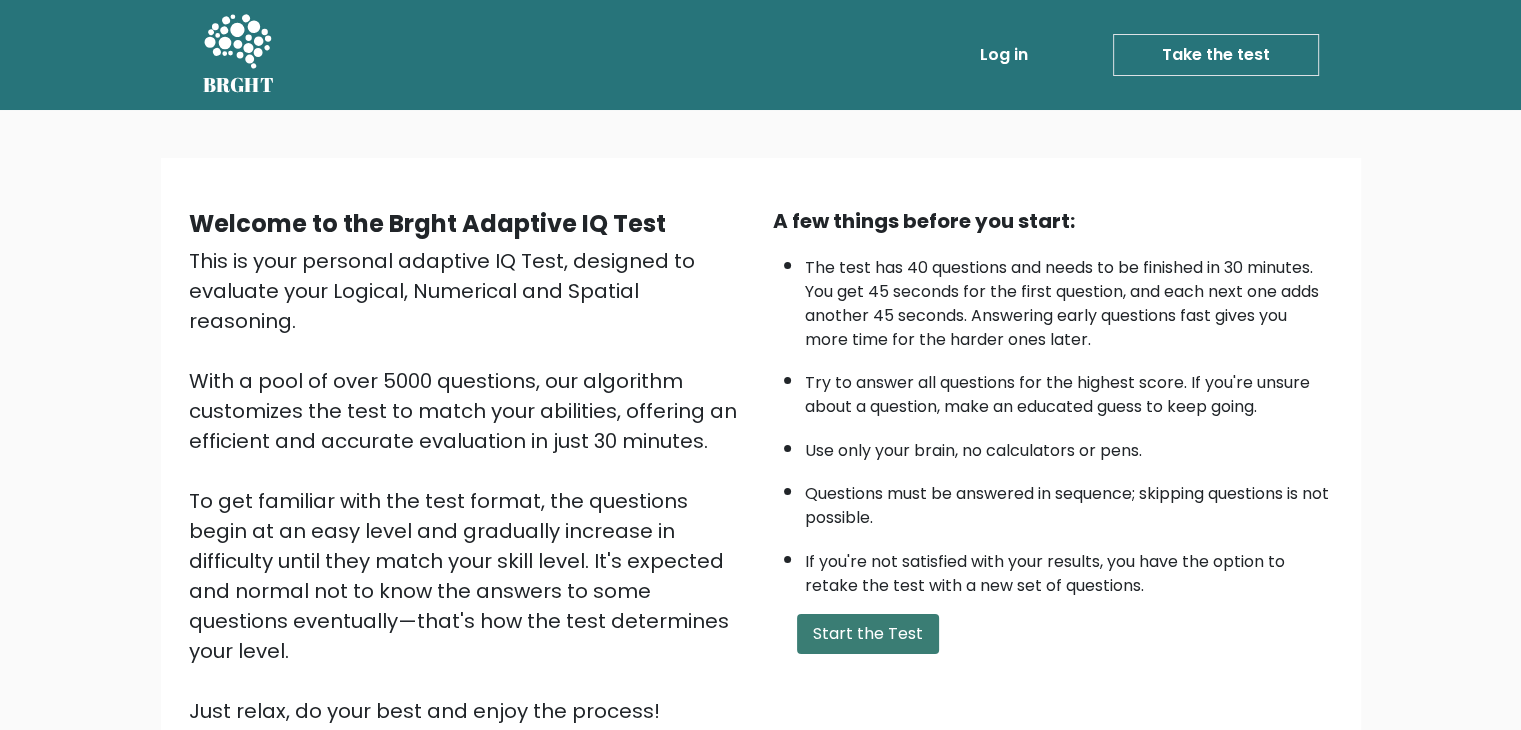 click on "Start the Test" at bounding box center (868, 634) 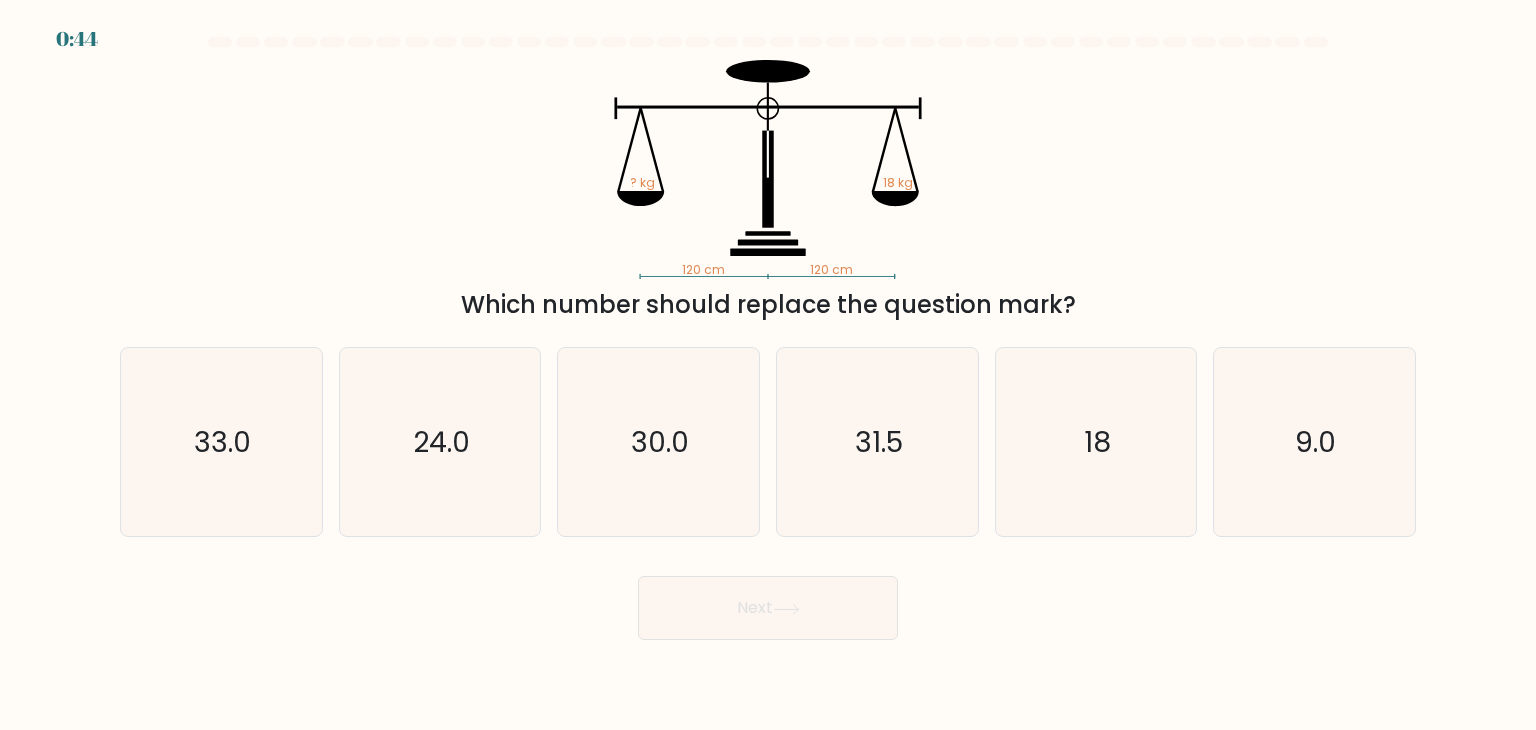 scroll, scrollTop: 0, scrollLeft: 0, axis: both 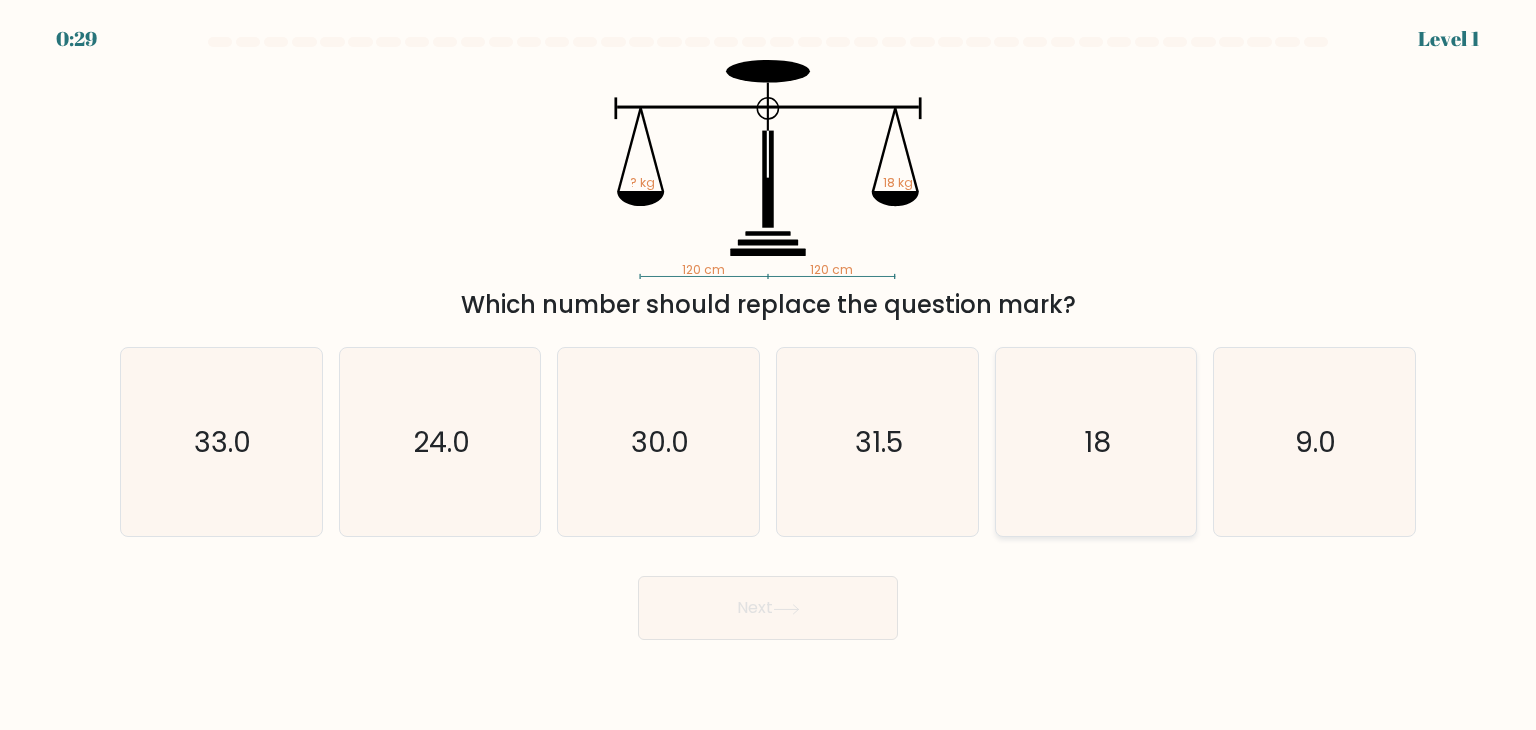 click on "18" at bounding box center [1096, 442] 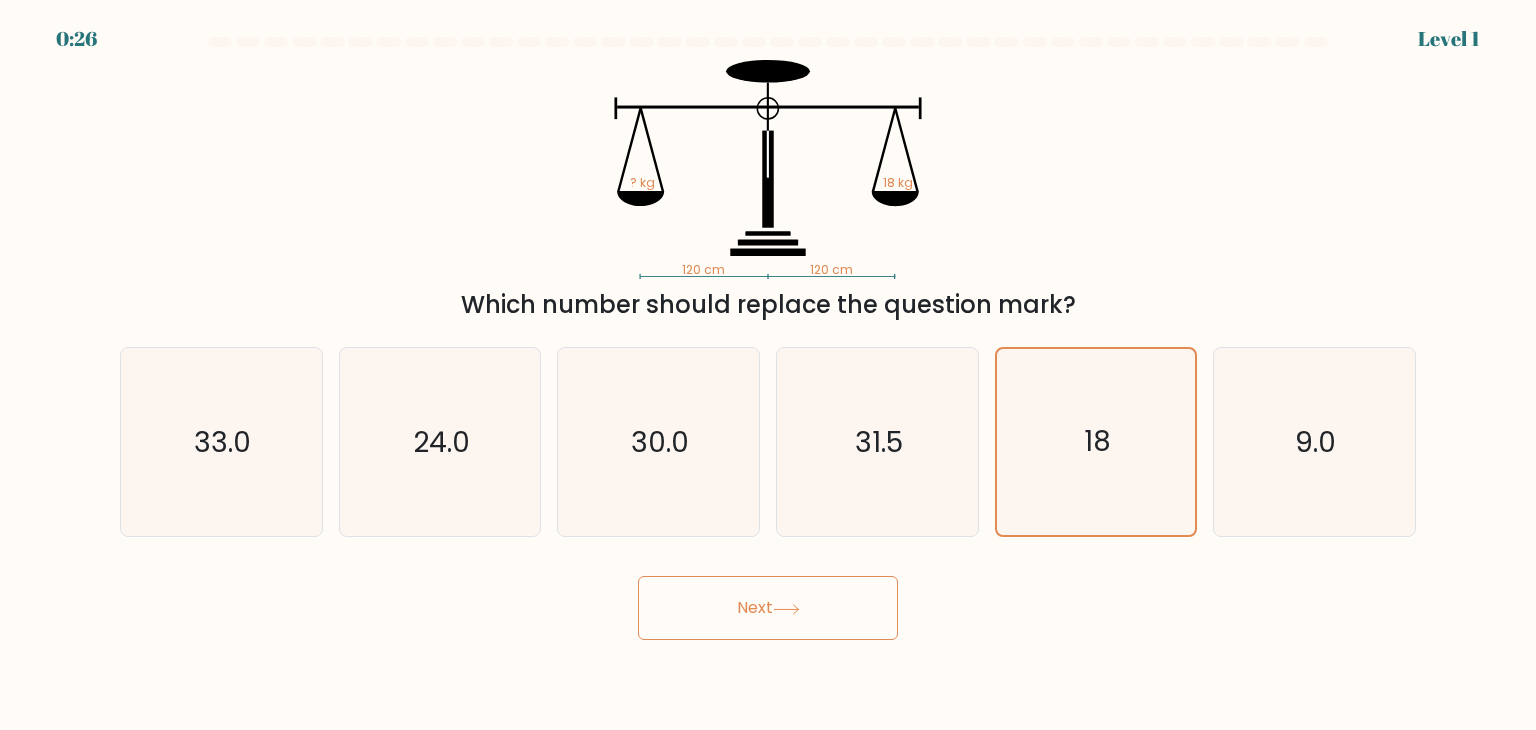 click on "Next" at bounding box center (768, 608) 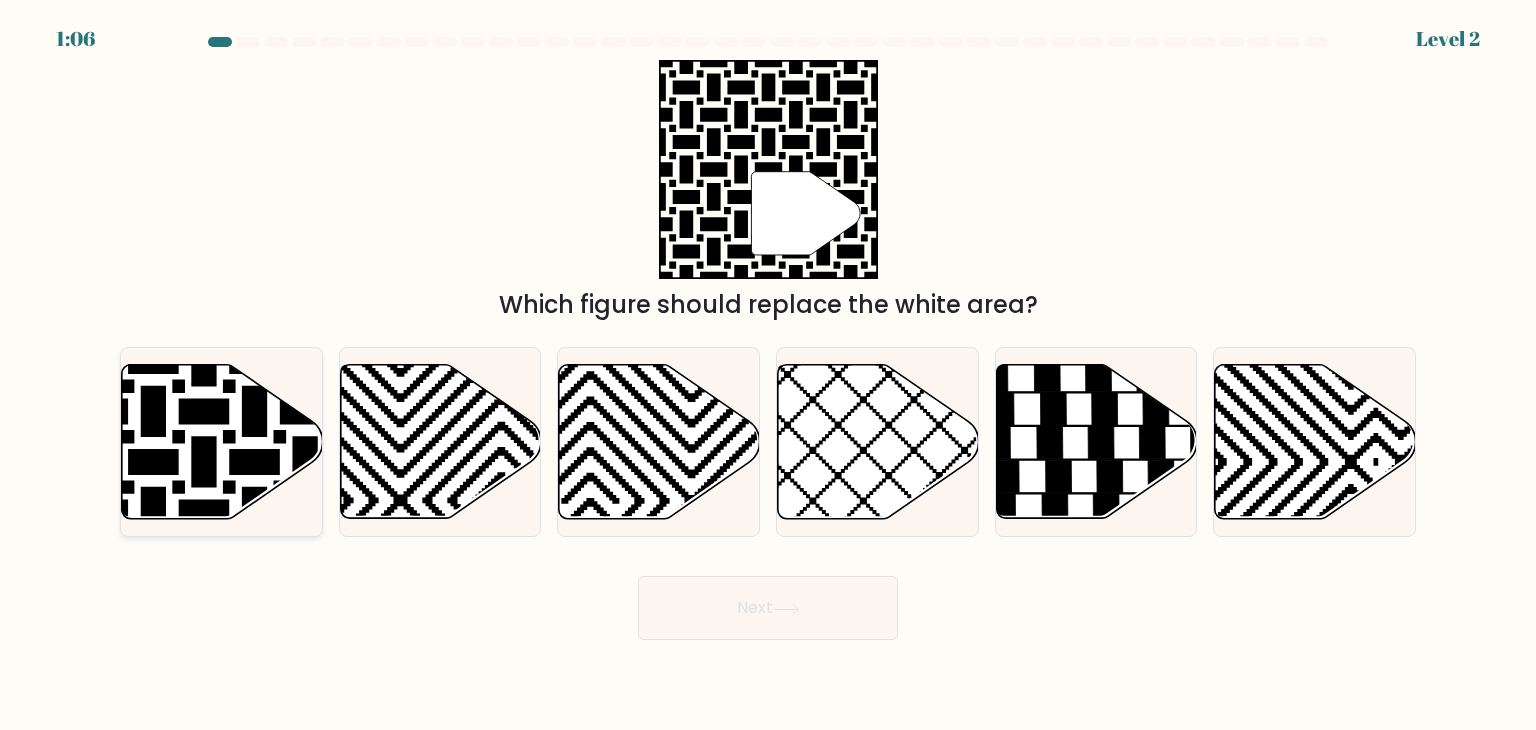 click at bounding box center [222, 442] 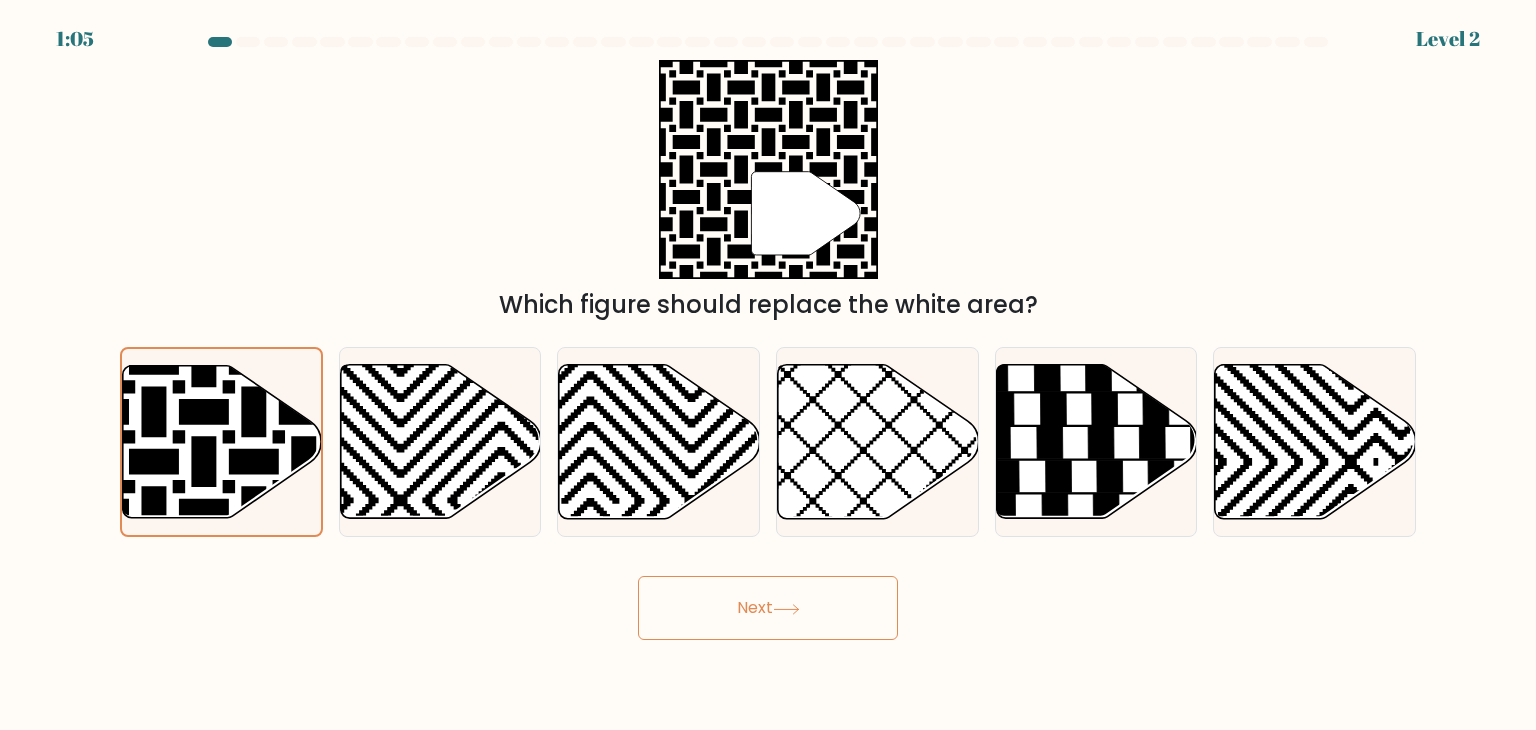 click at bounding box center [786, 609] 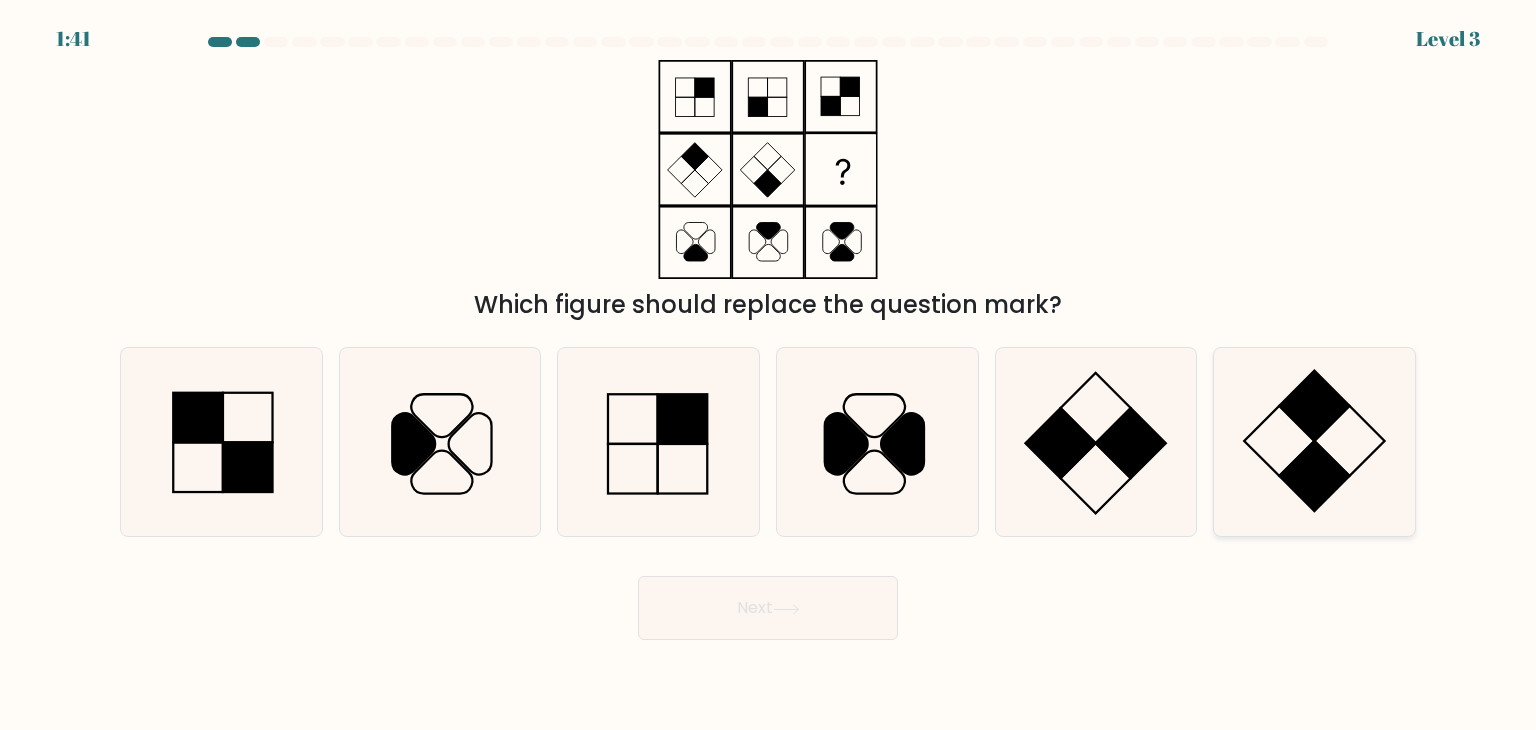 click at bounding box center (1315, 476) 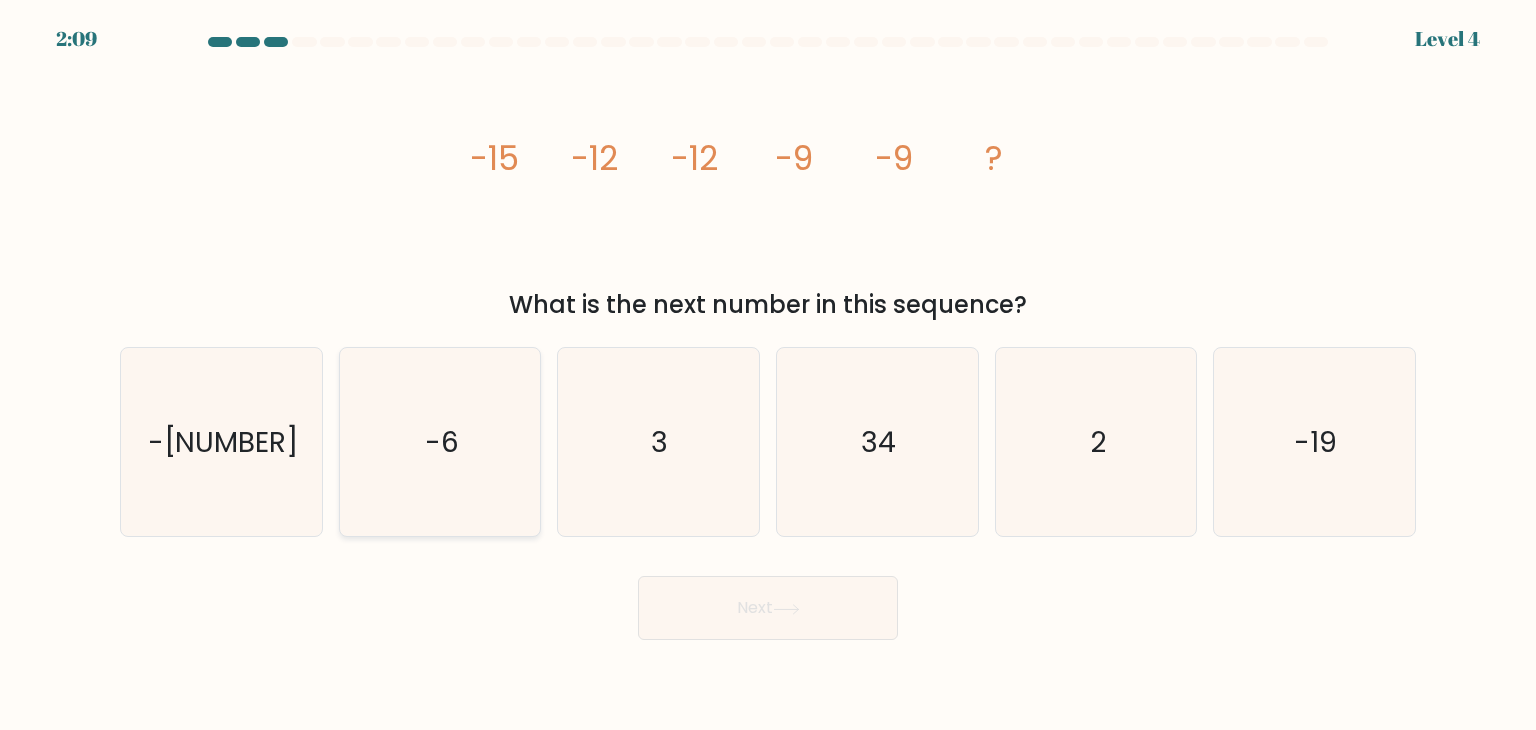 click on "-6" at bounding box center [440, 442] 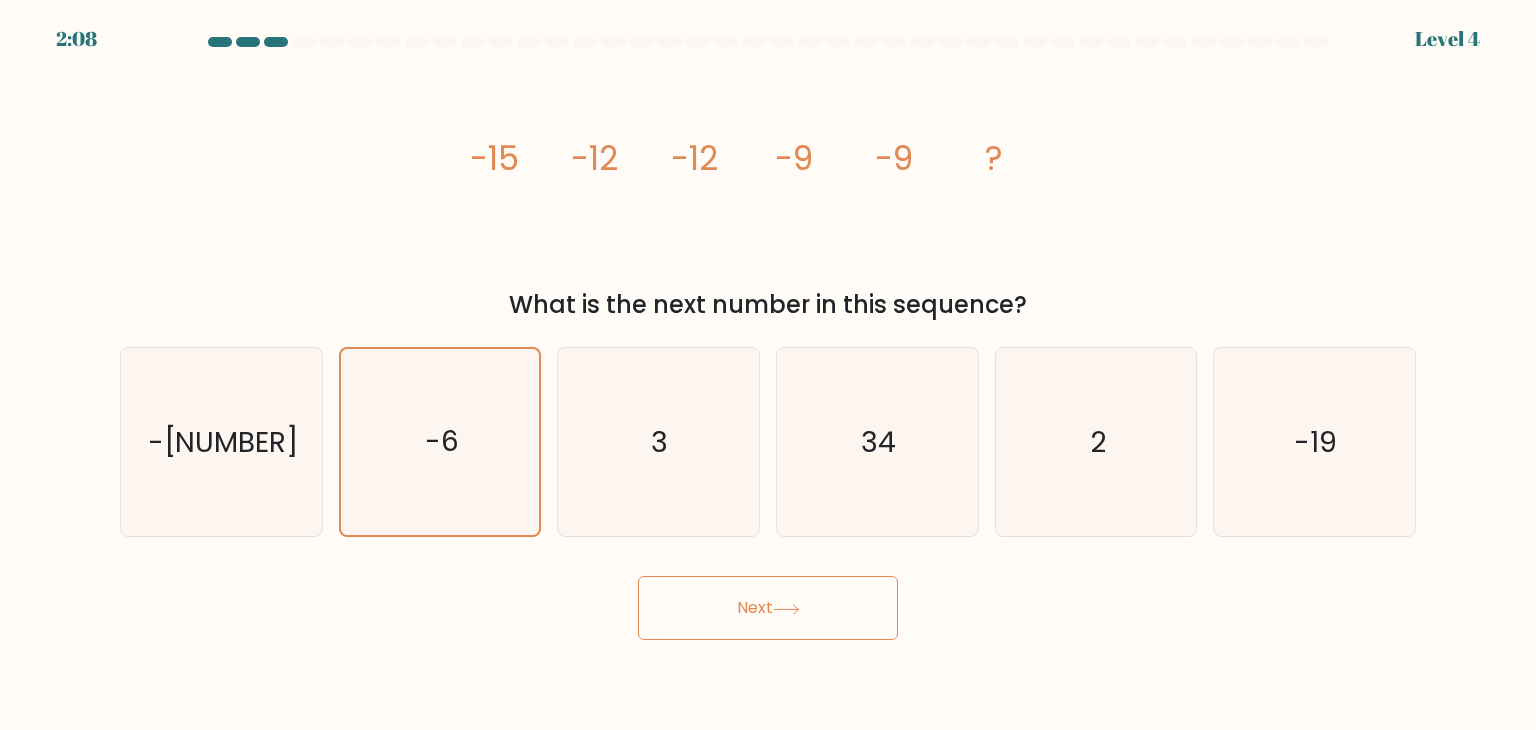click on "Next" at bounding box center [768, 608] 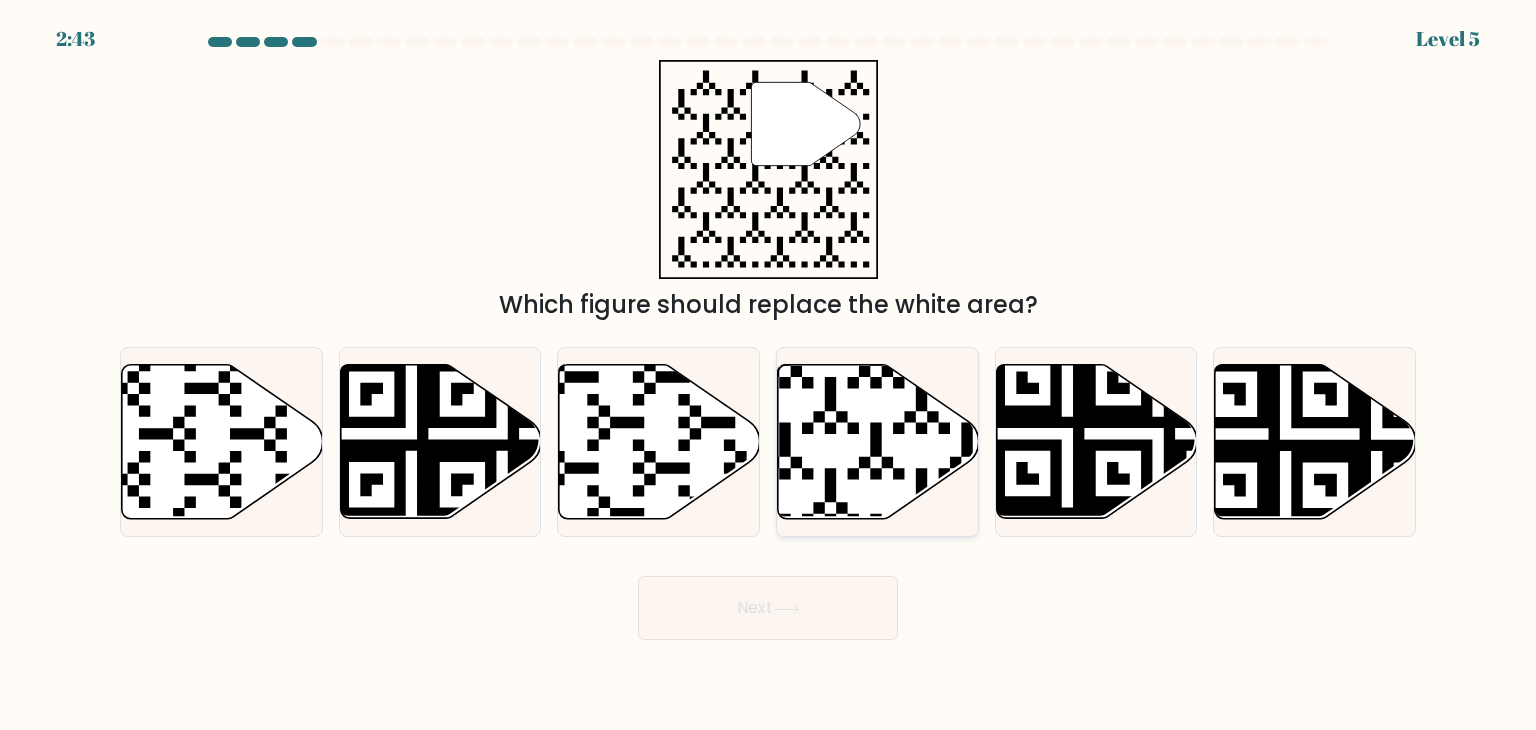 click at bounding box center (878, 442) 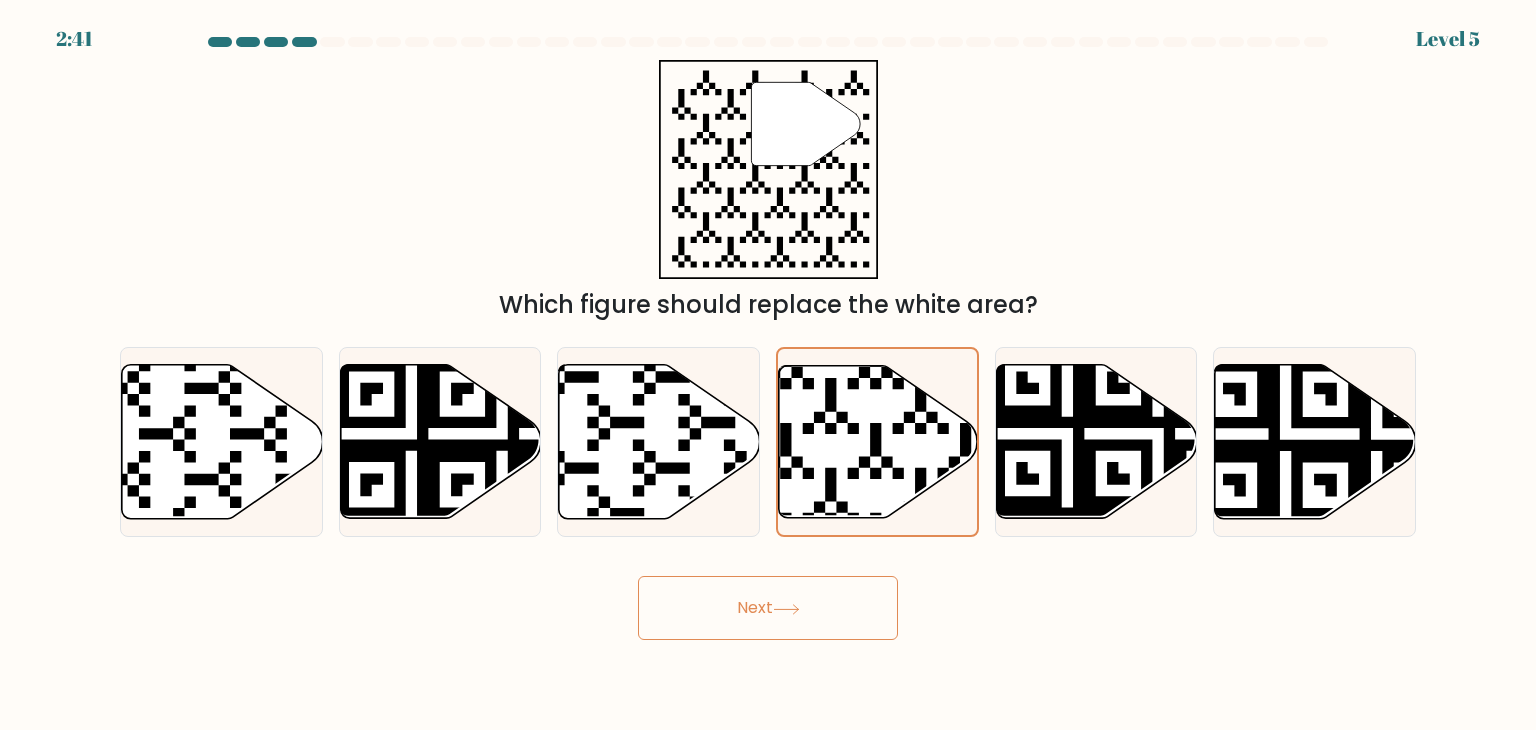 click on "Next" at bounding box center [768, 608] 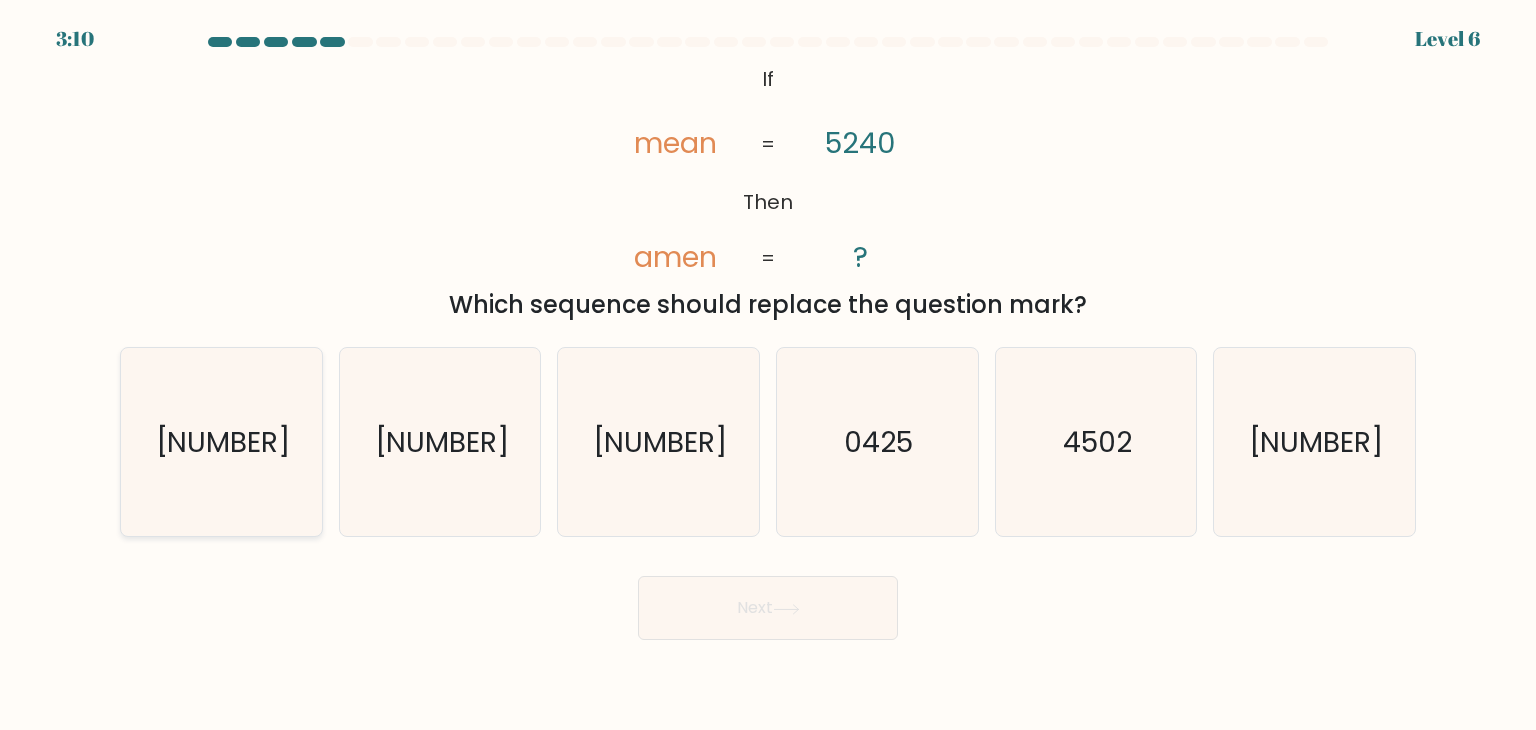 click on "4520" at bounding box center [221, 442] 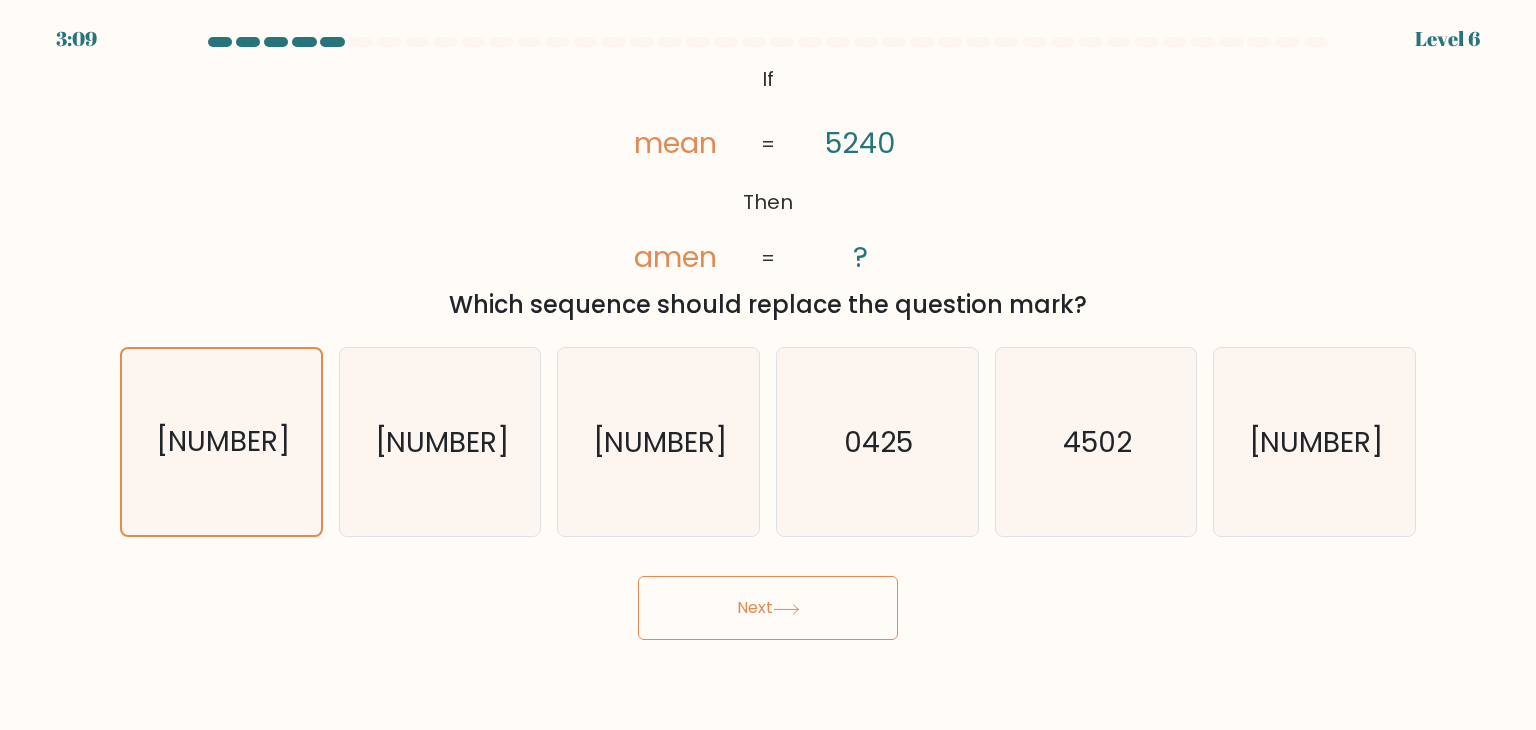 click on "Next" at bounding box center (768, 608) 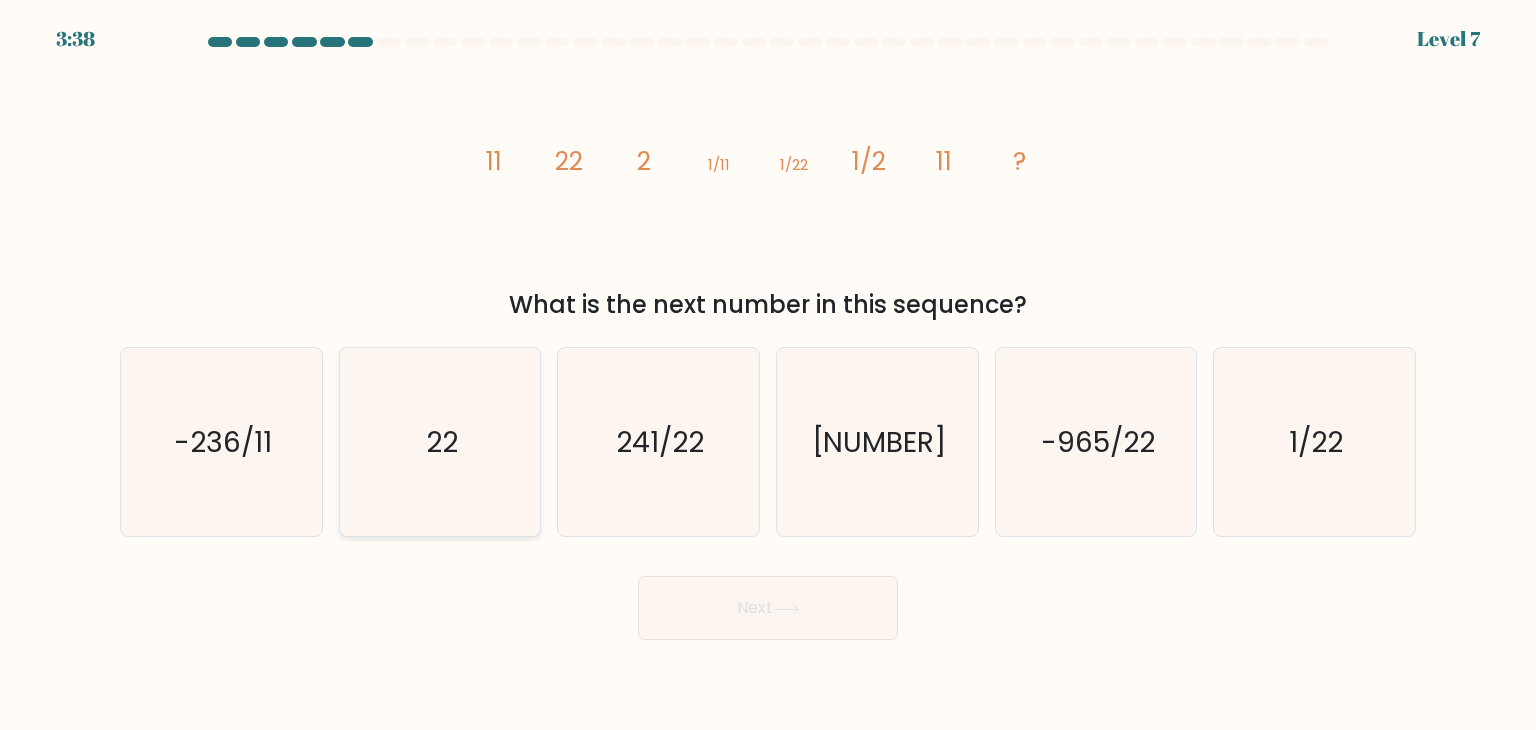 click on "22" at bounding box center (440, 442) 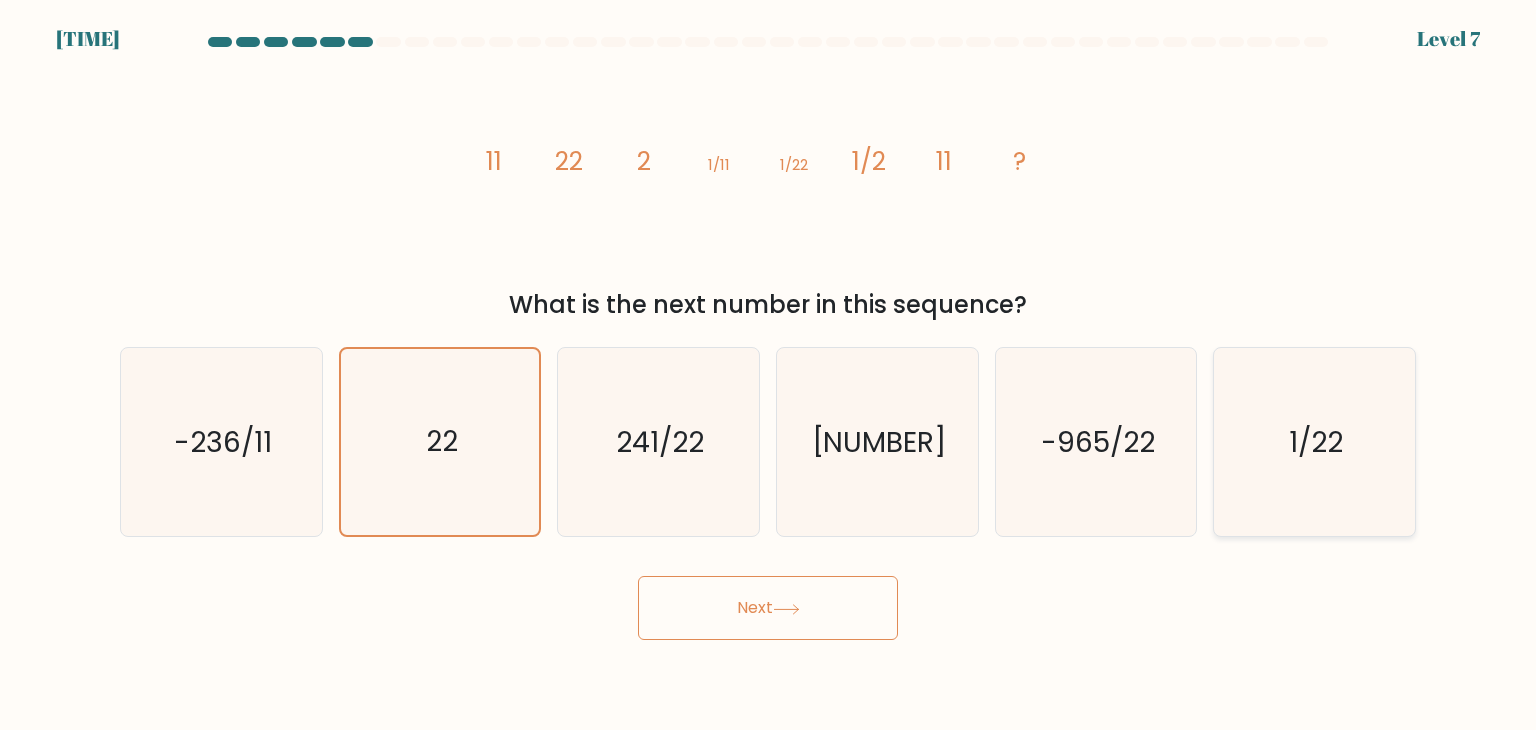 click on "1/22" at bounding box center [1314, 442] 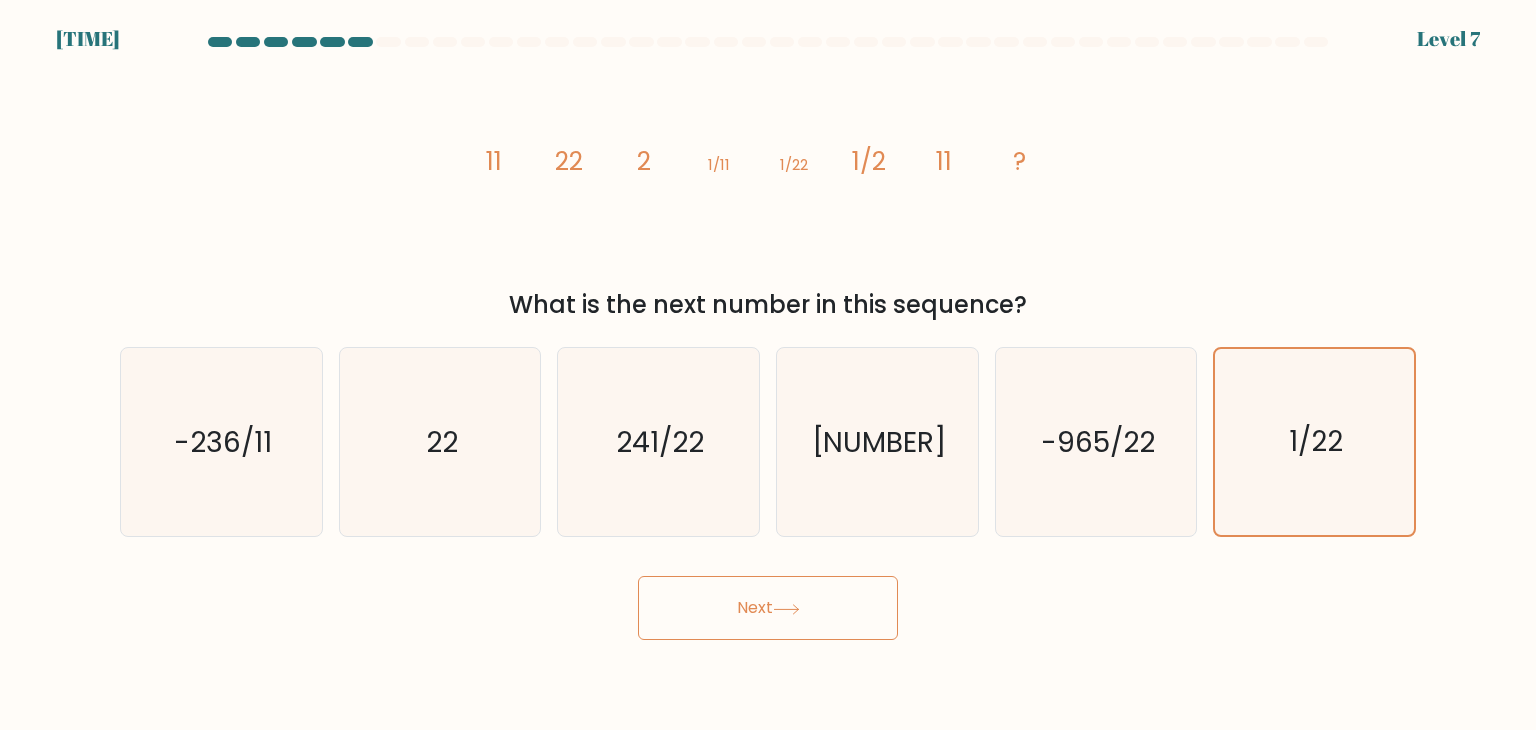 click on "Next" at bounding box center [768, 608] 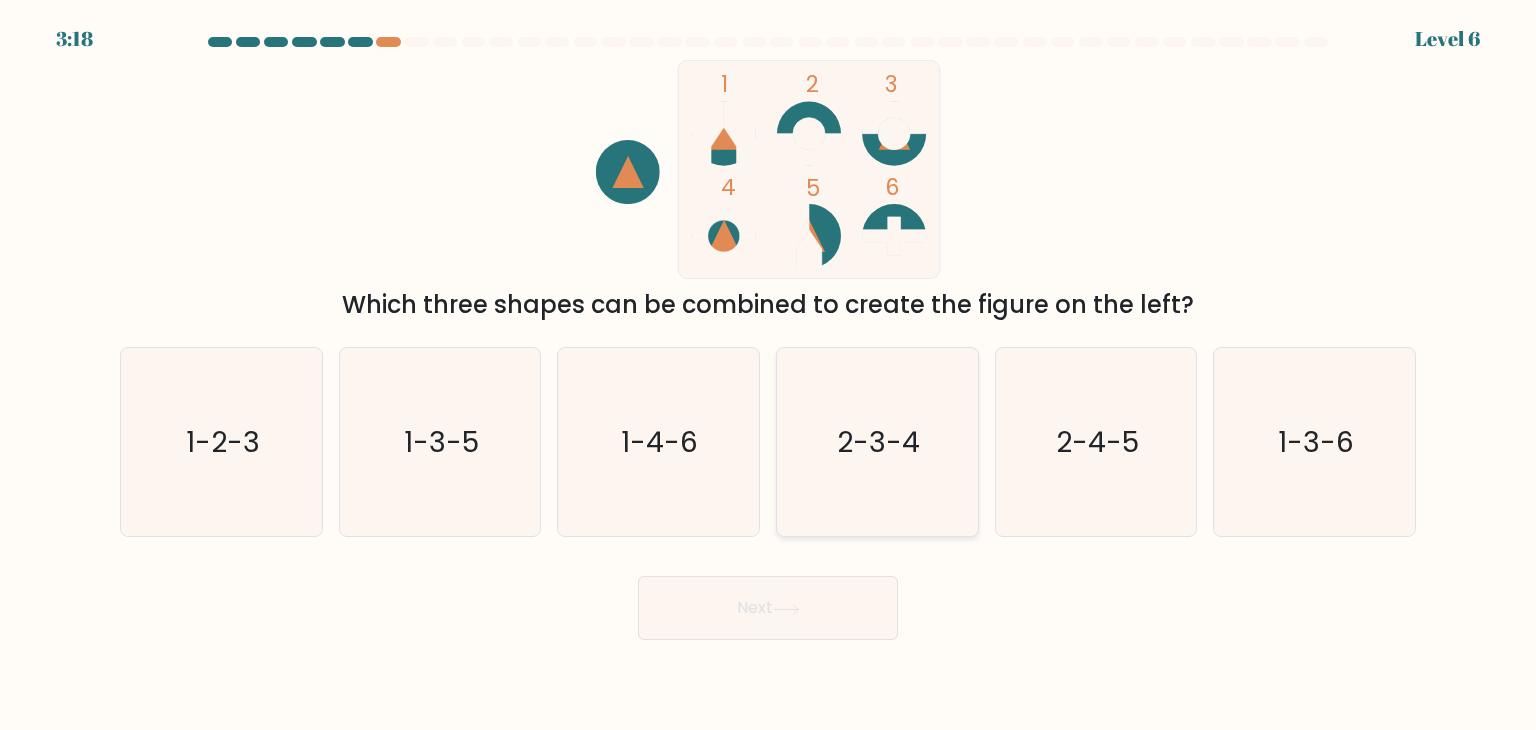 click on "2-3-4" at bounding box center [877, 442] 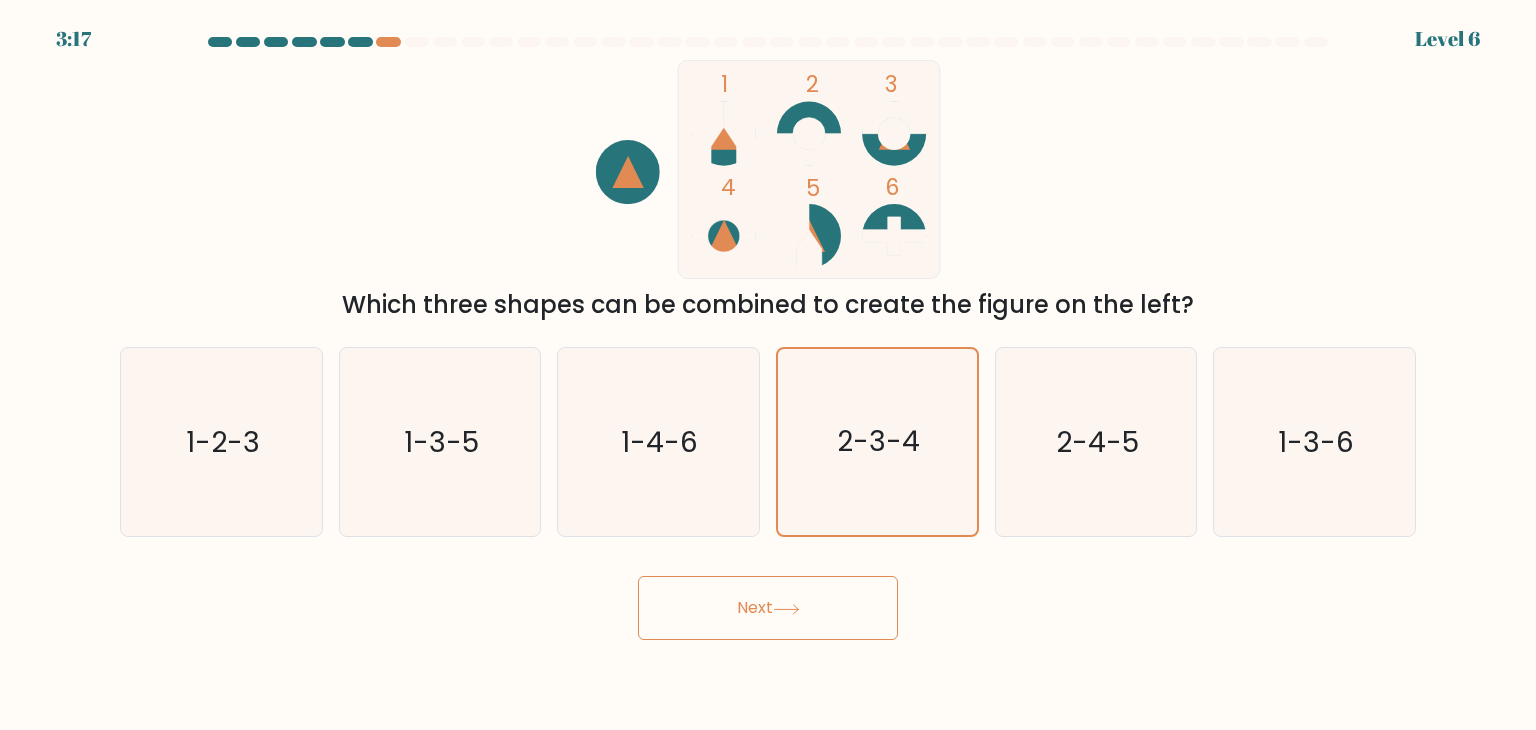 click on "Next" at bounding box center (768, 608) 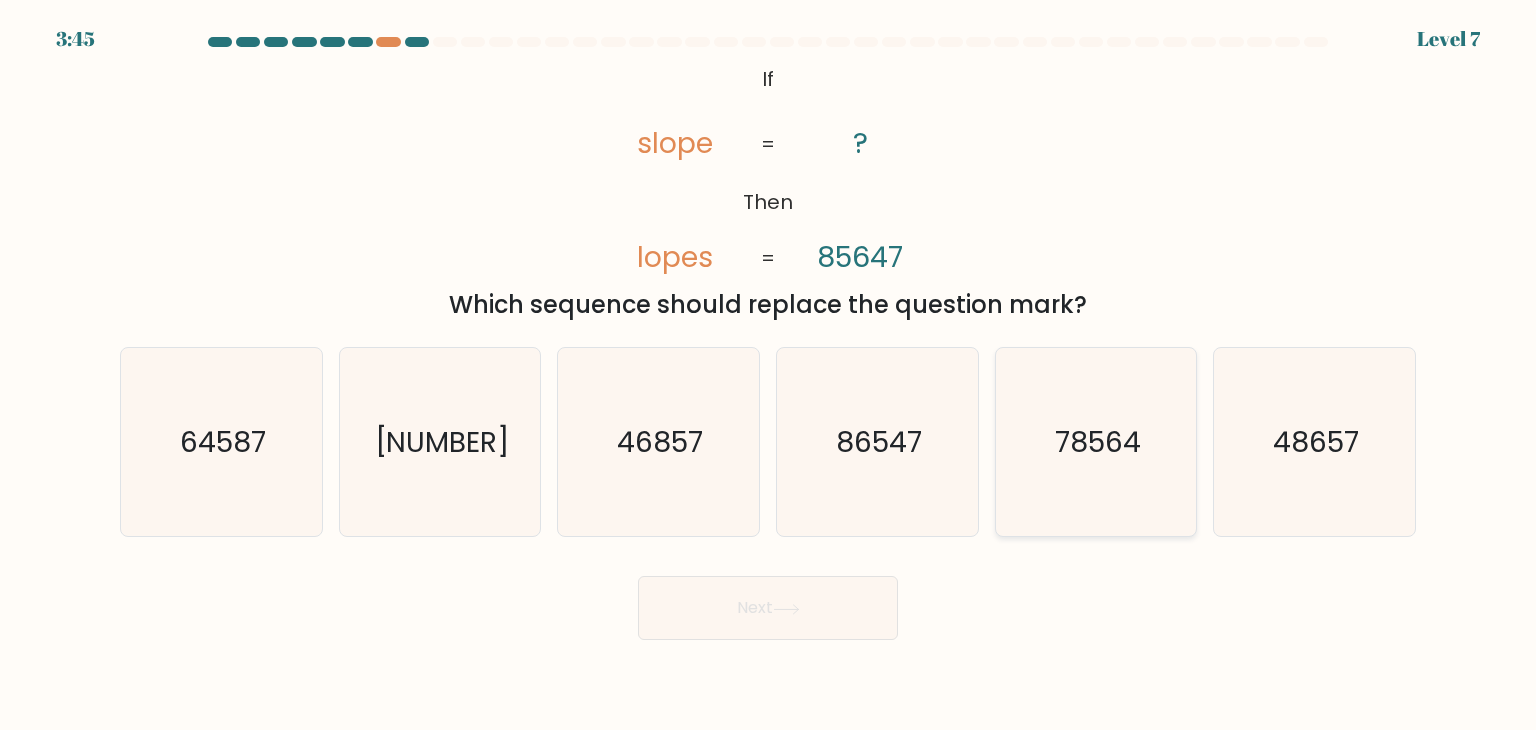 click on "78564" at bounding box center (1096, 442) 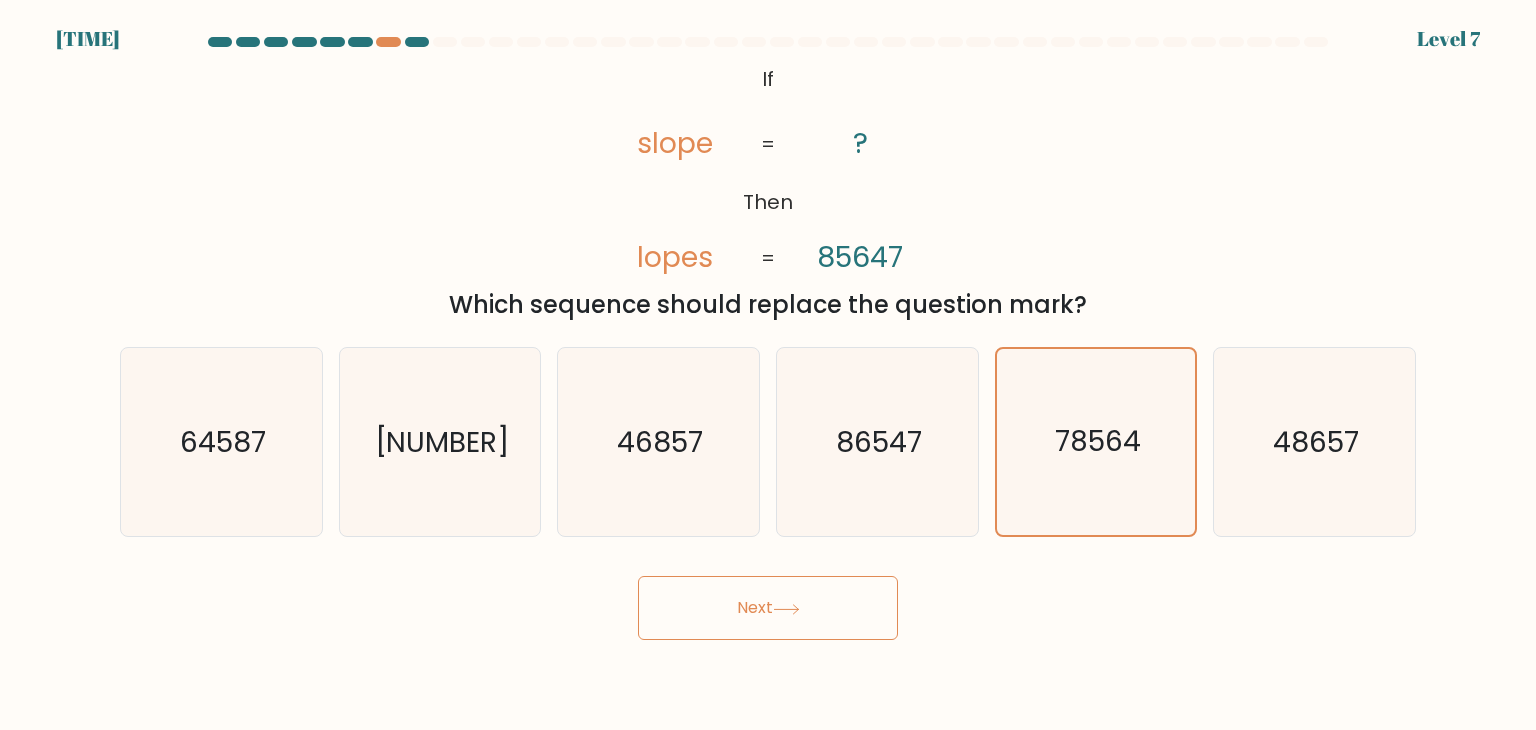 click on "Next" at bounding box center [768, 608] 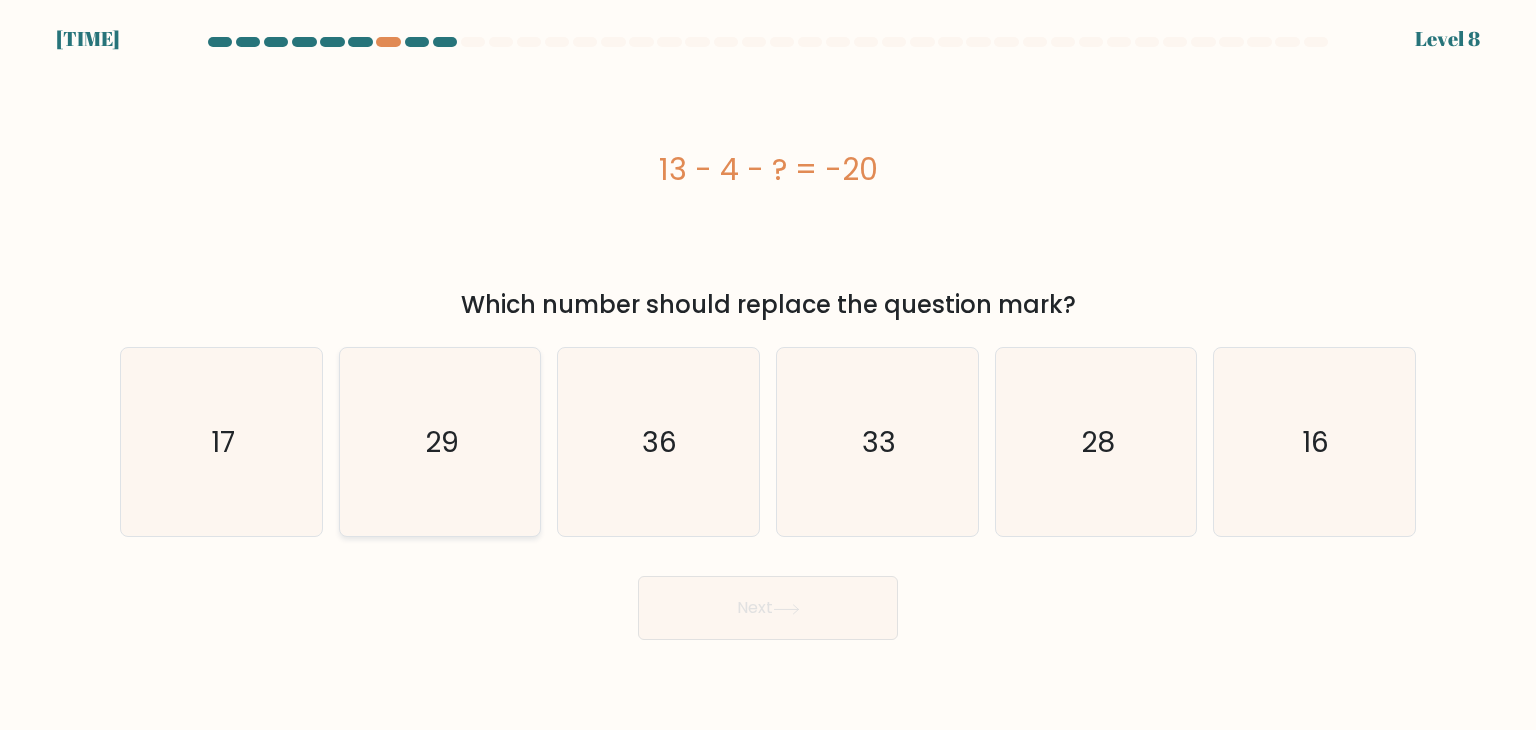 click on "29" at bounding box center [440, 442] 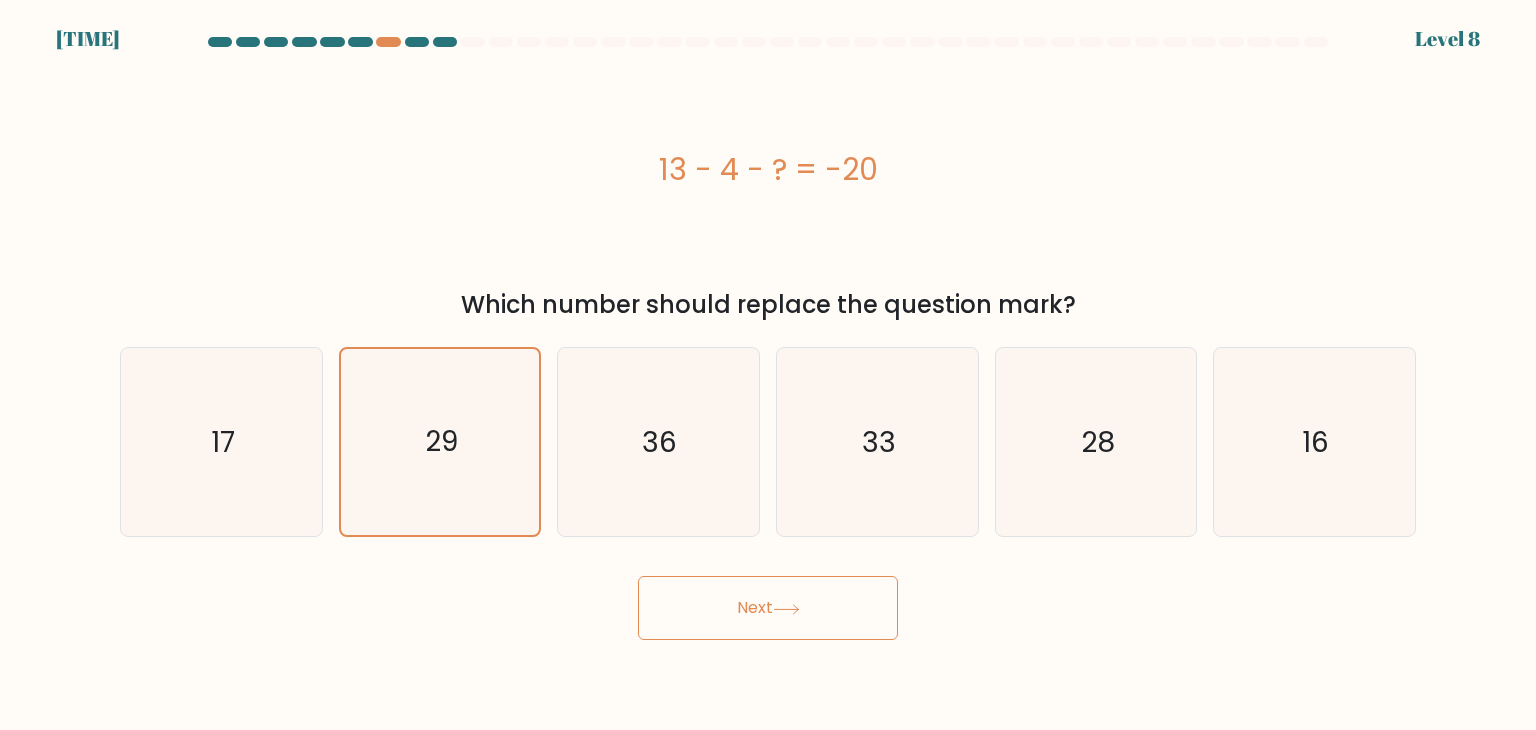 click on "Next" at bounding box center [768, 608] 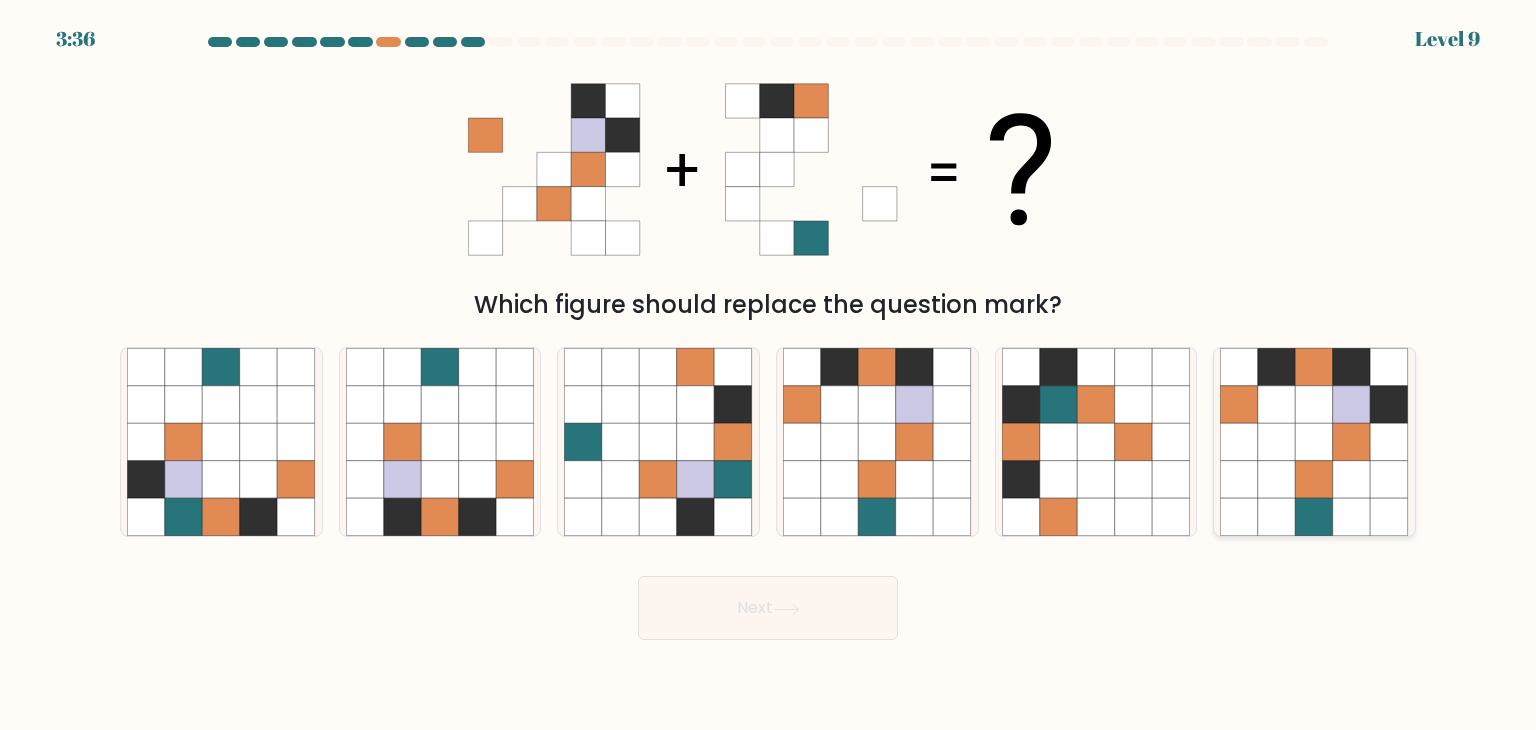 click at bounding box center (1352, 442) 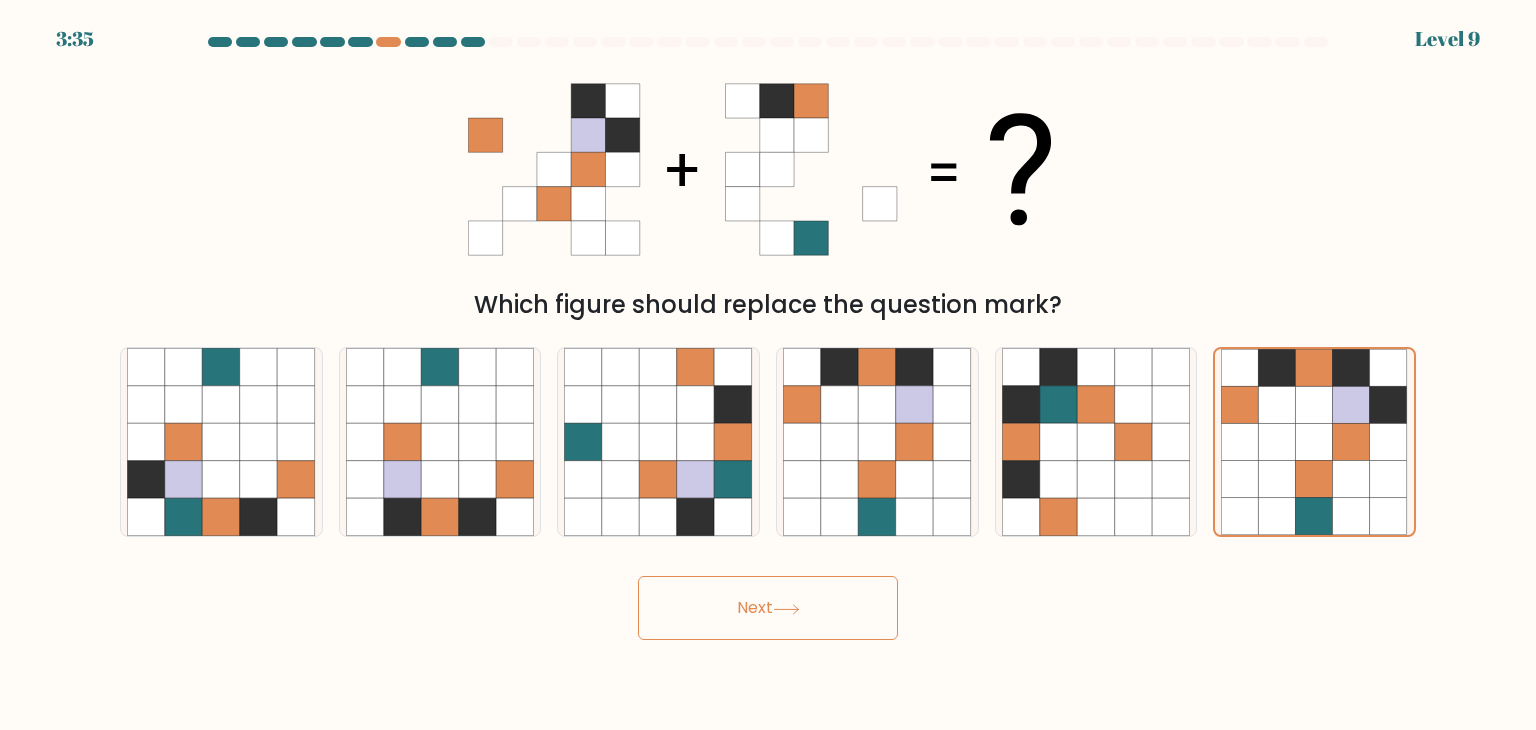 click on "Next" at bounding box center [768, 608] 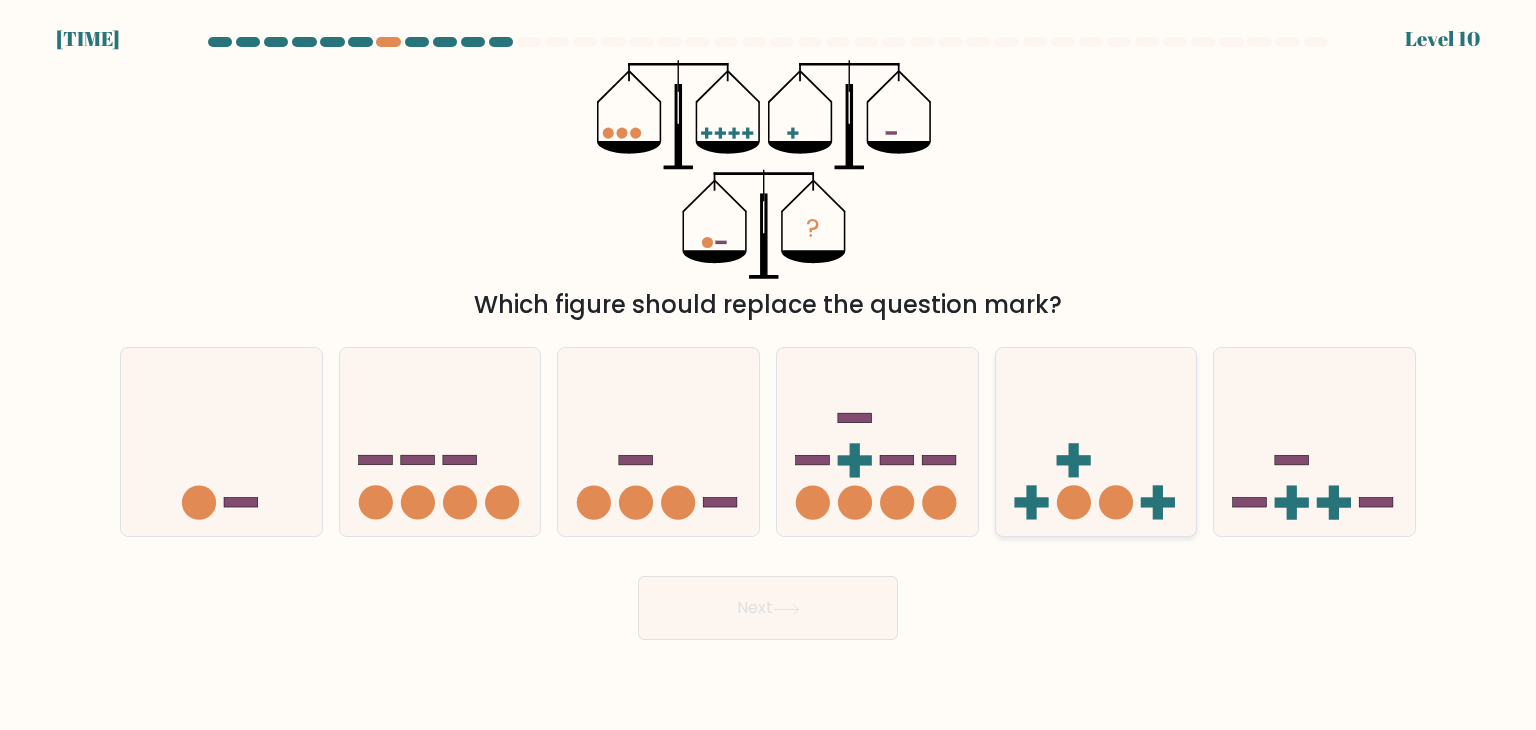 click at bounding box center [1096, 442] 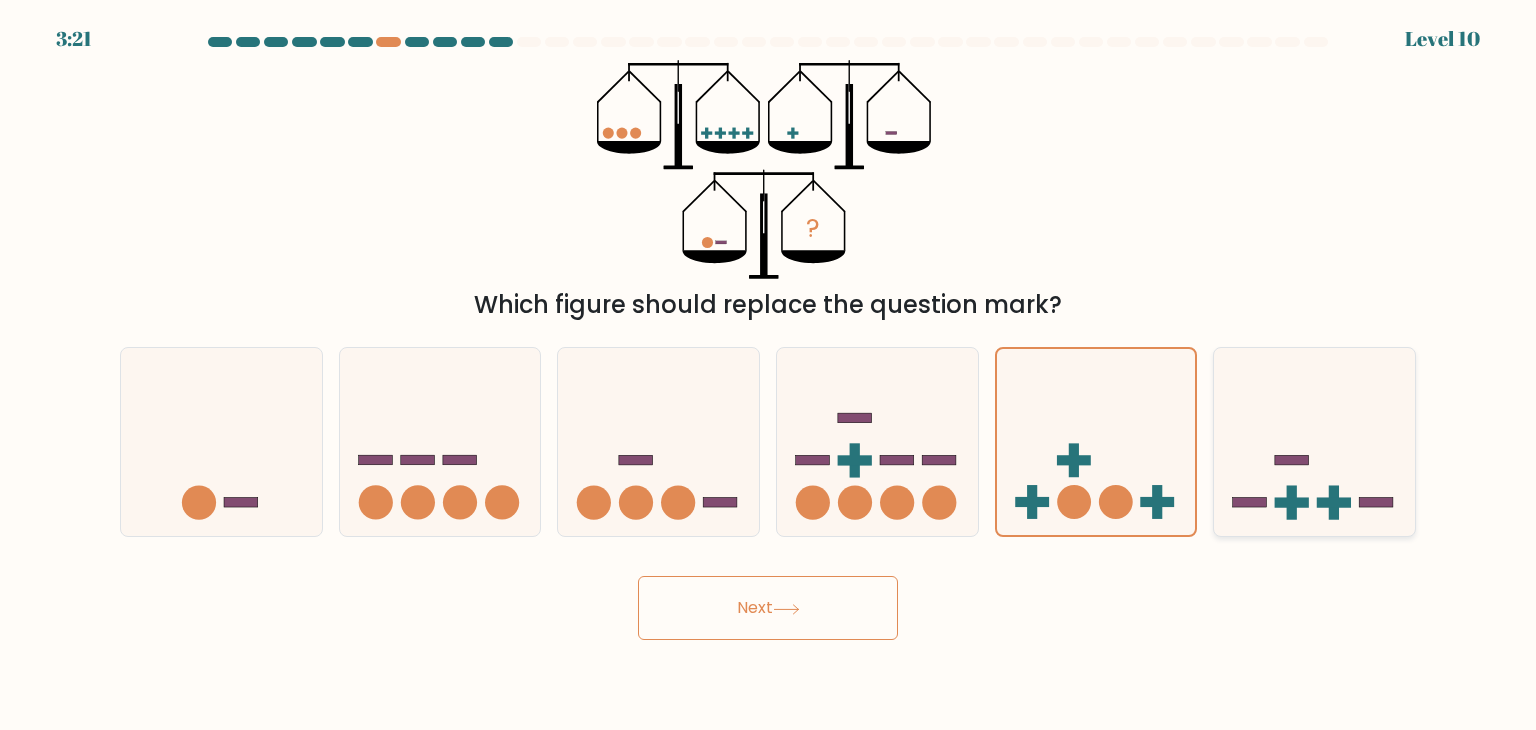 click at bounding box center (1314, 442) 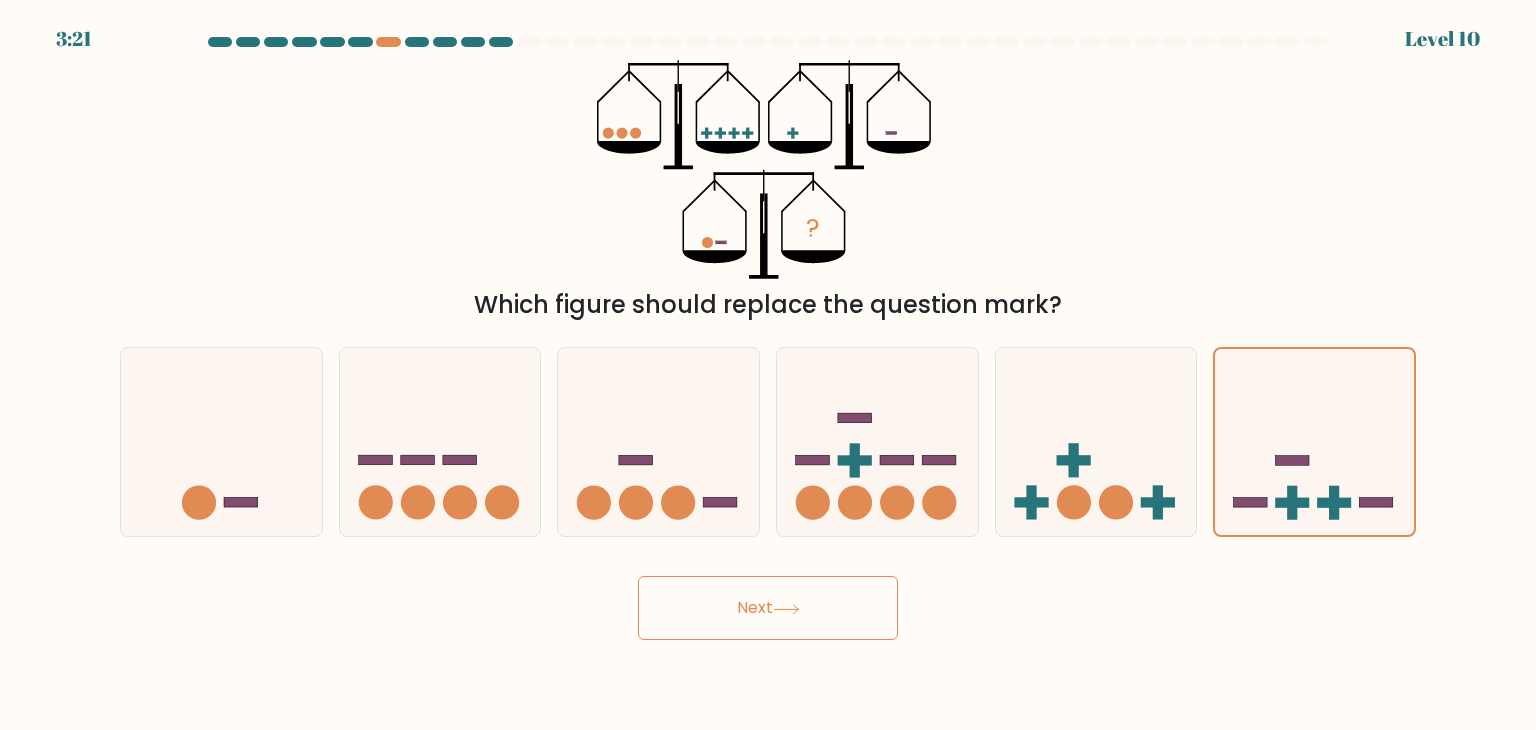 click on "Next" at bounding box center [768, 608] 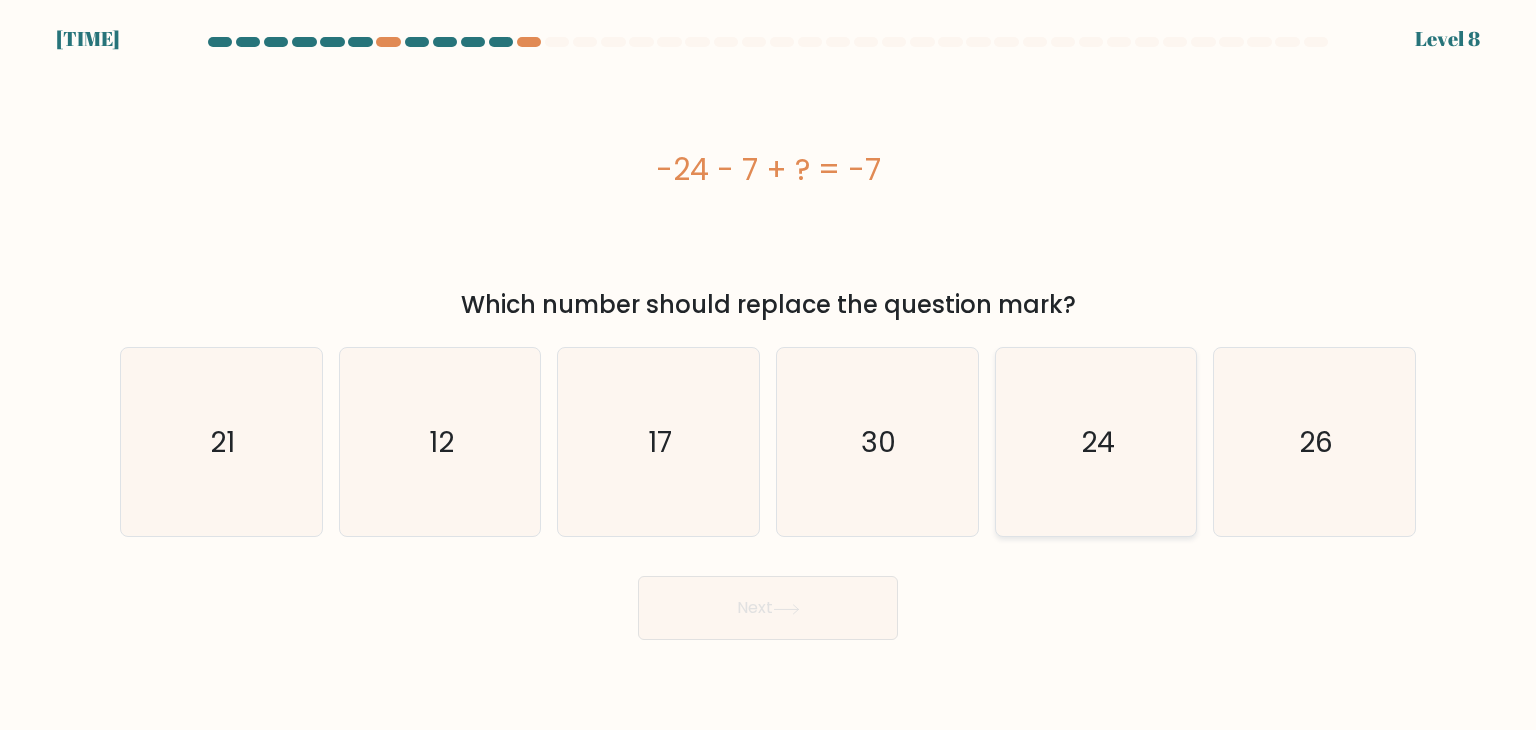 click on "24" at bounding box center [1096, 442] 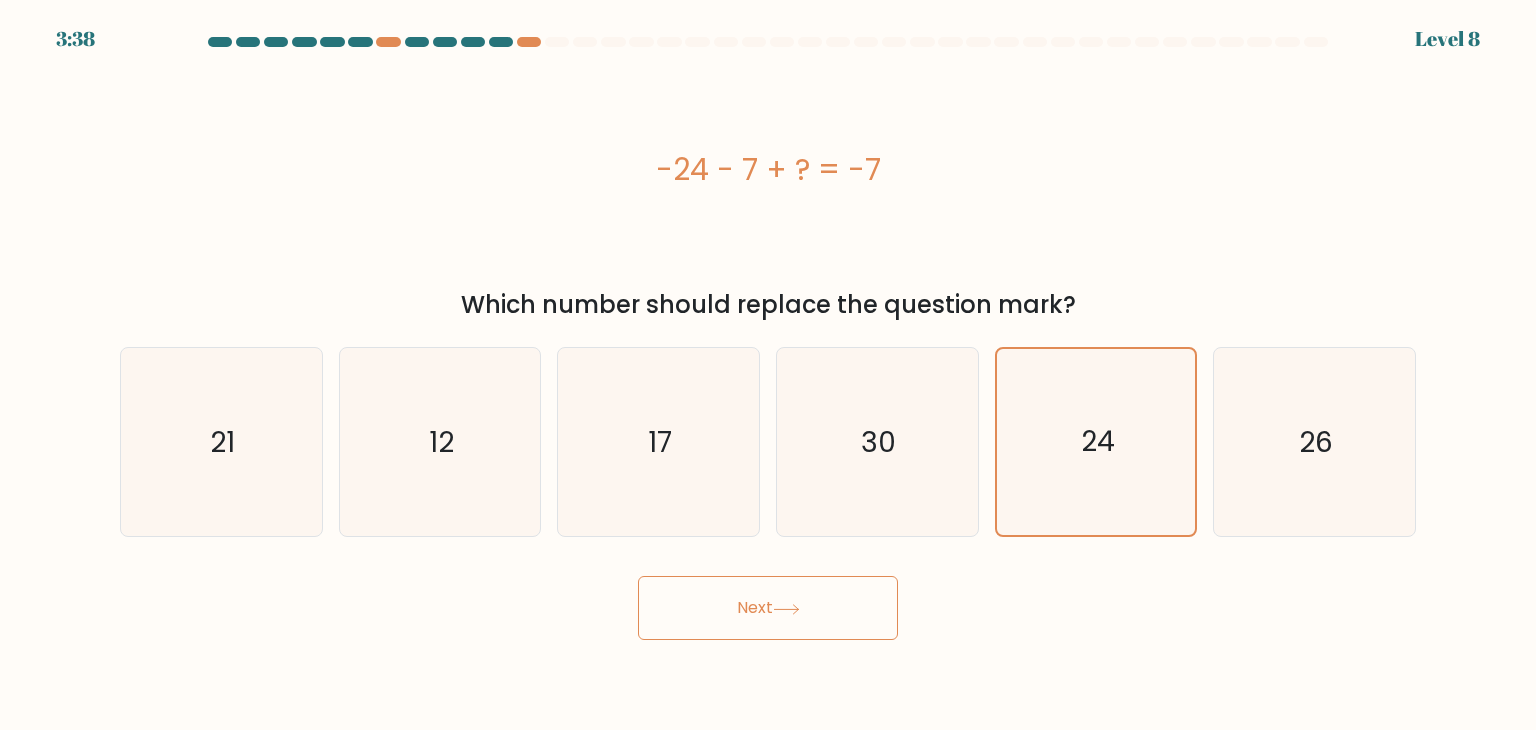 click on "Next" at bounding box center (768, 608) 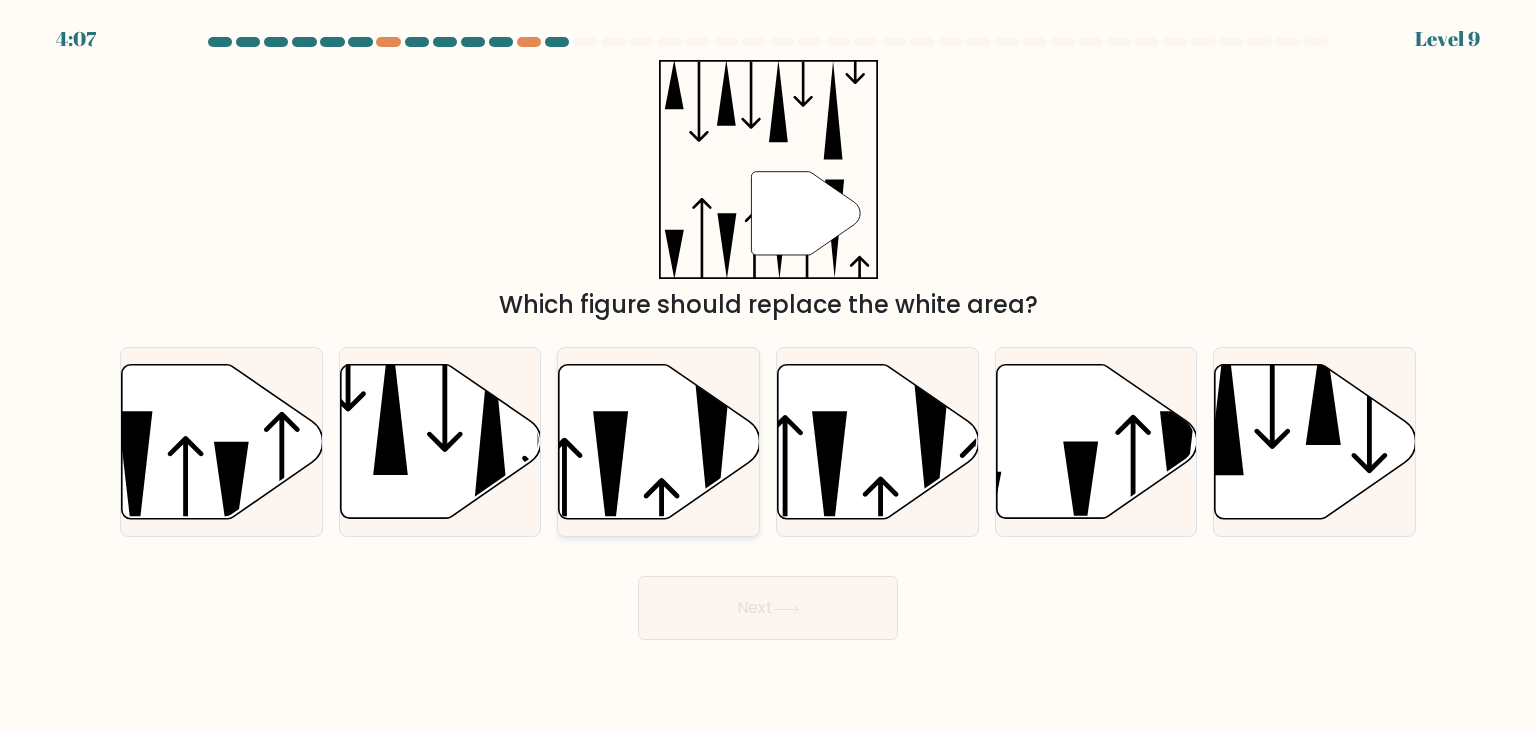click at bounding box center (659, 442) 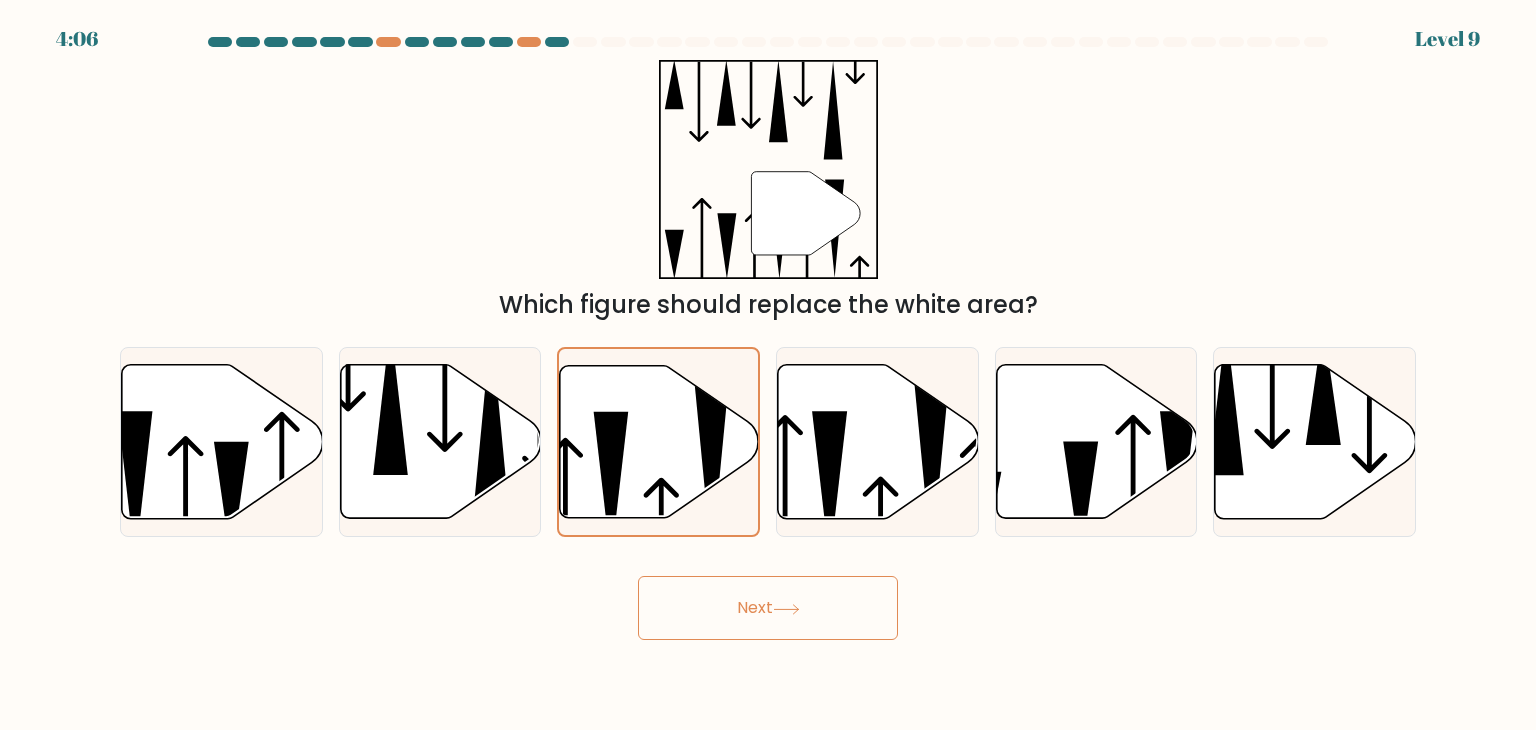 click on "Next" at bounding box center (768, 608) 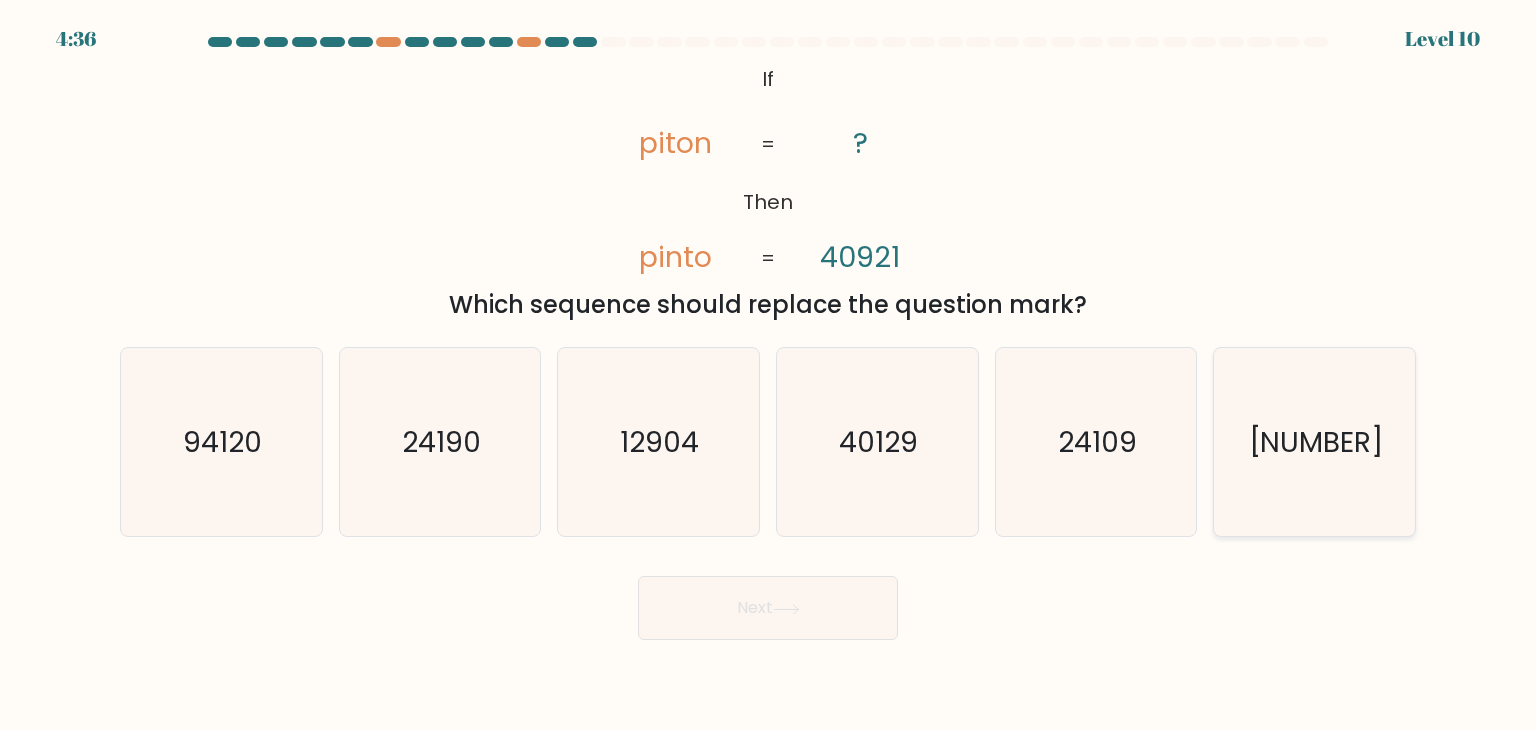 click on "40219" at bounding box center (1314, 442) 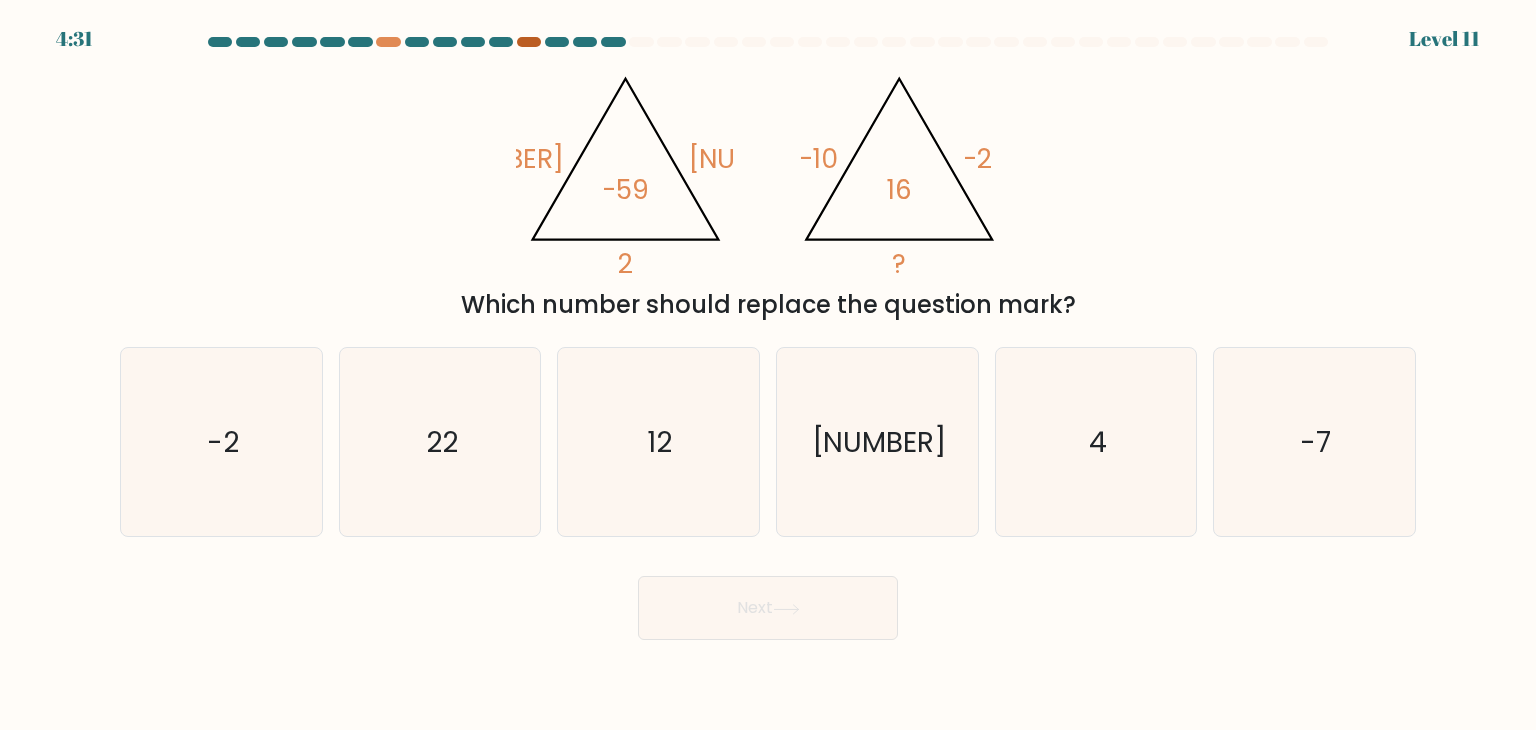 click at bounding box center (529, 42) 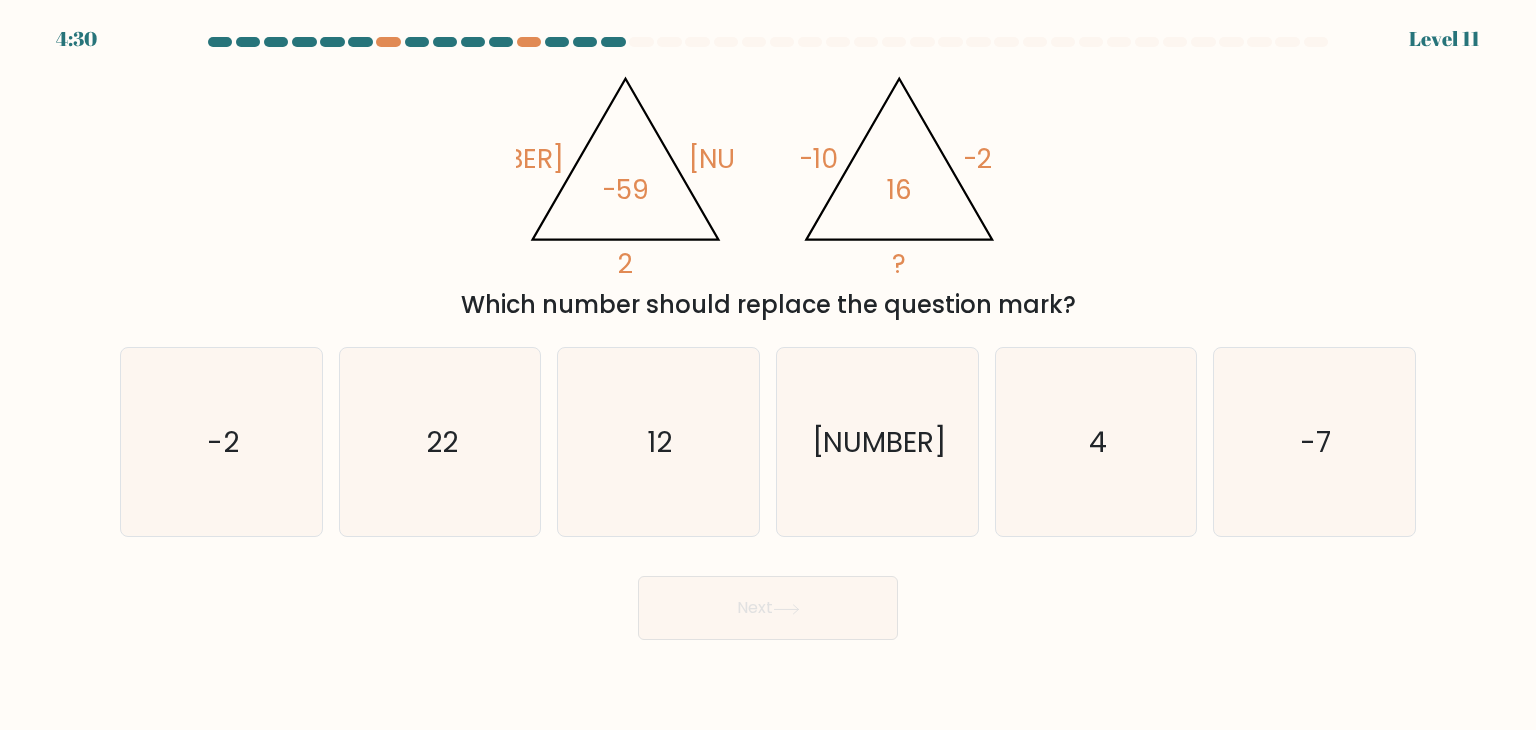 click at bounding box center [613, 42] 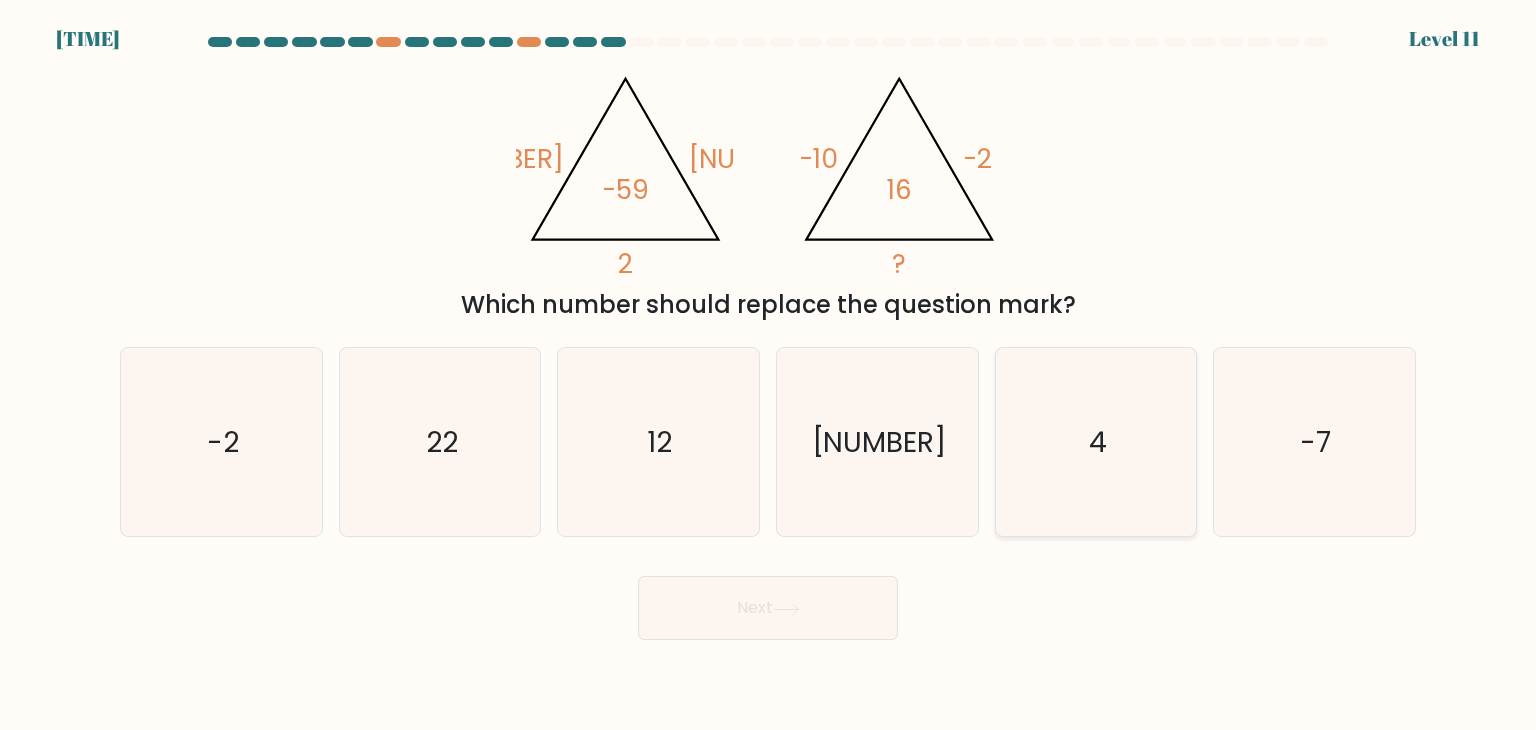 click on "4" at bounding box center [1096, 442] 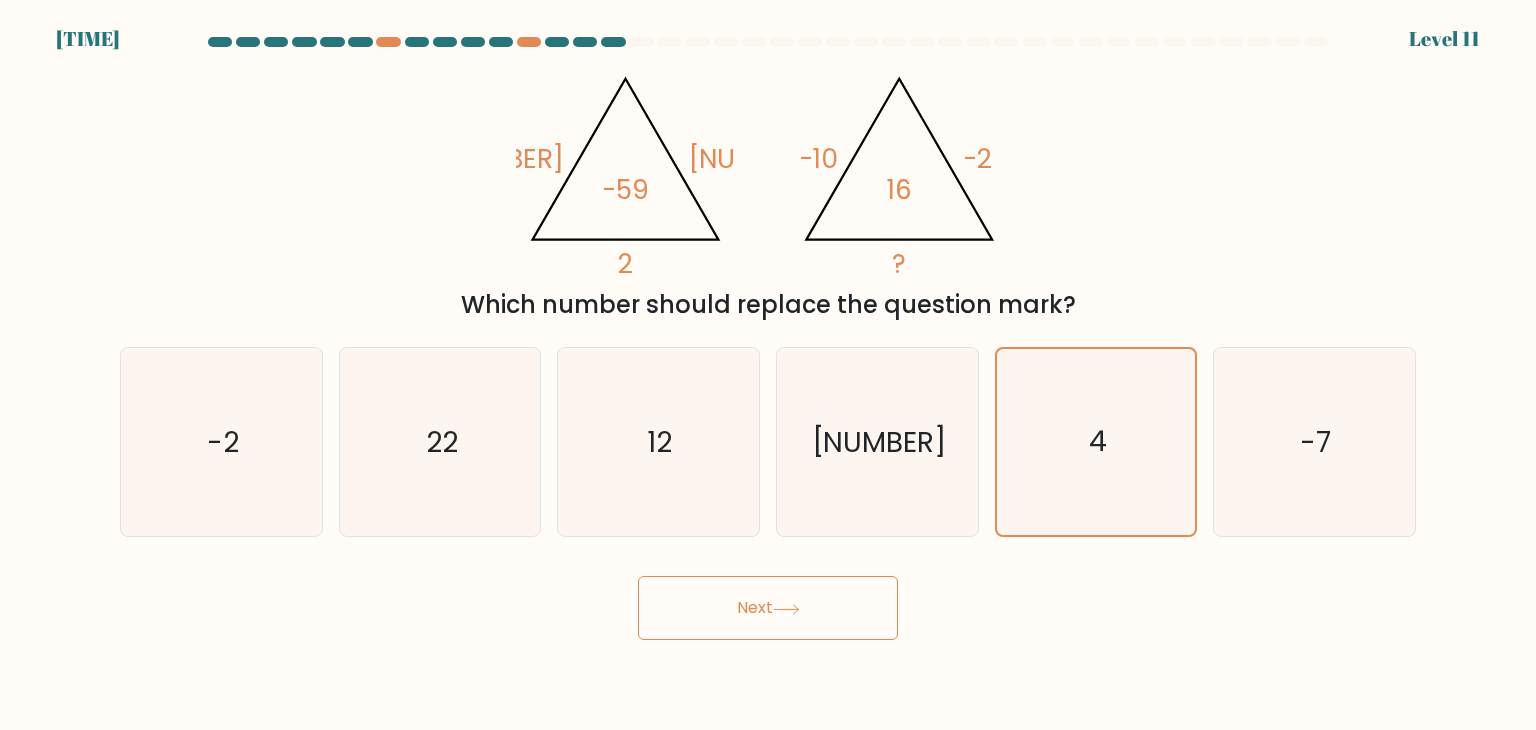 click on "Next" at bounding box center [768, 608] 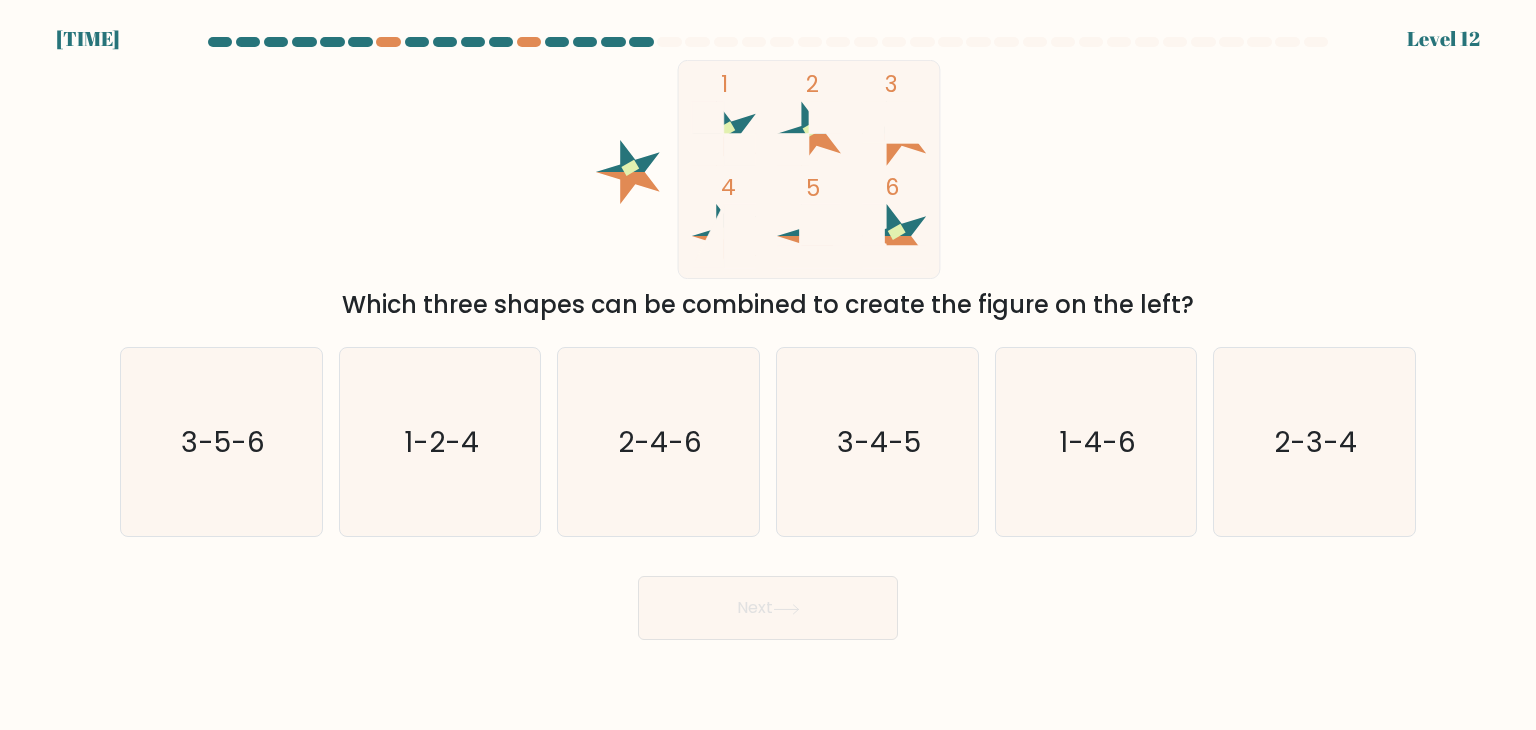 click at bounding box center [628, 156] 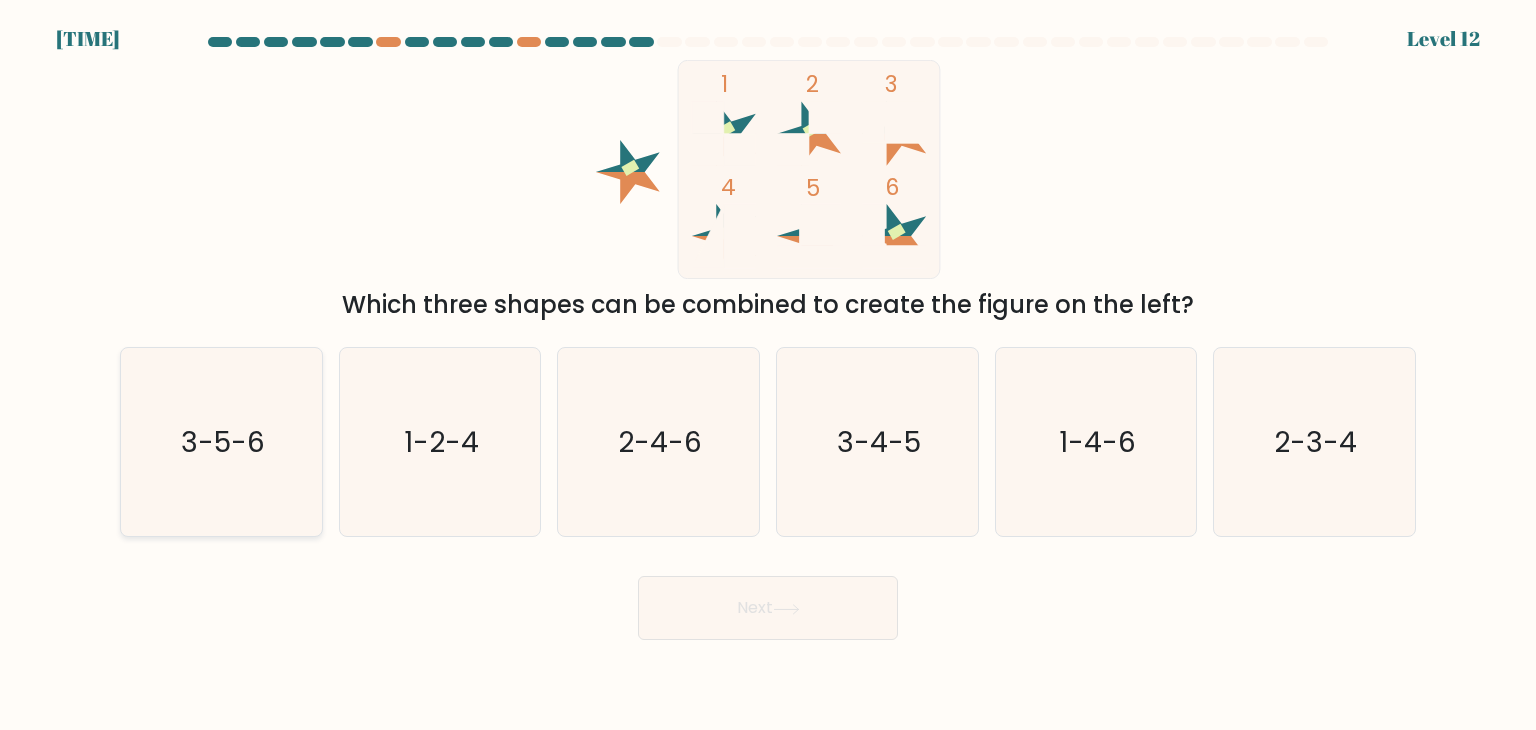 click on "3-5-6" at bounding box center [221, 442] 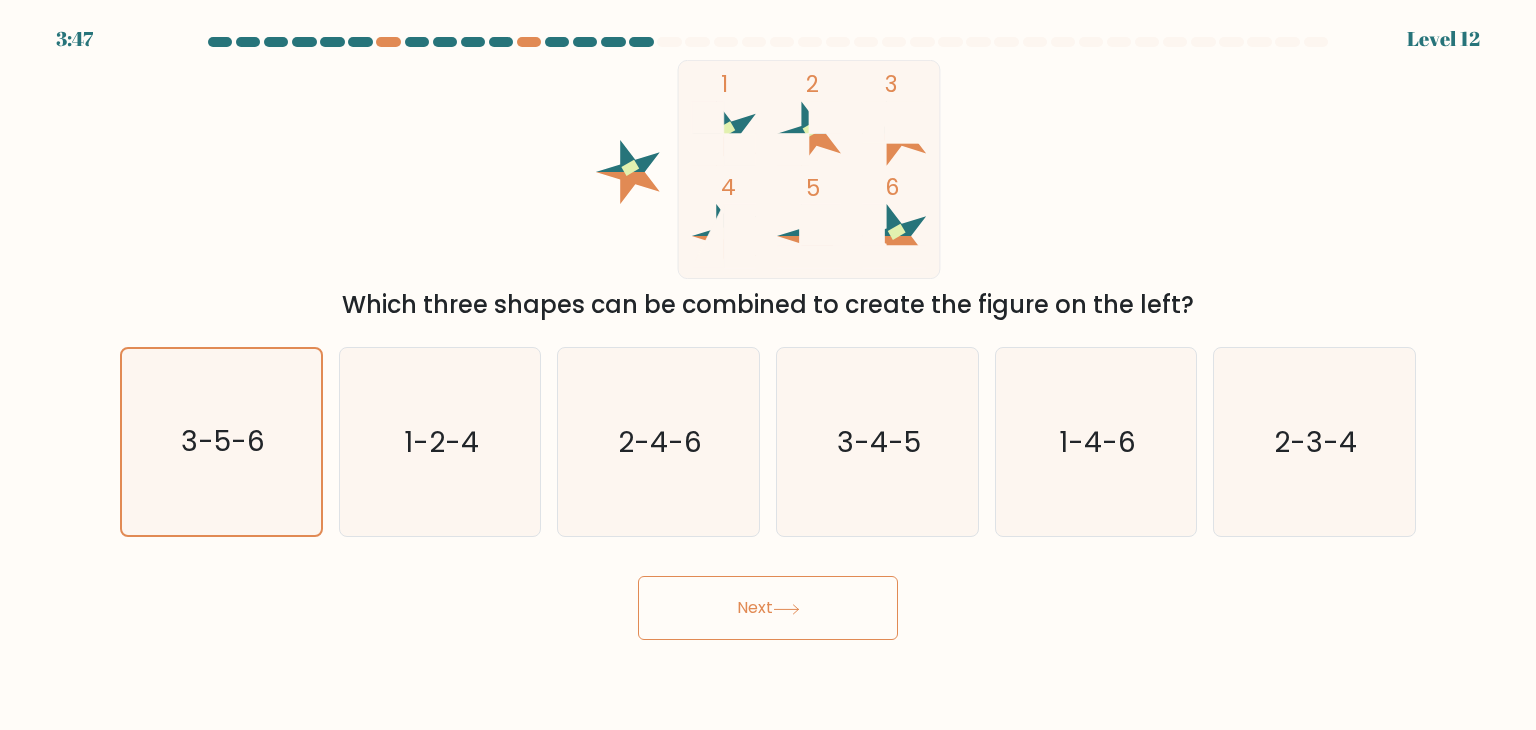 click on "Next" at bounding box center [768, 608] 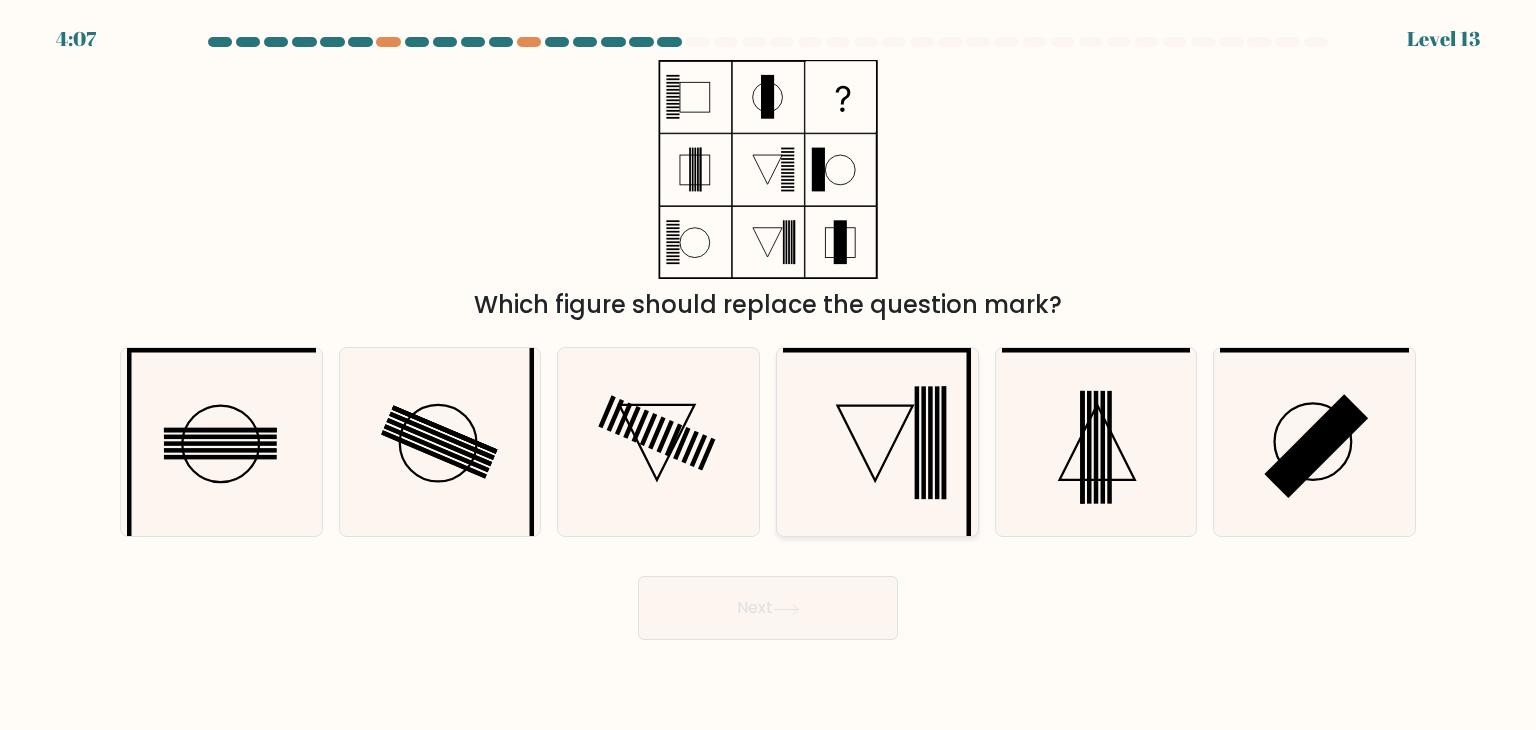 click at bounding box center (877, 442) 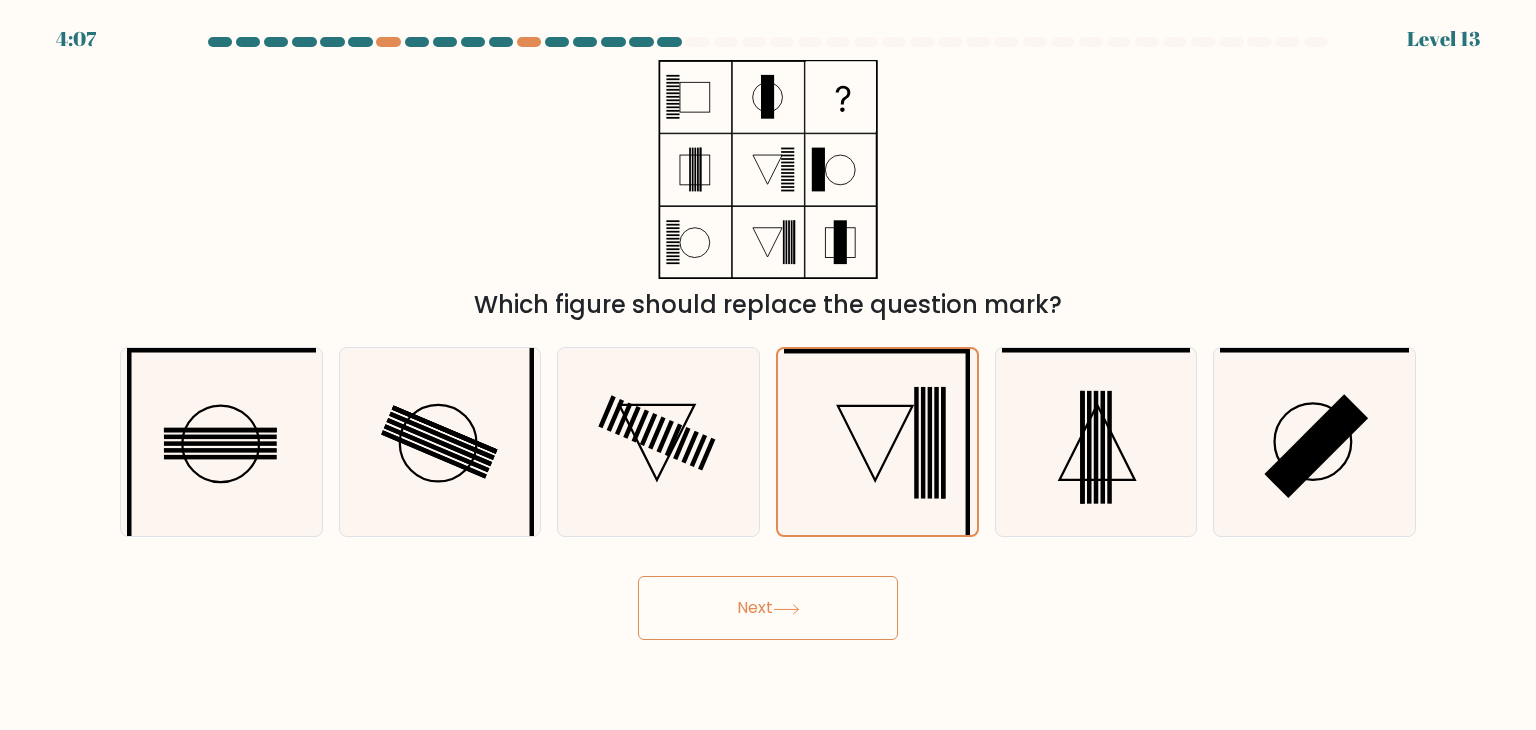 click on "Next" at bounding box center [768, 608] 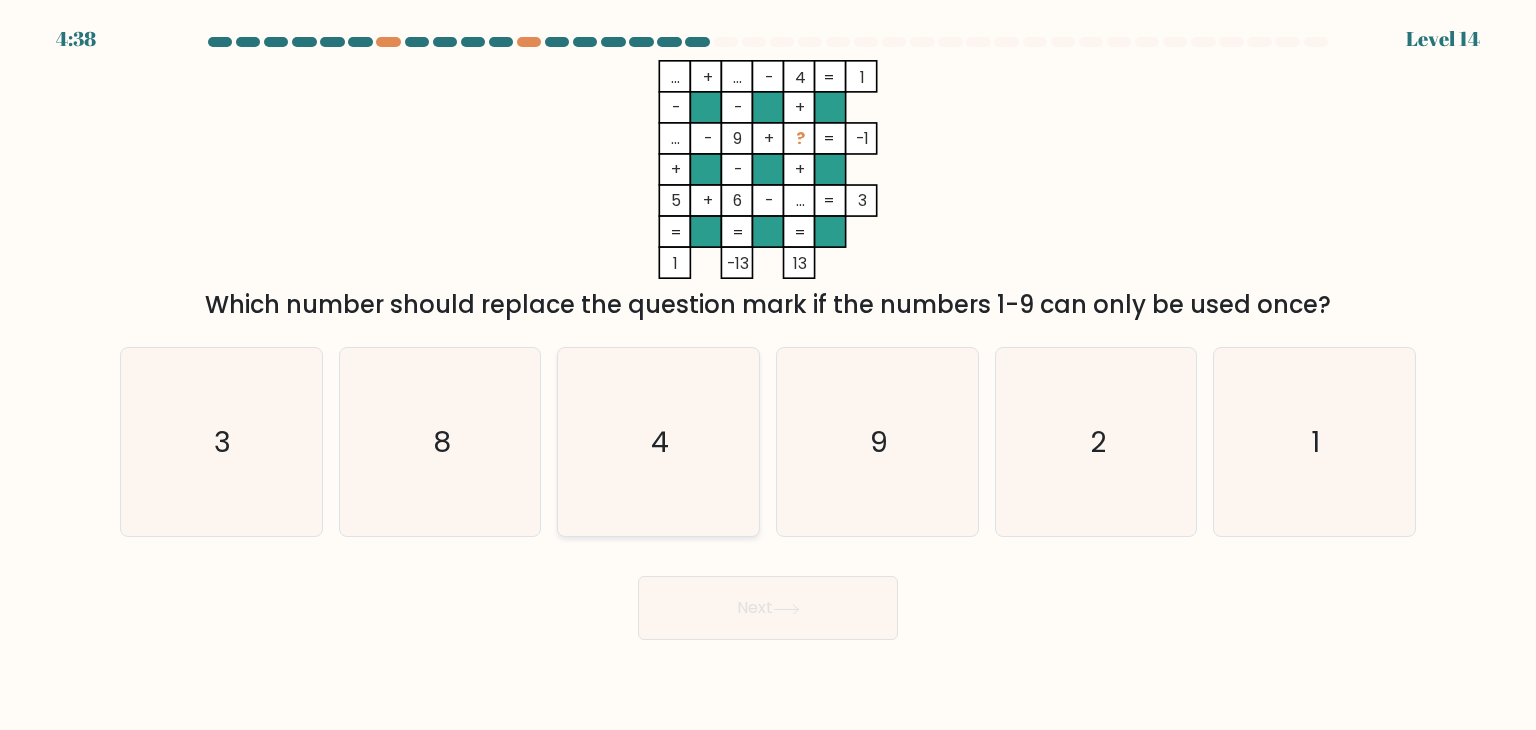 click on "4" at bounding box center [658, 442] 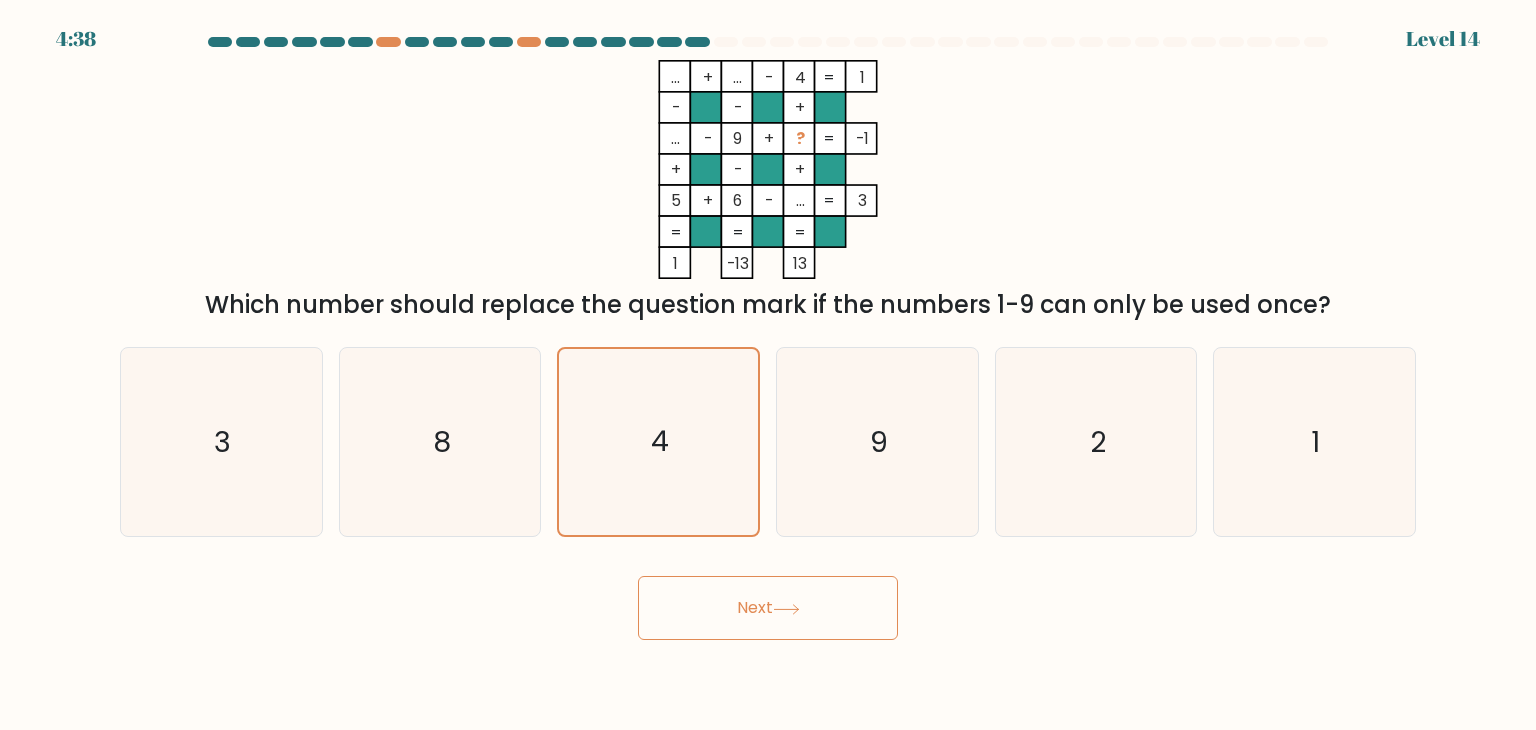 click on "Next" at bounding box center (768, 608) 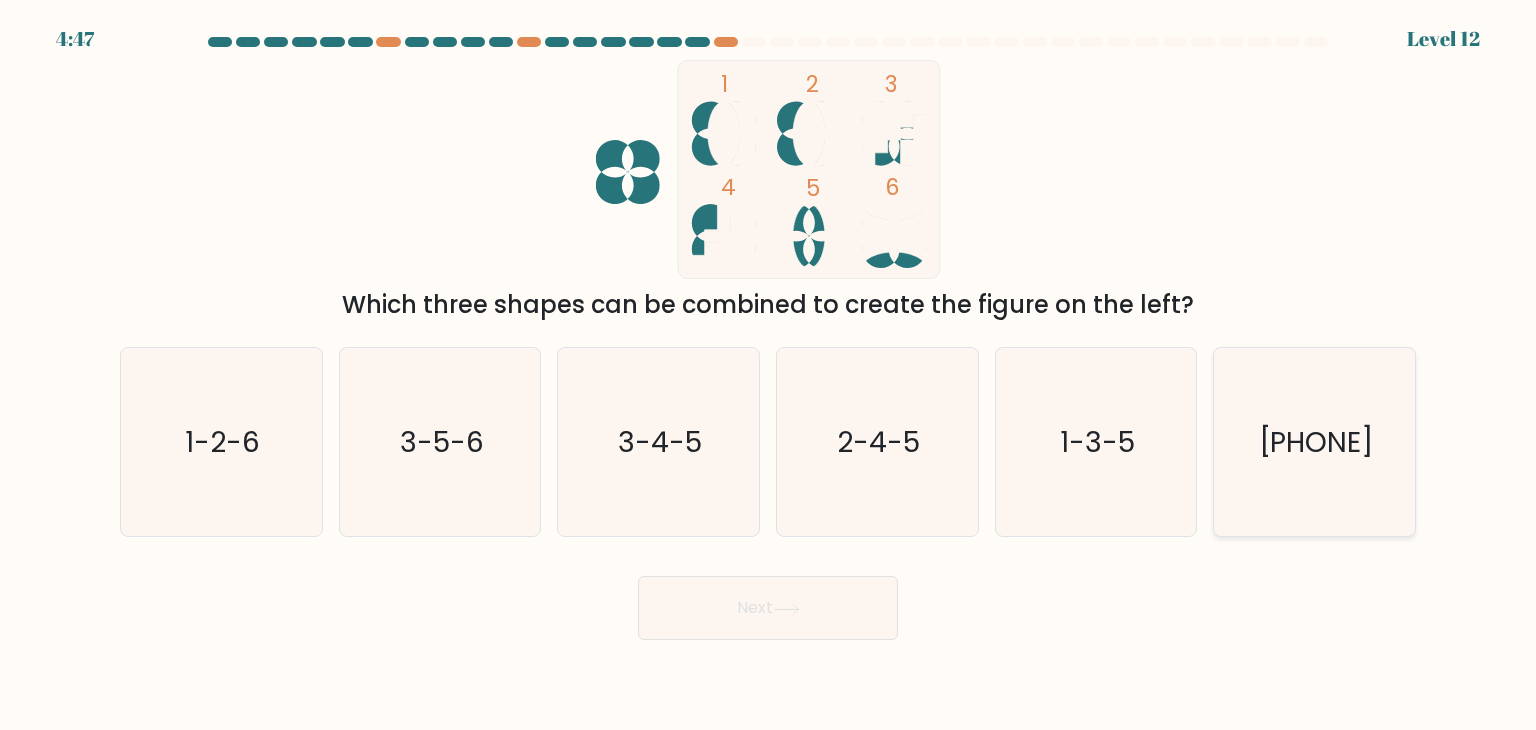 click on "1-2-5" at bounding box center [1314, 442] 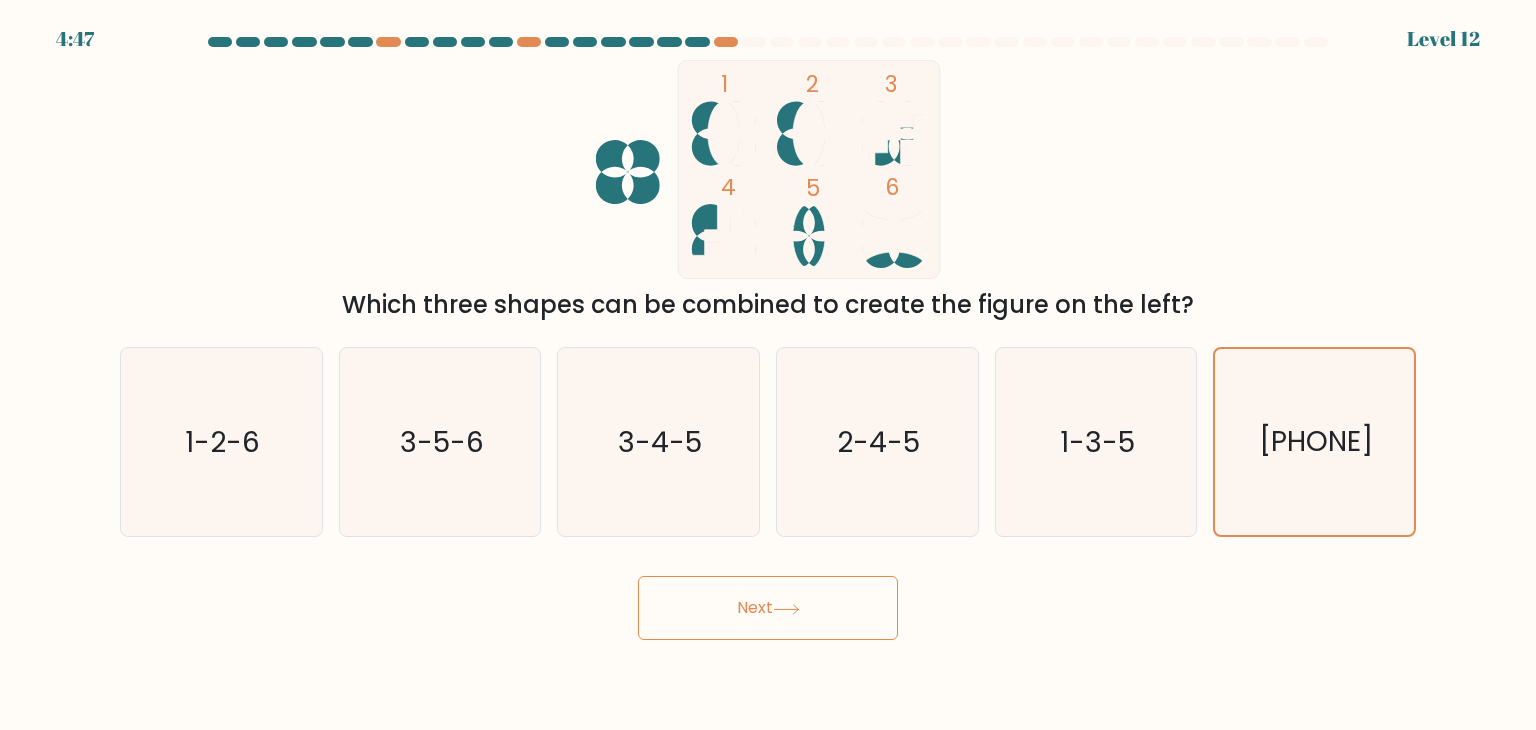 click on "Next" at bounding box center [768, 608] 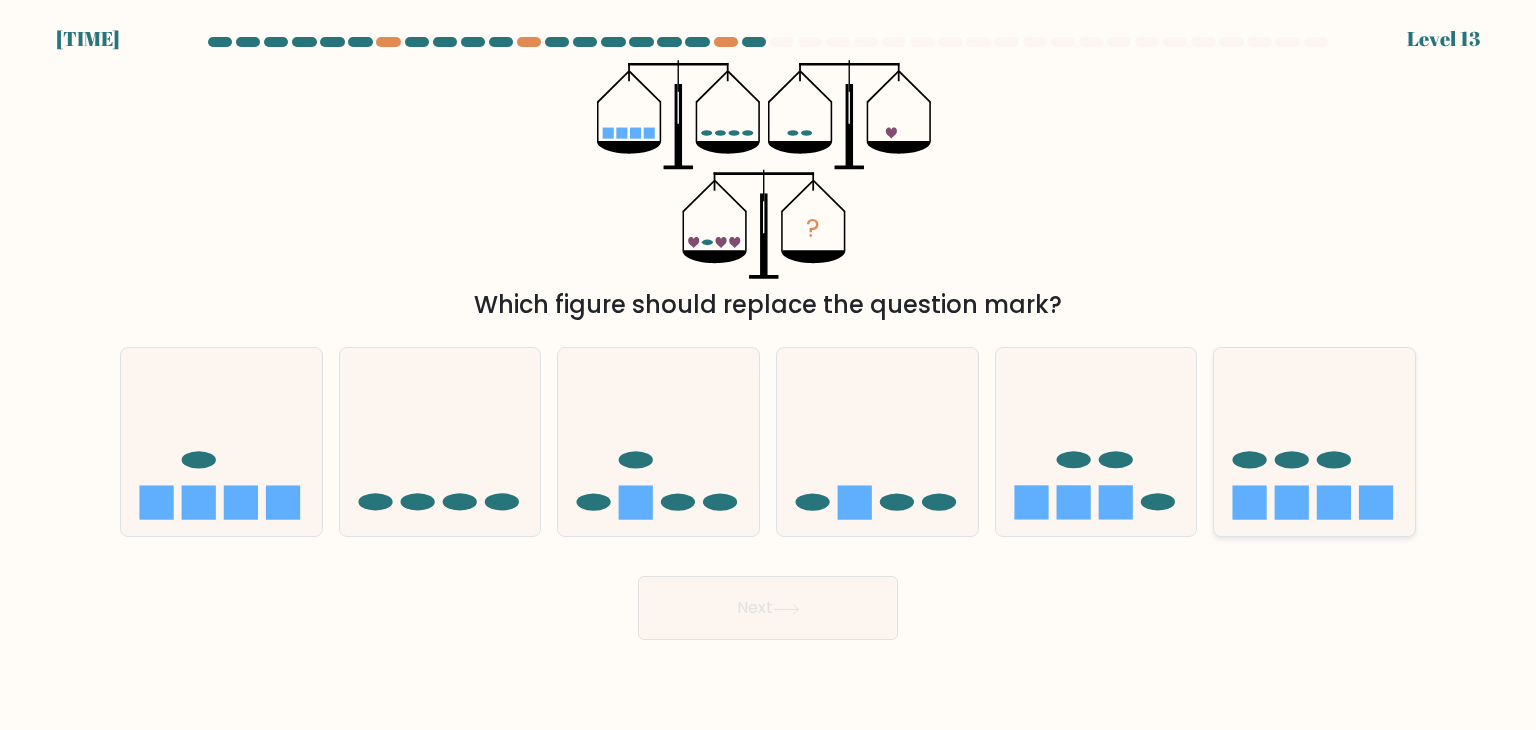 click at bounding box center (1314, 442) 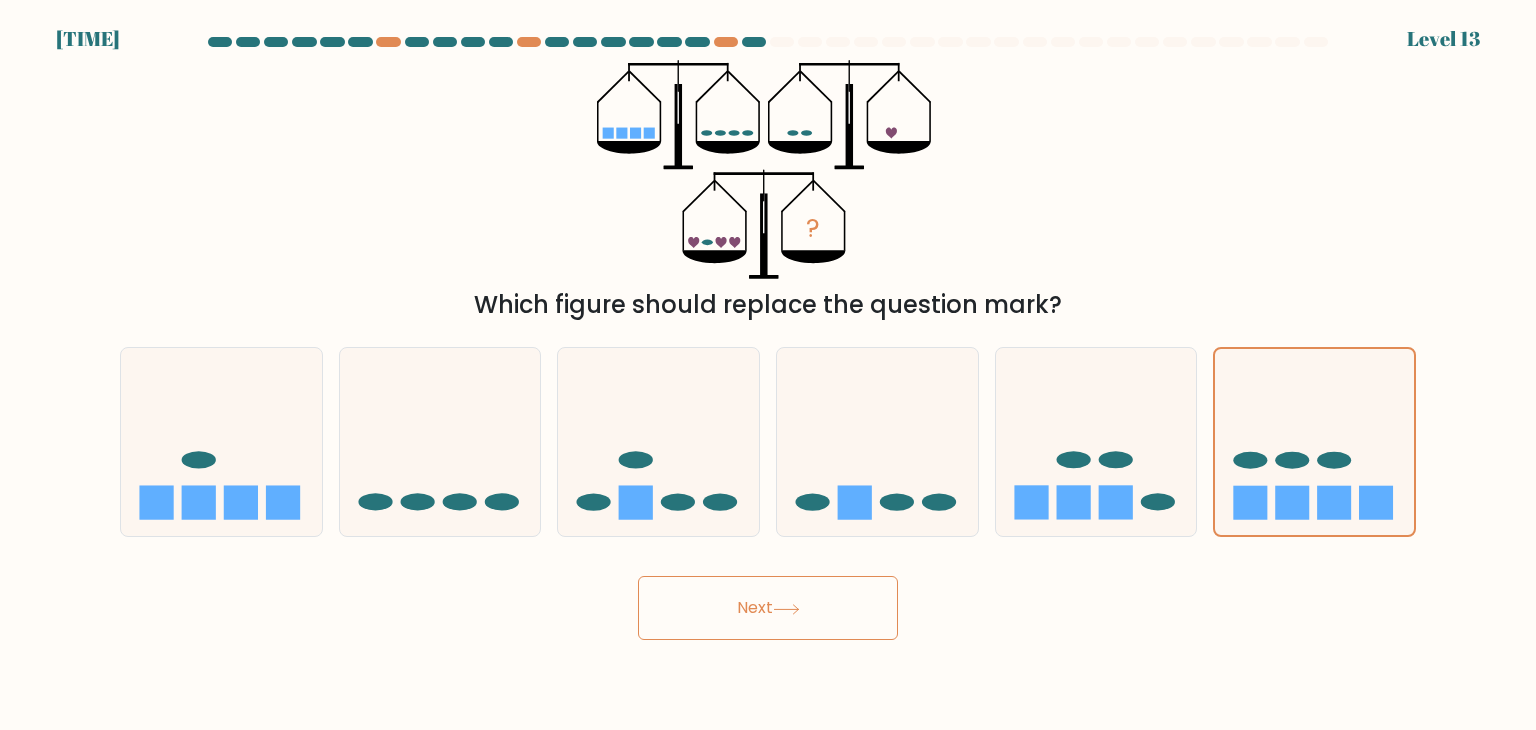 click on "Next" at bounding box center [768, 608] 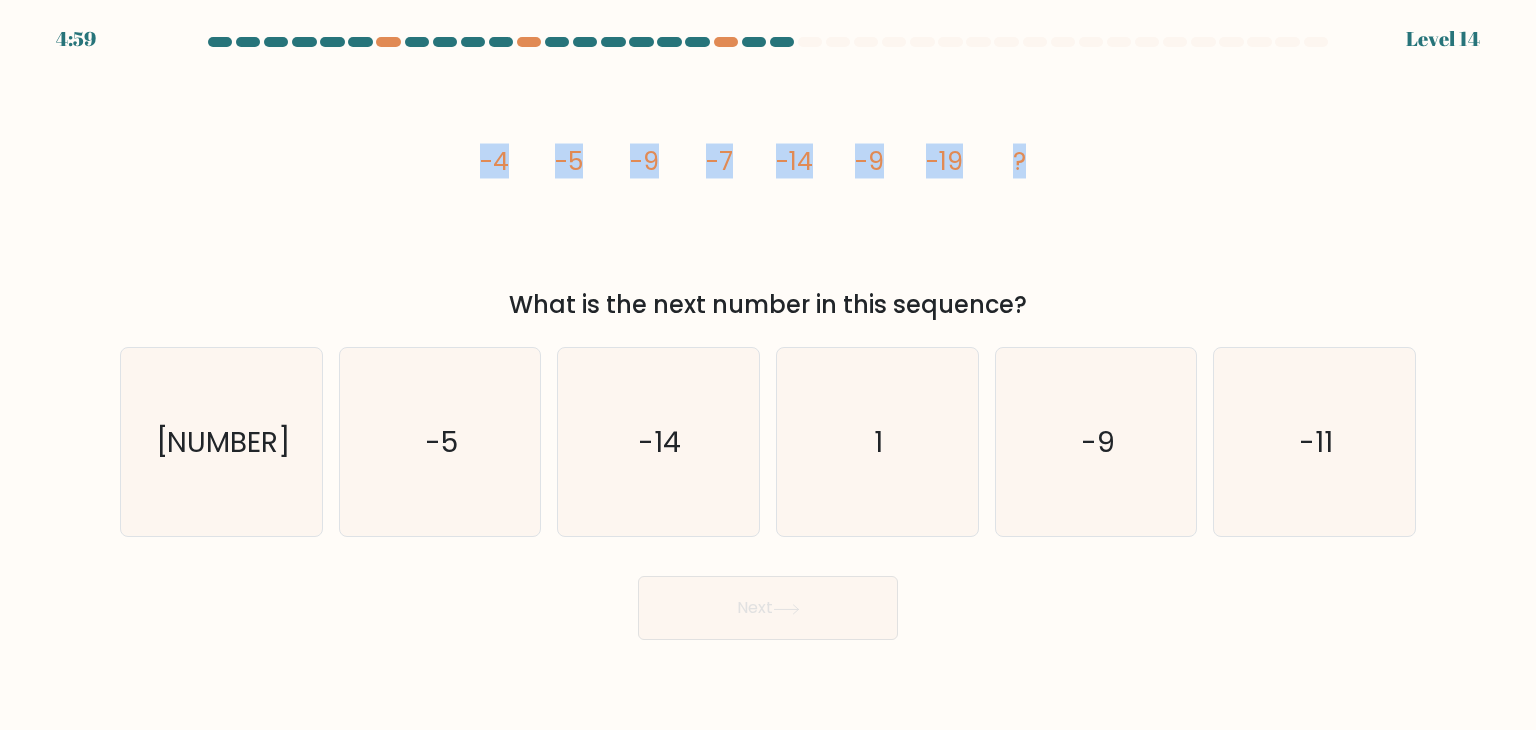 drag, startPoint x: 456, startPoint y: 142, endPoint x: 1065, endPoint y: 181, distance: 610.2475 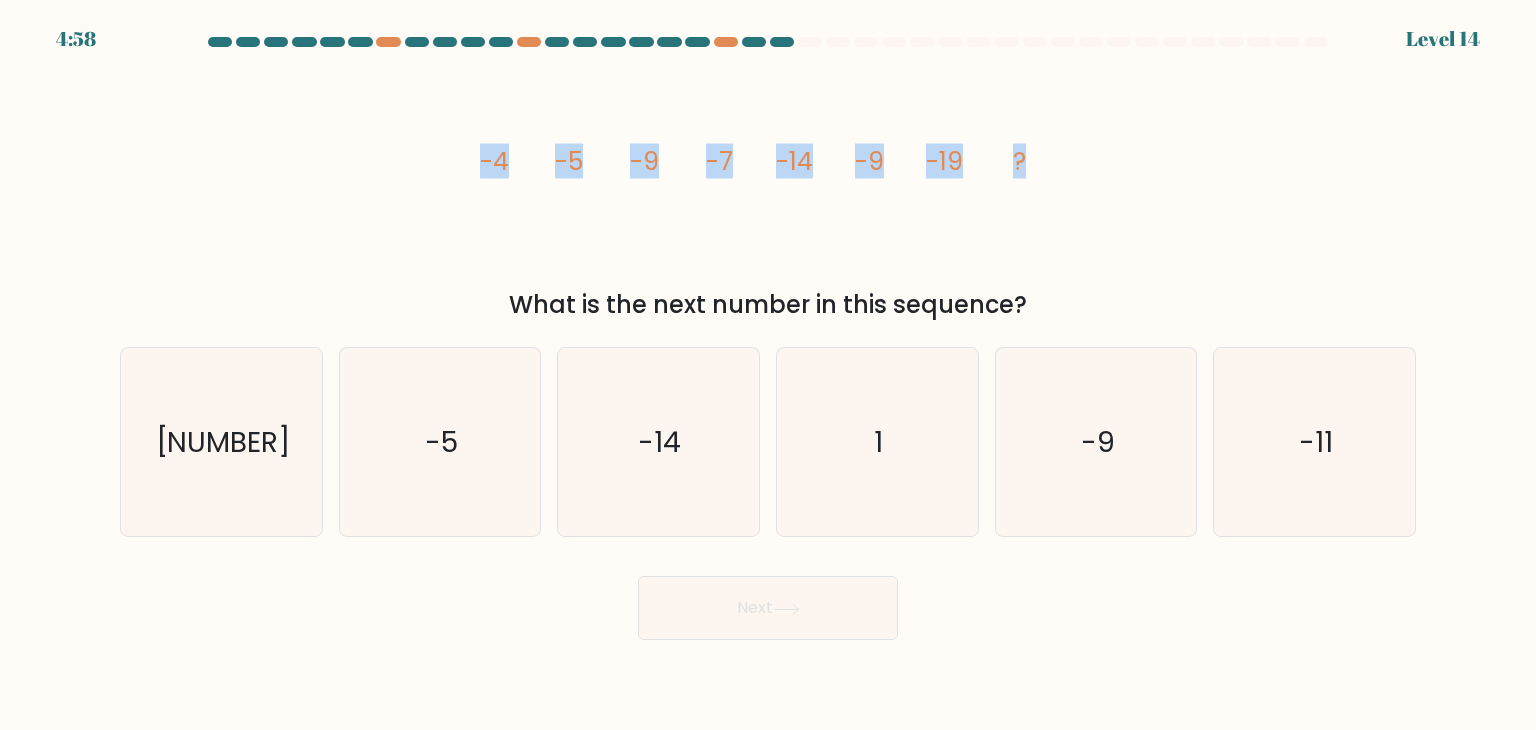 copy on "-4
-5
-9
-7
-14
-9
-19
?" 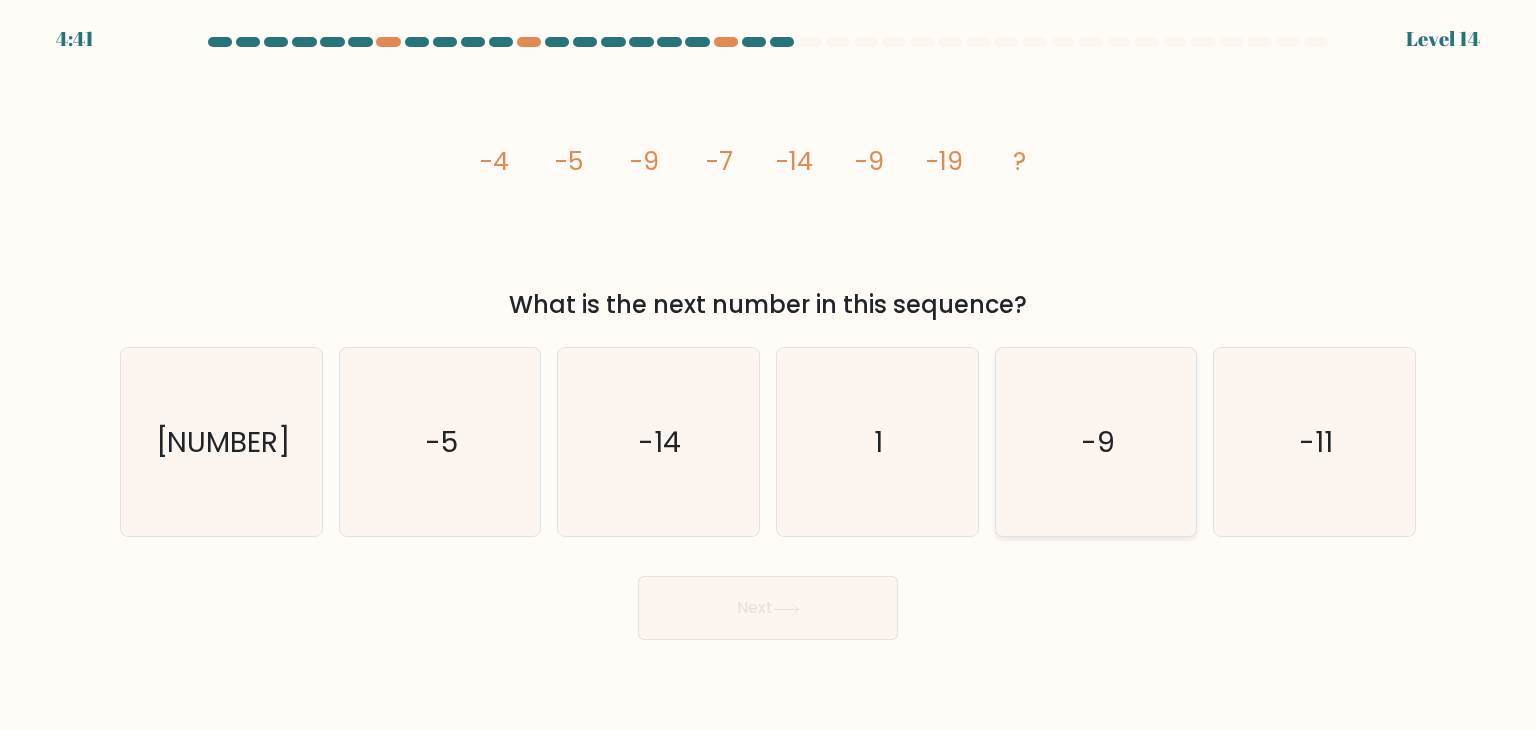 drag, startPoint x: 1370, startPoint y: 493, endPoint x: 1174, endPoint y: 515, distance: 197.23083 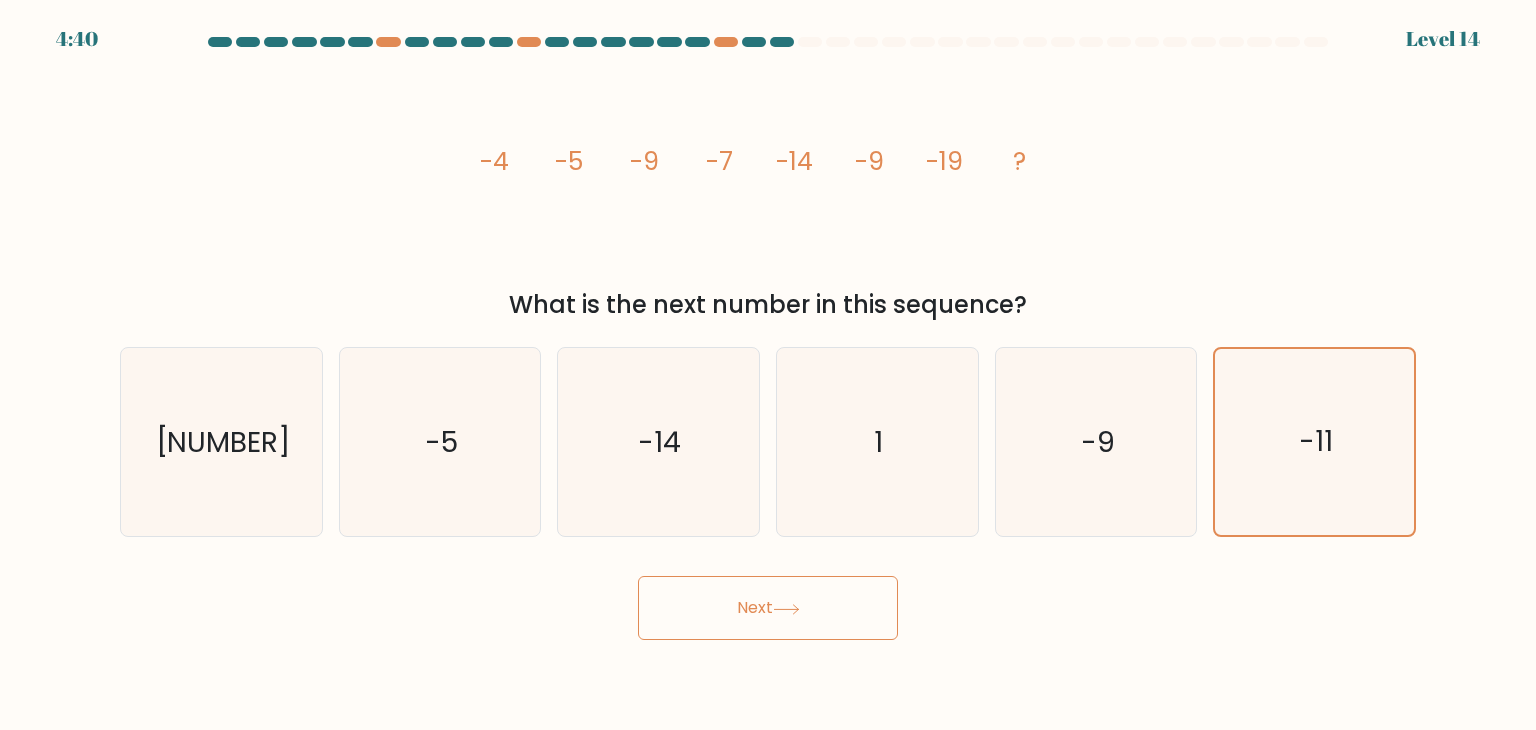 click on "Next" at bounding box center (768, 608) 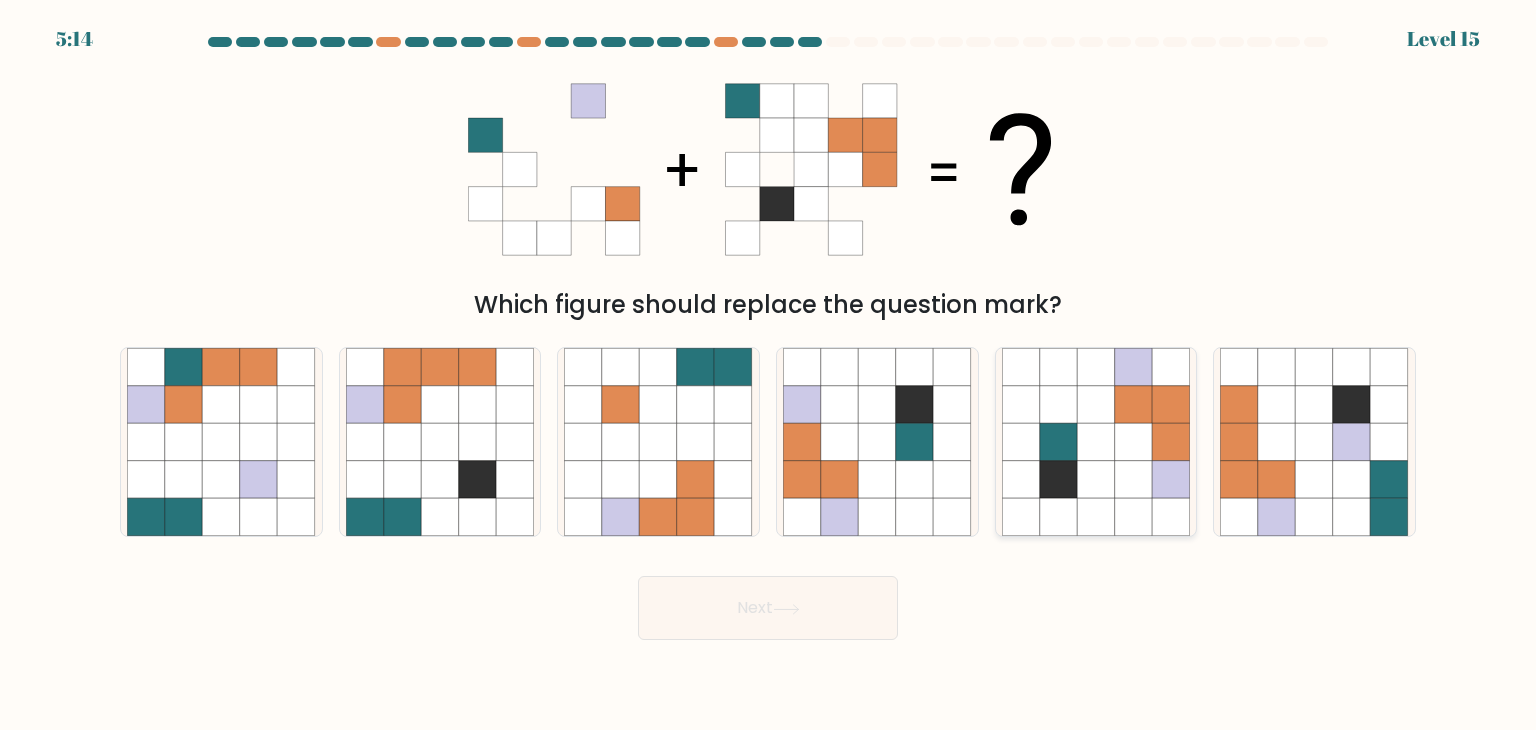 click at bounding box center [1059, 442] 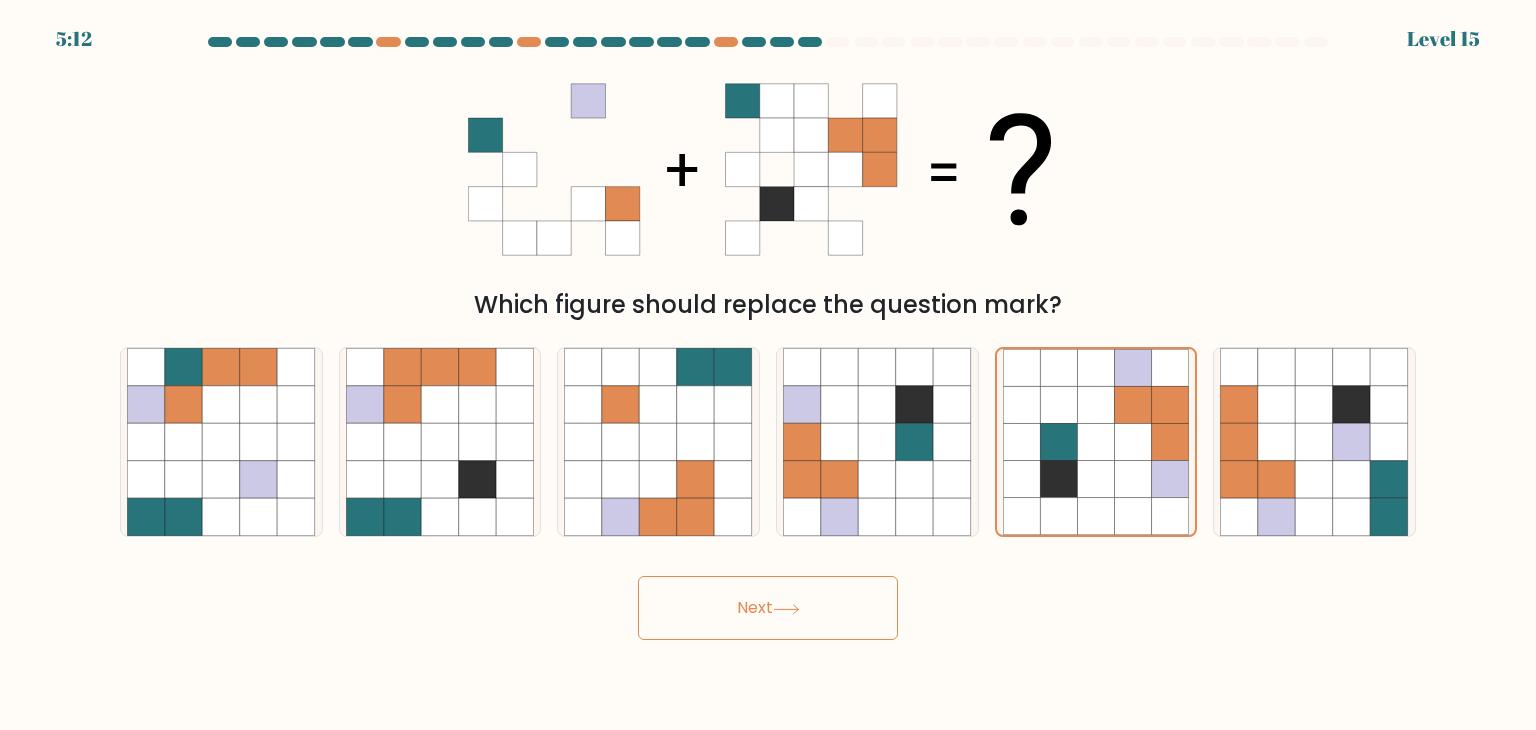 click on "Next" at bounding box center (768, 608) 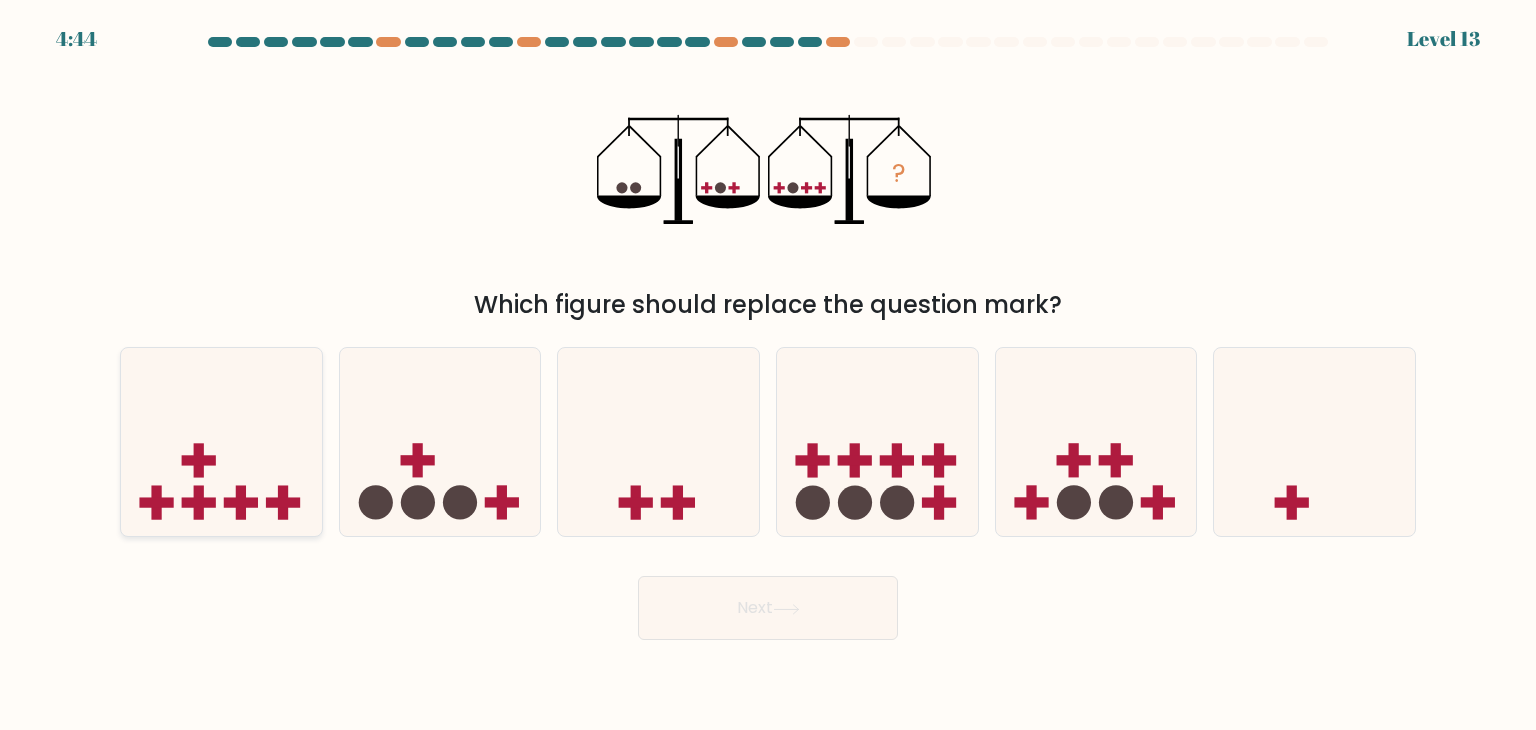 click at bounding box center [221, 442] 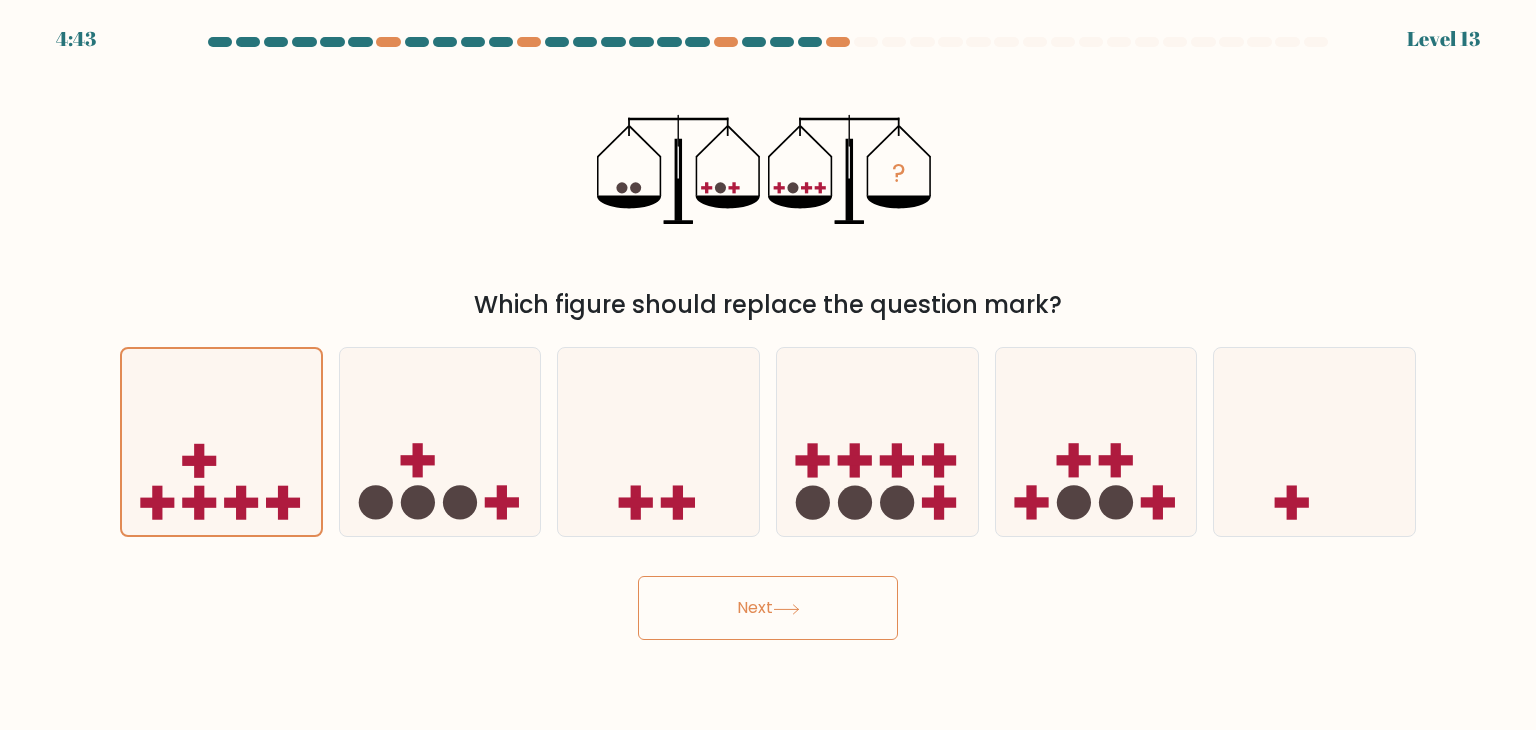 click on "Next" at bounding box center [768, 608] 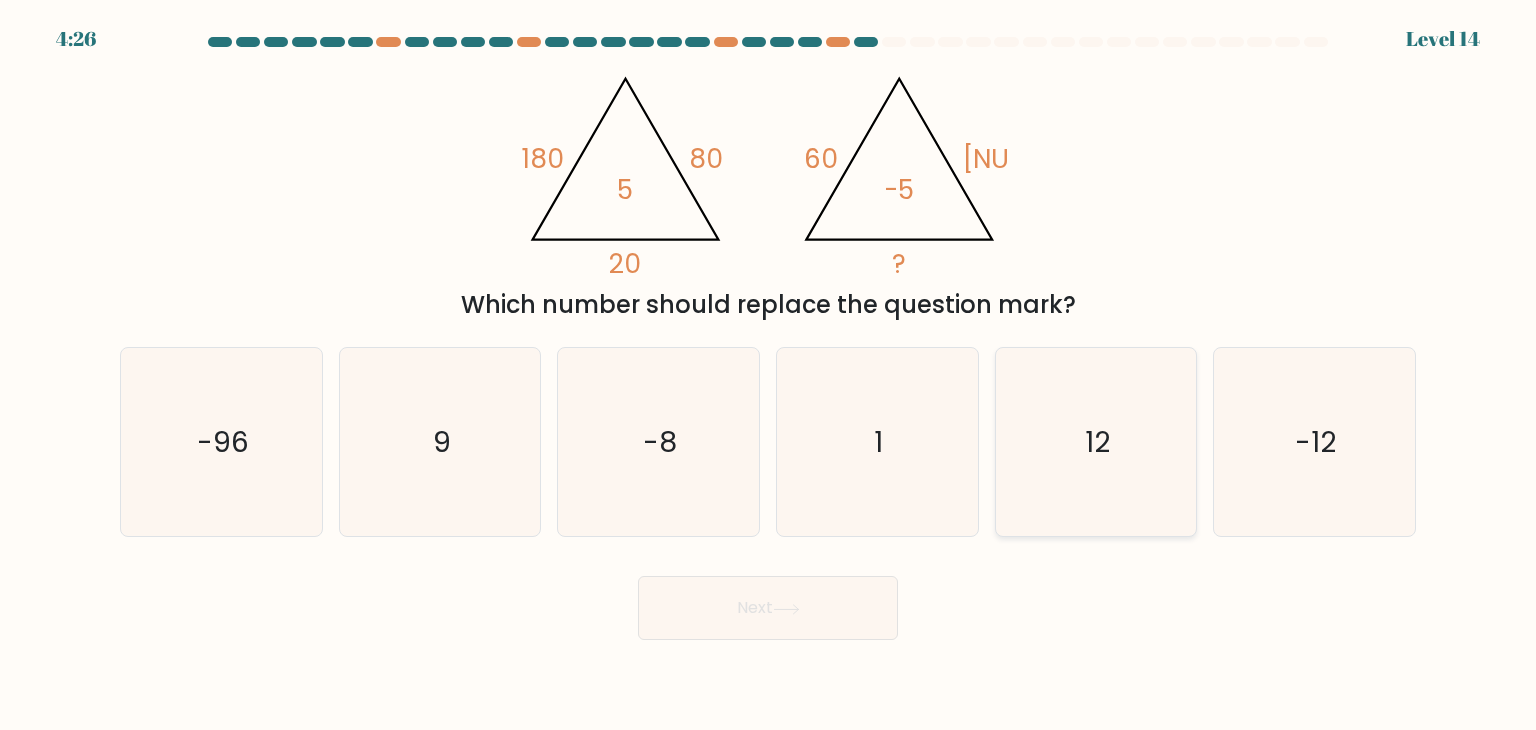 click on "12" at bounding box center [1096, 442] 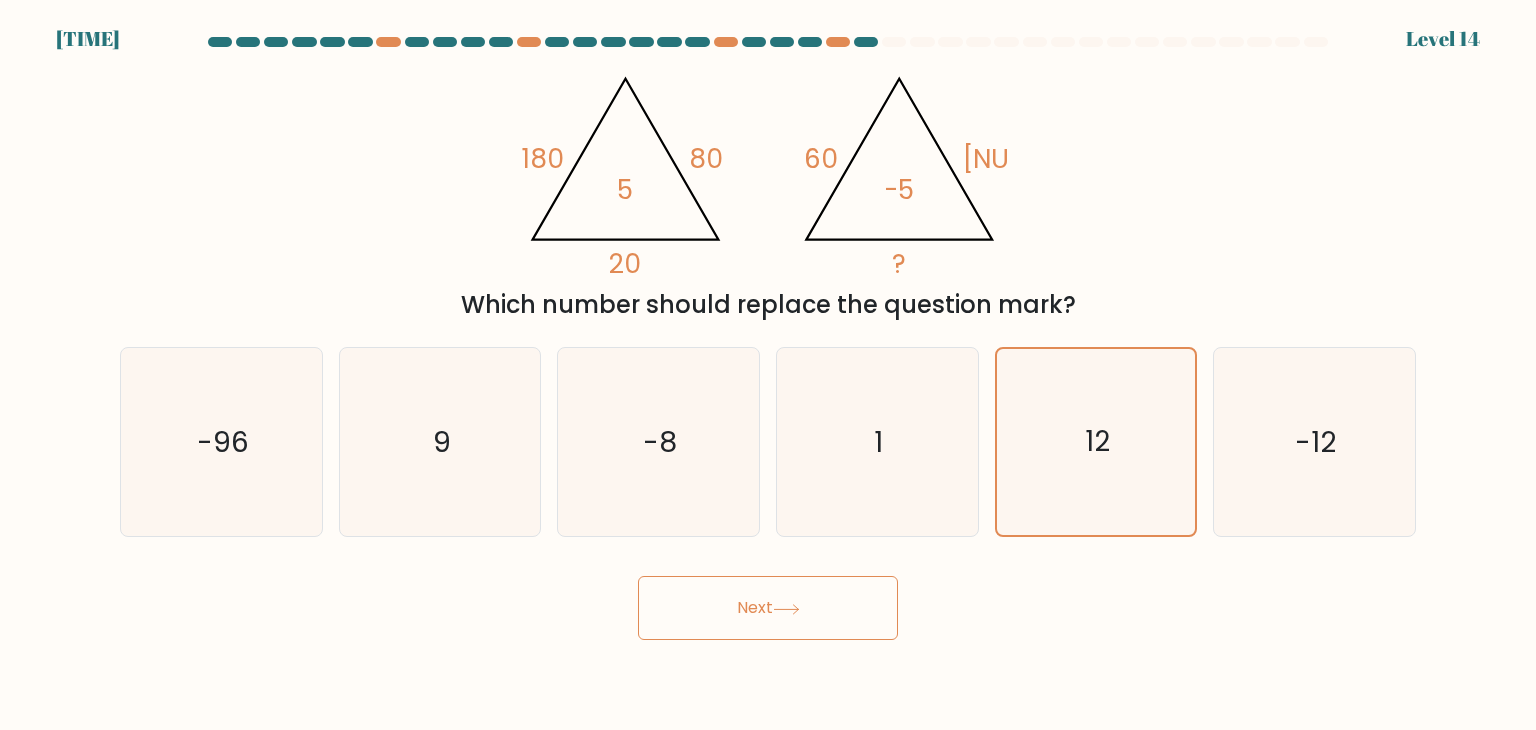 click on "Next" at bounding box center (768, 608) 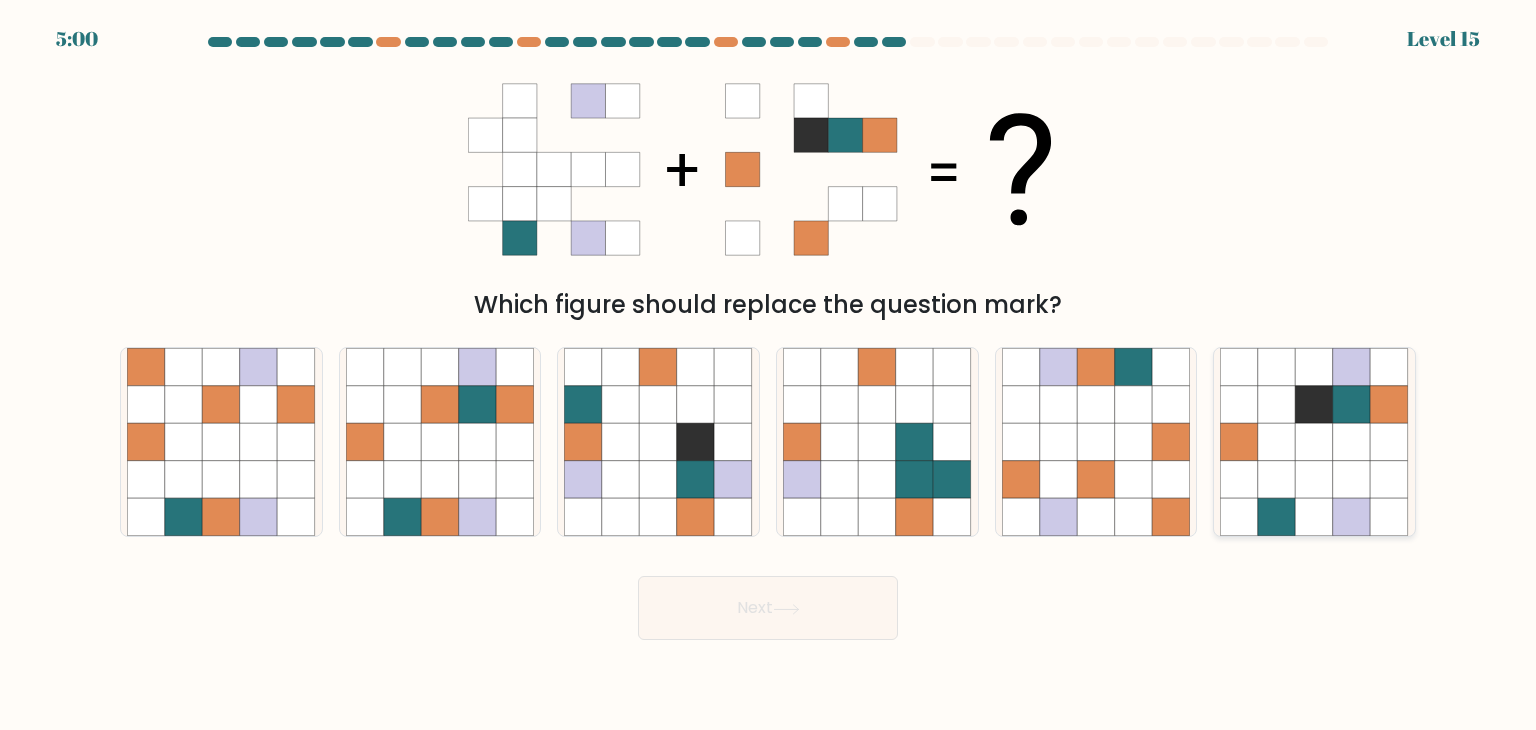 click at bounding box center (1277, 442) 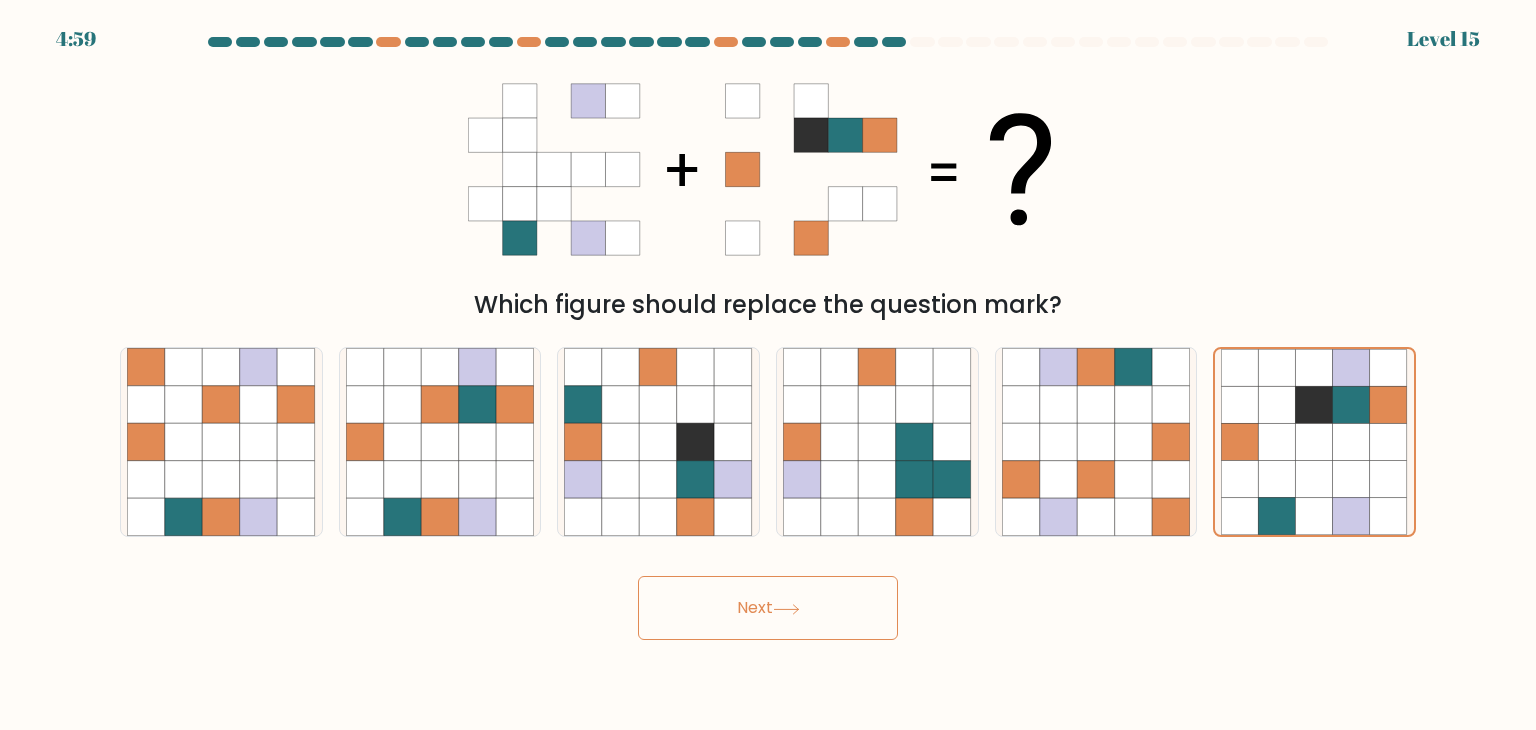 click on "Next" at bounding box center (768, 608) 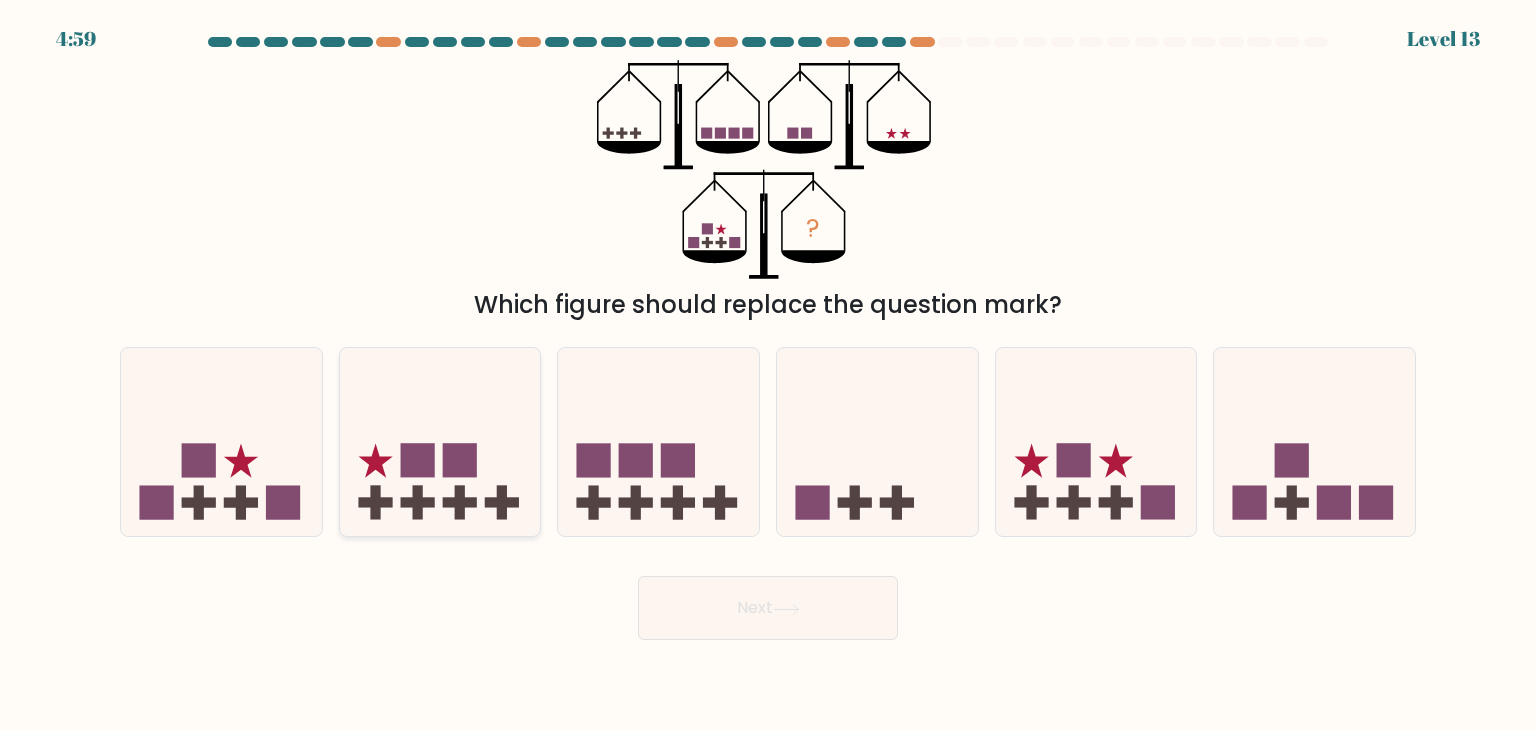 click at bounding box center [440, 442] 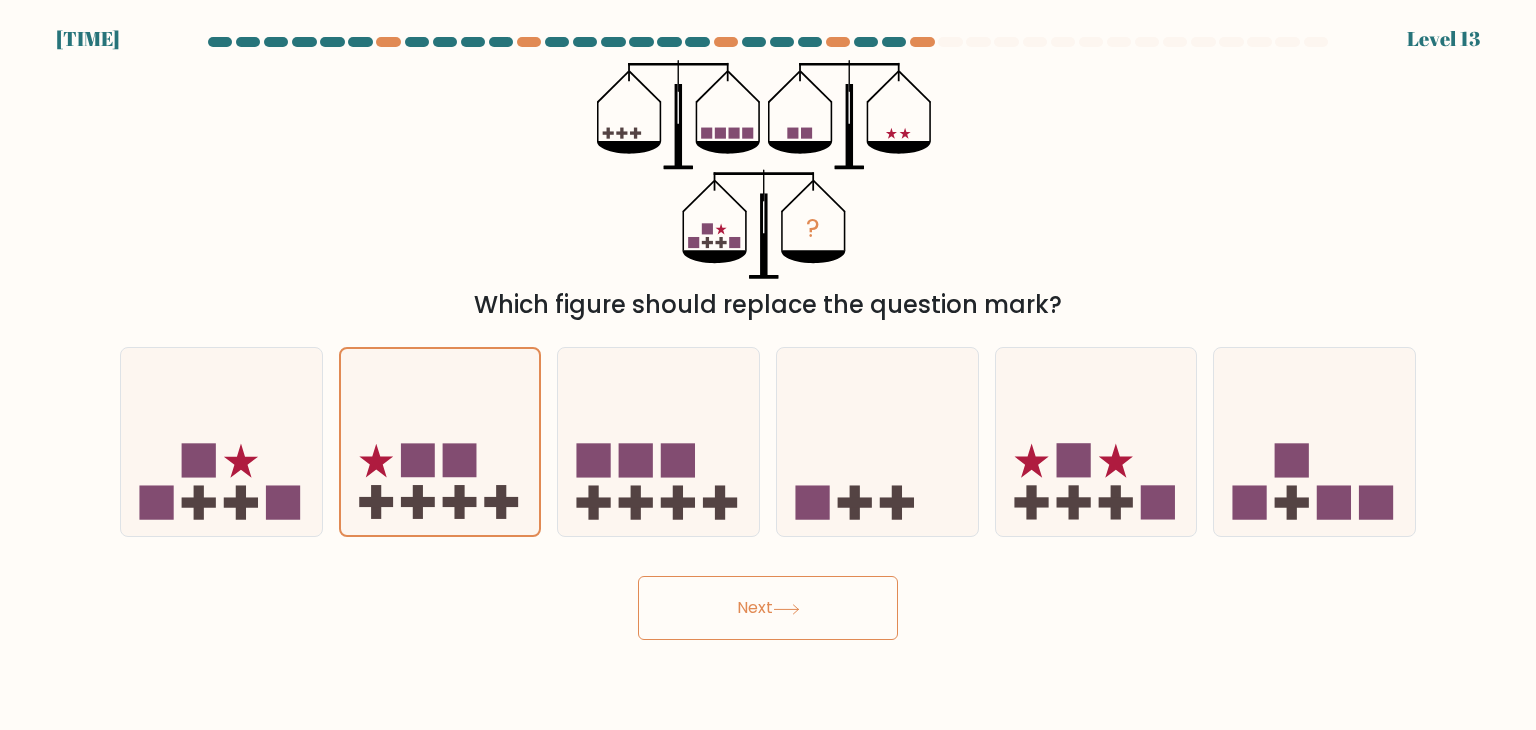 click at bounding box center [786, 609] 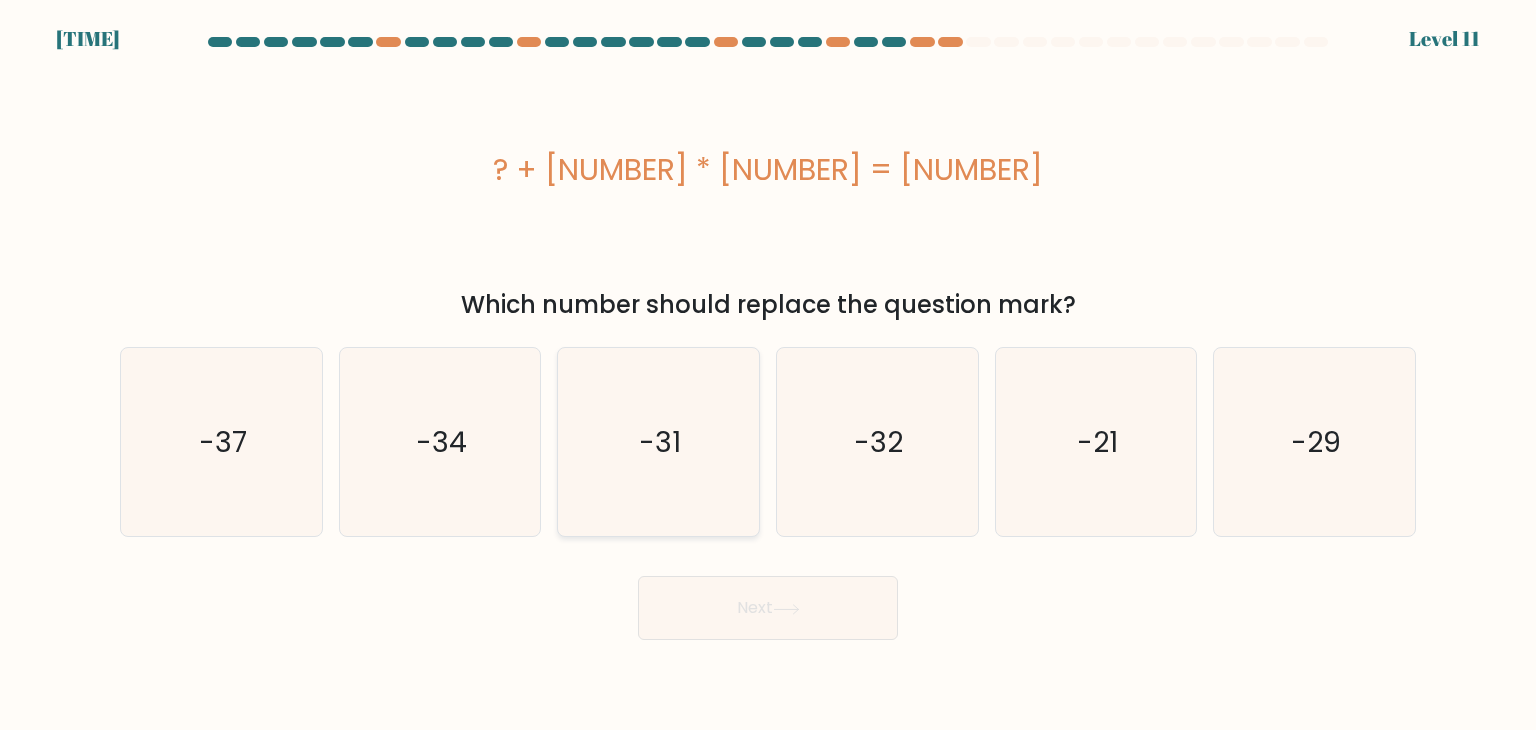 drag, startPoint x: 253, startPoint y: 448, endPoint x: 713, endPoint y: 521, distance: 465.75638 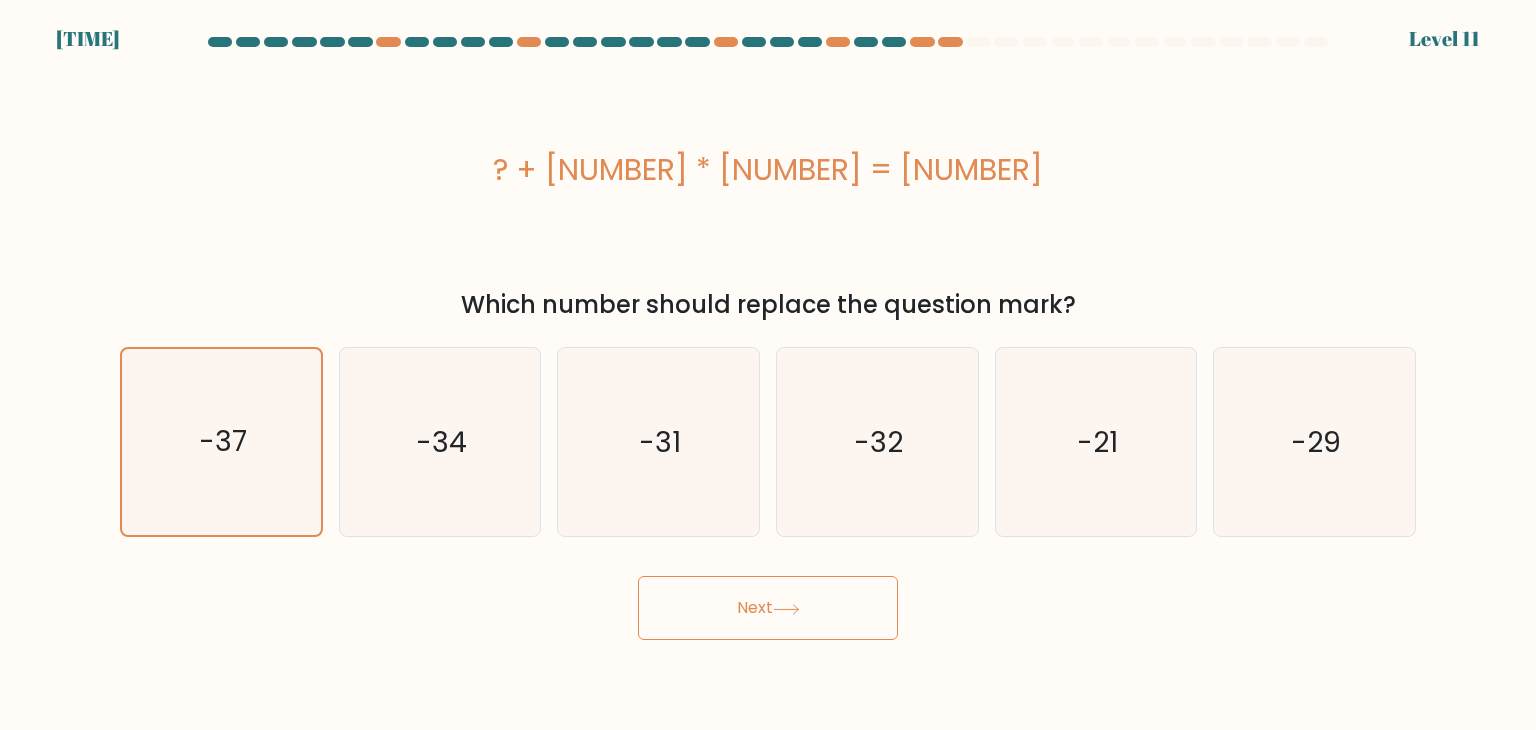click on "Next" at bounding box center [768, 608] 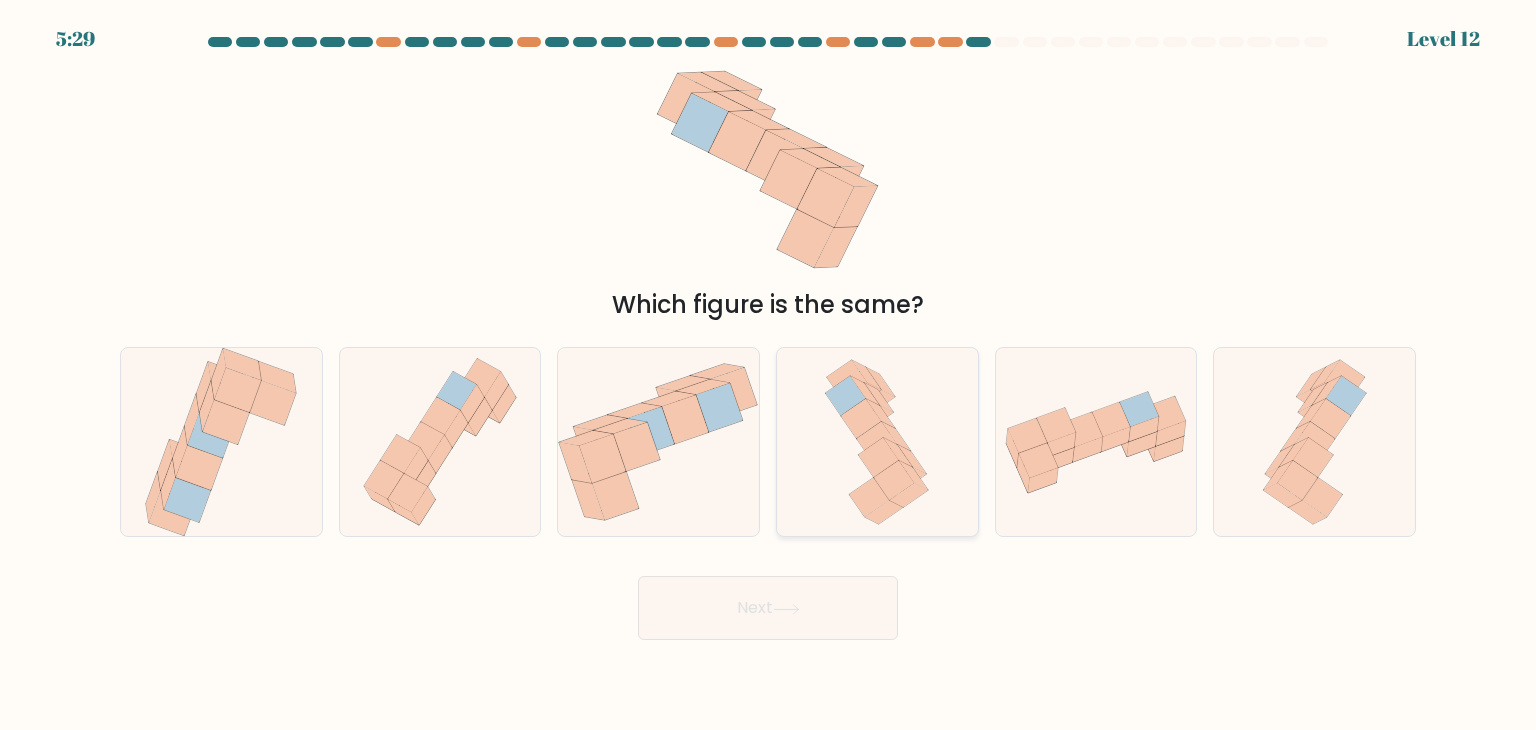 click at bounding box center (894, 480) 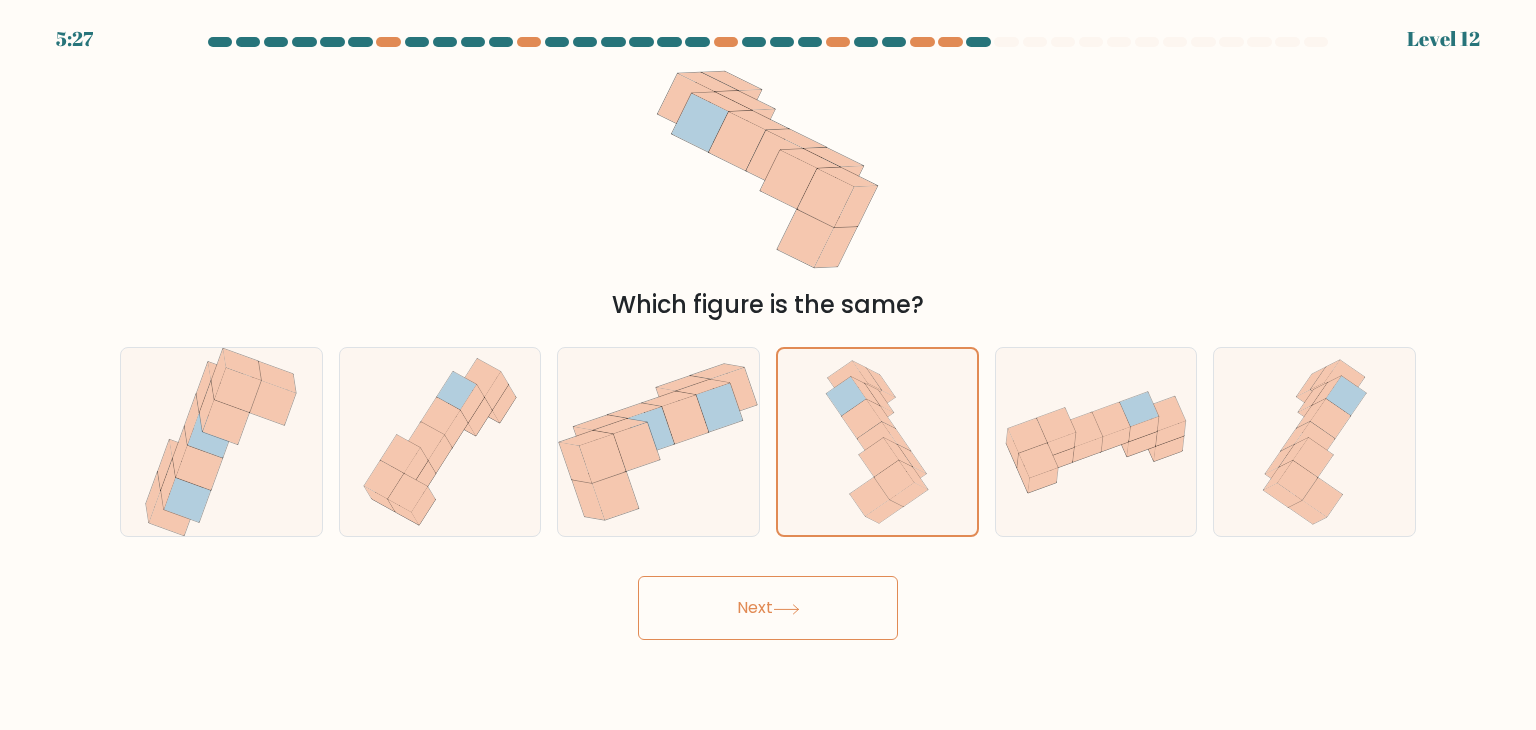 click at bounding box center (786, 609) 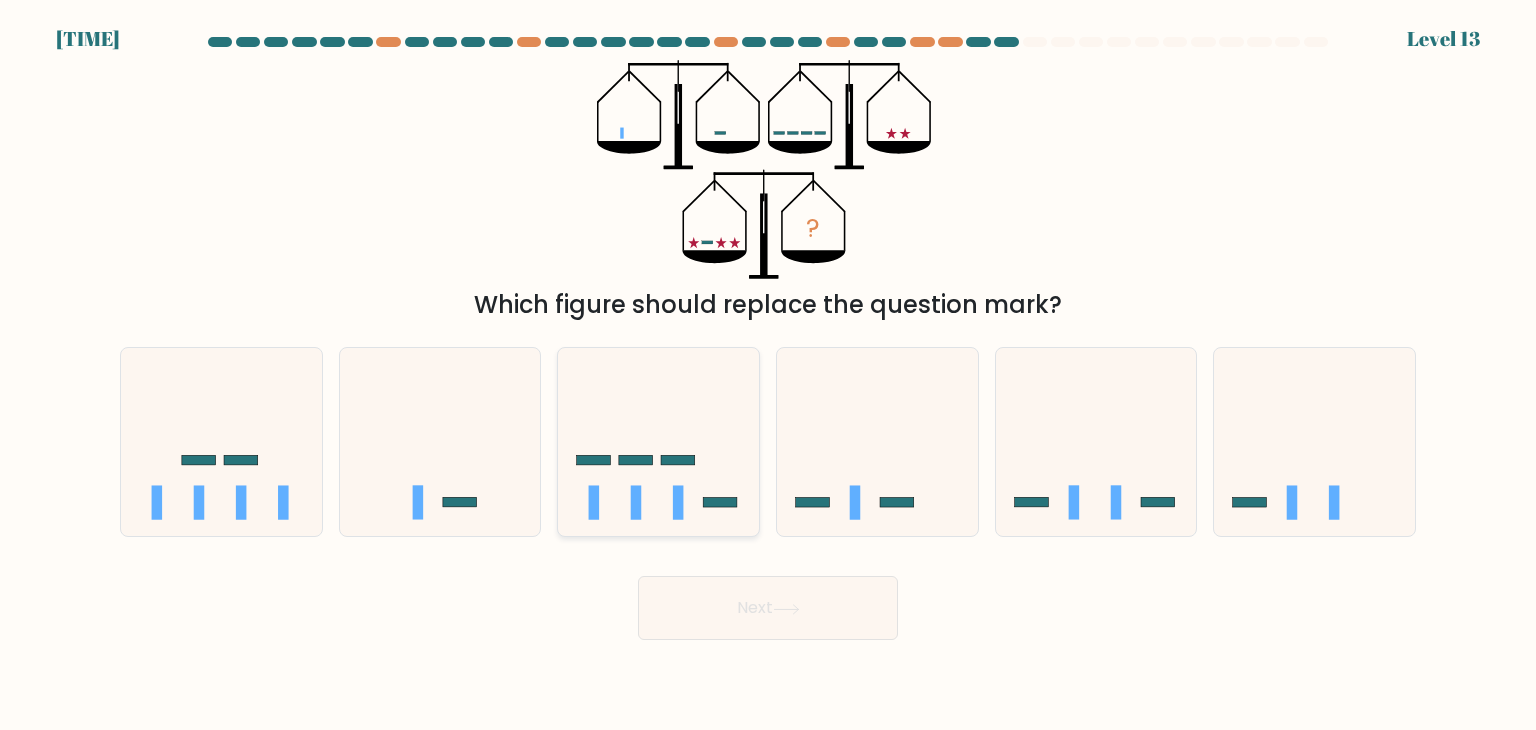 click at bounding box center [658, 442] 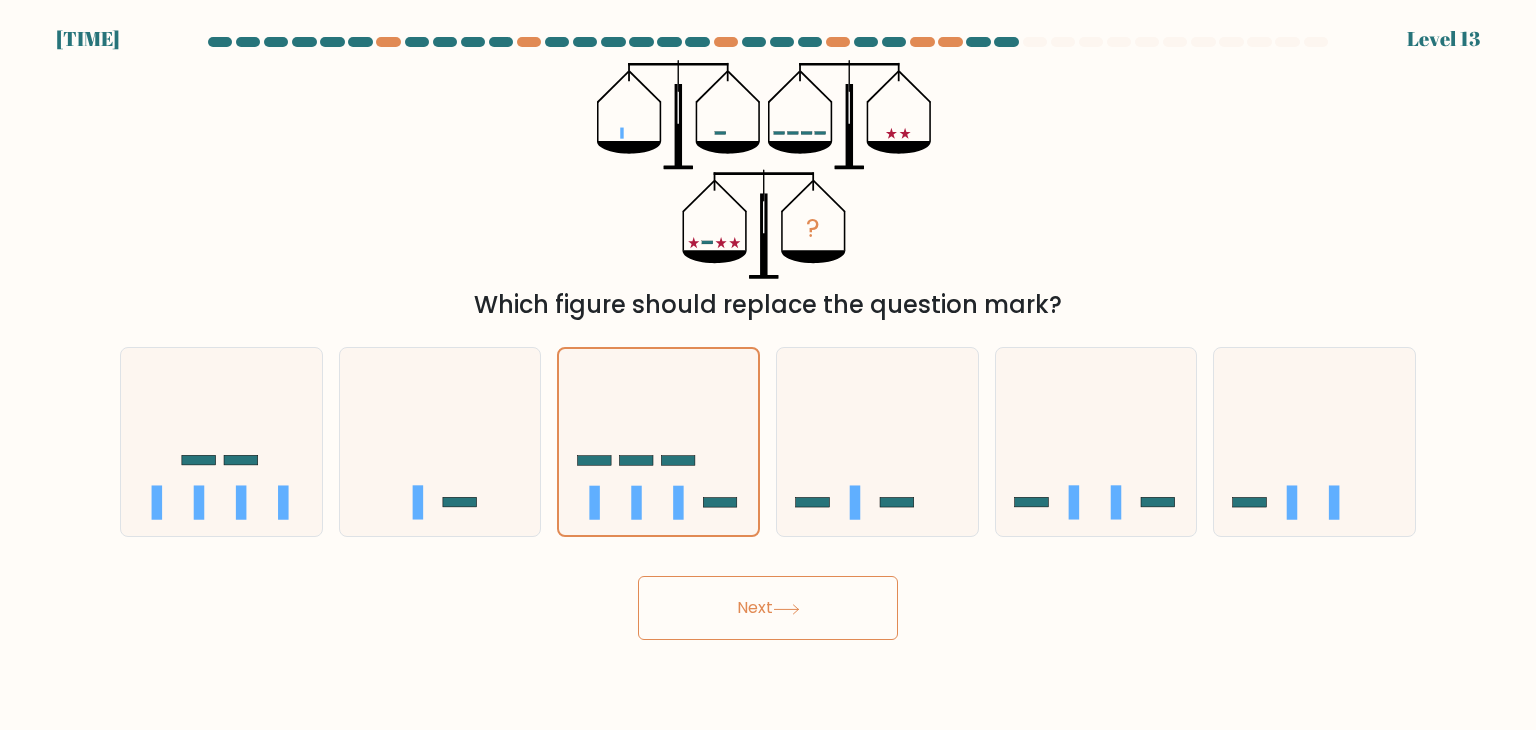 click on "Next" at bounding box center [768, 608] 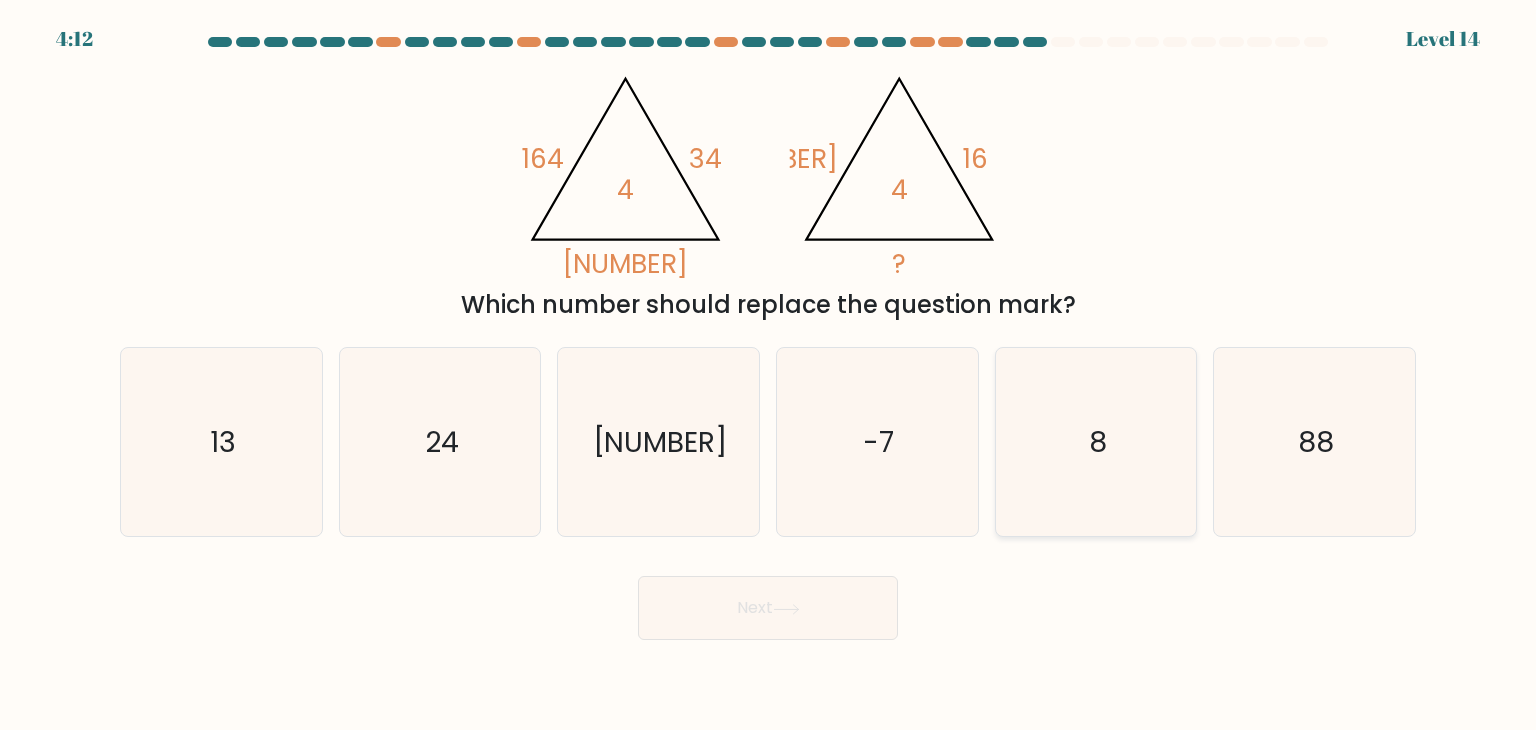 click on "8" at bounding box center (1096, 442) 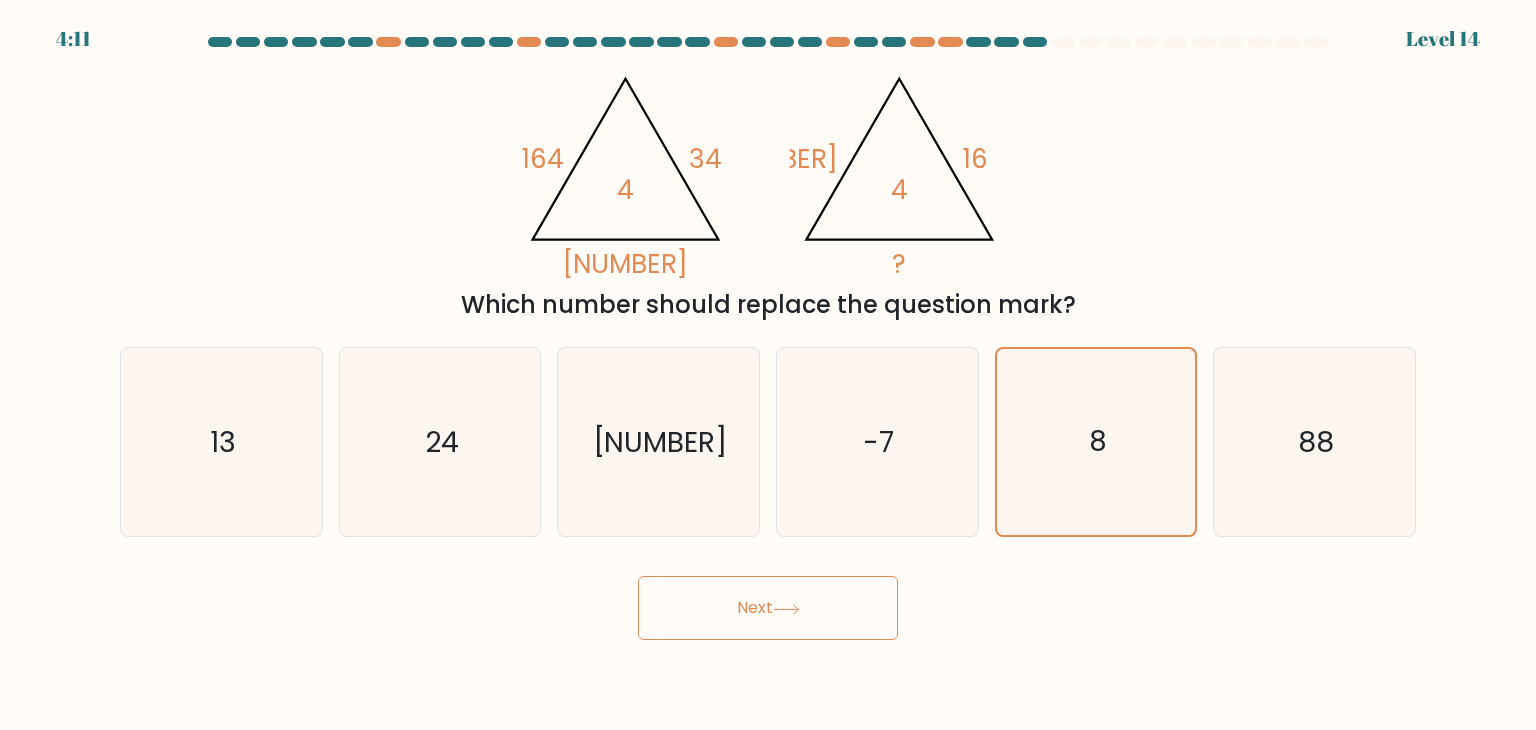 click on "Next" at bounding box center (768, 608) 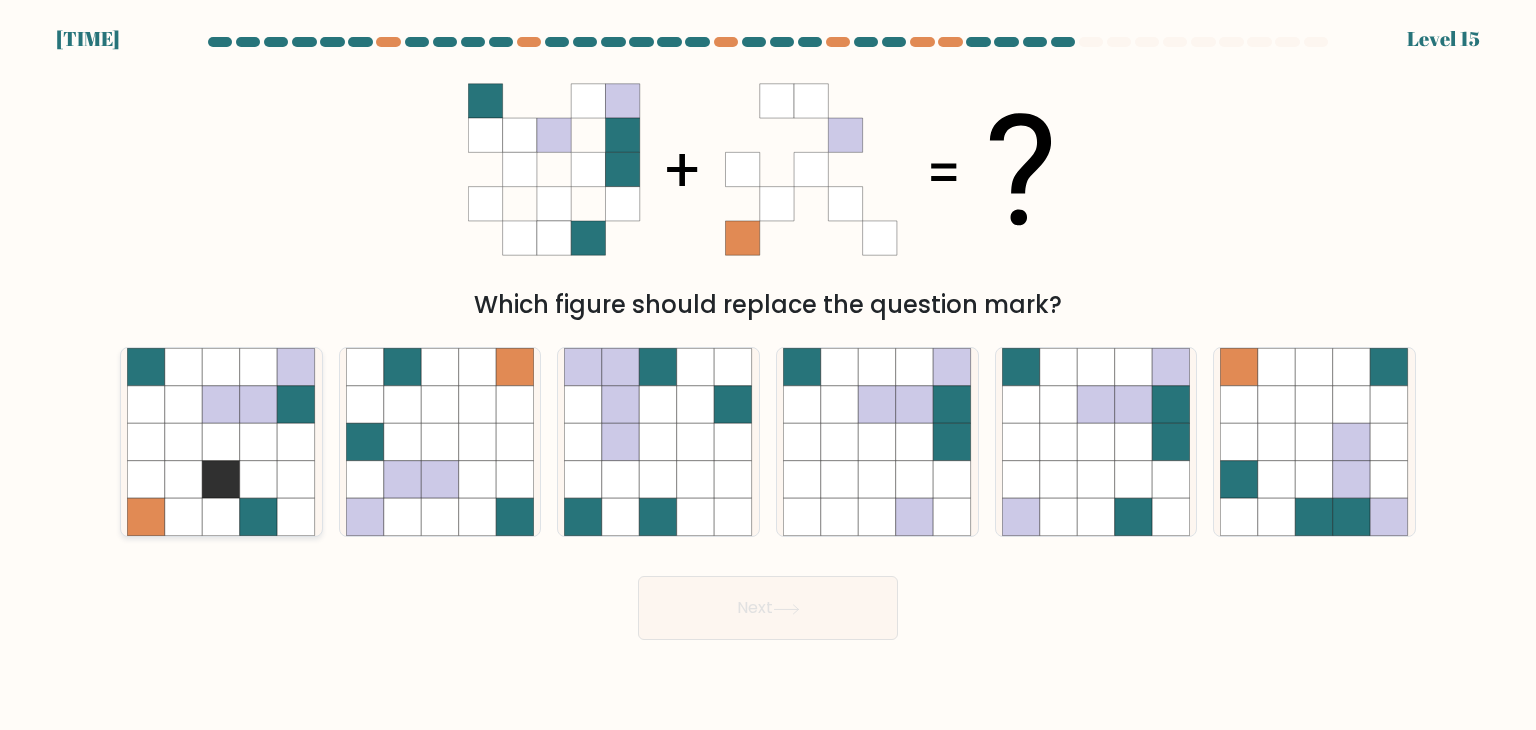 drag, startPoint x: 240, startPoint y: 467, endPoint x: 307, endPoint y: 479, distance: 68.06615 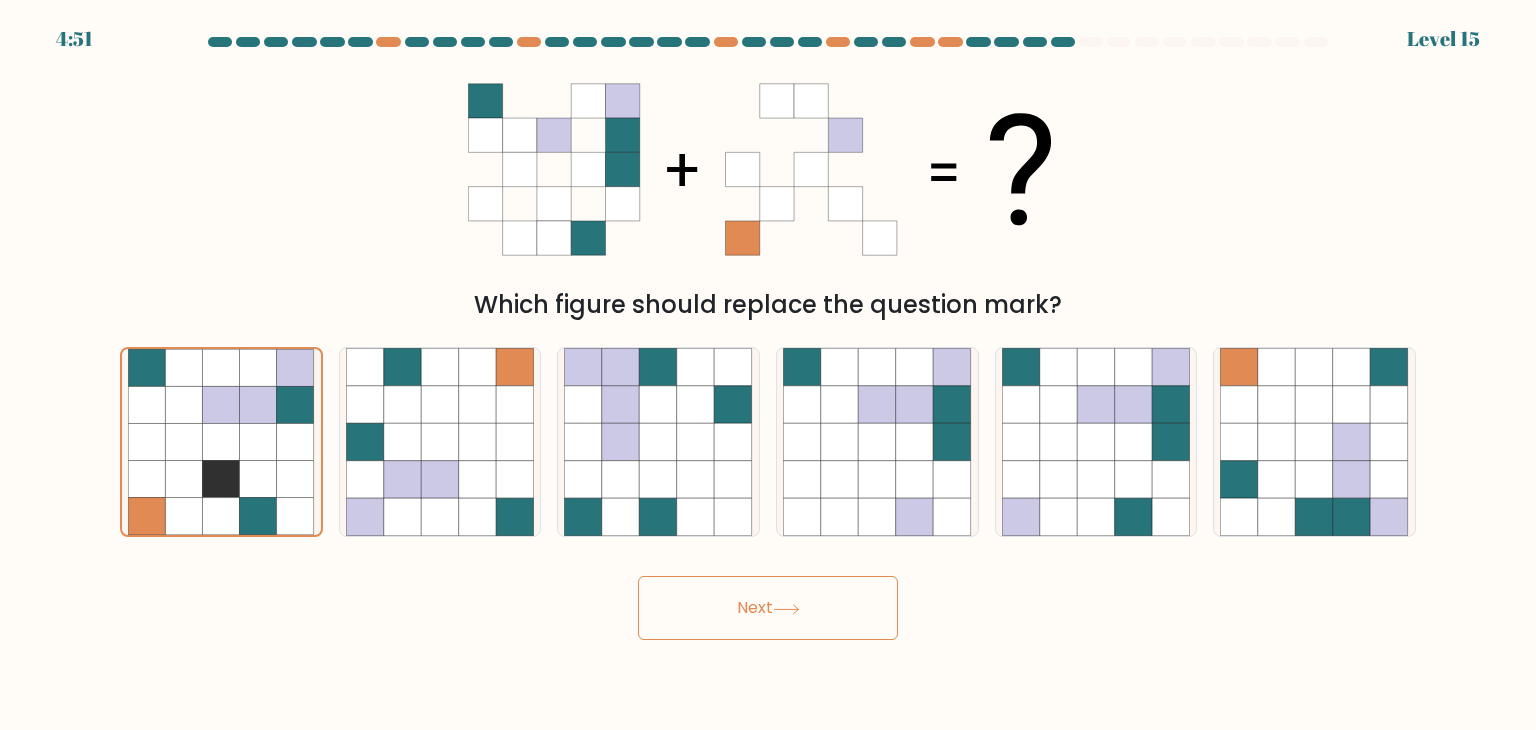 click on "Next" at bounding box center (768, 608) 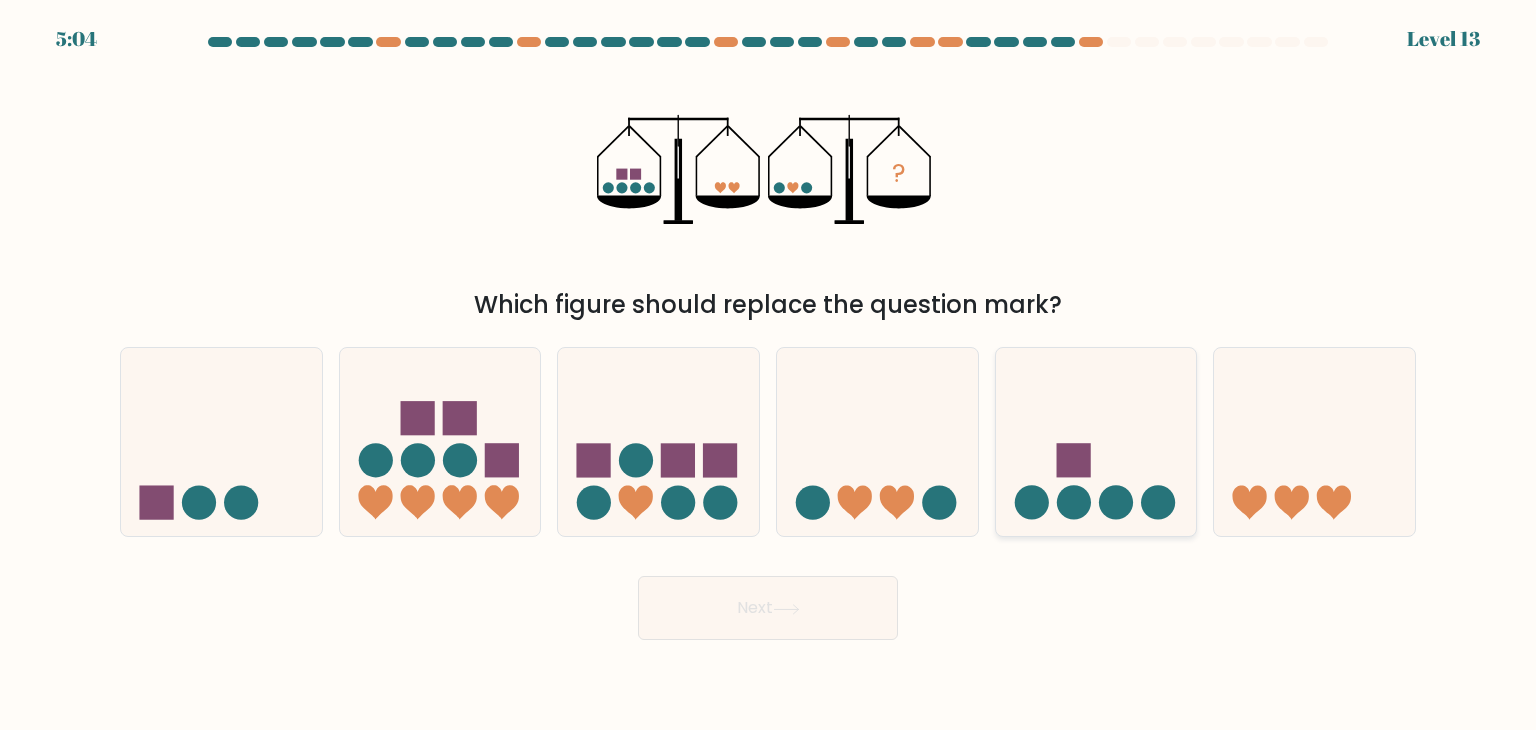 click at bounding box center (1096, 442) 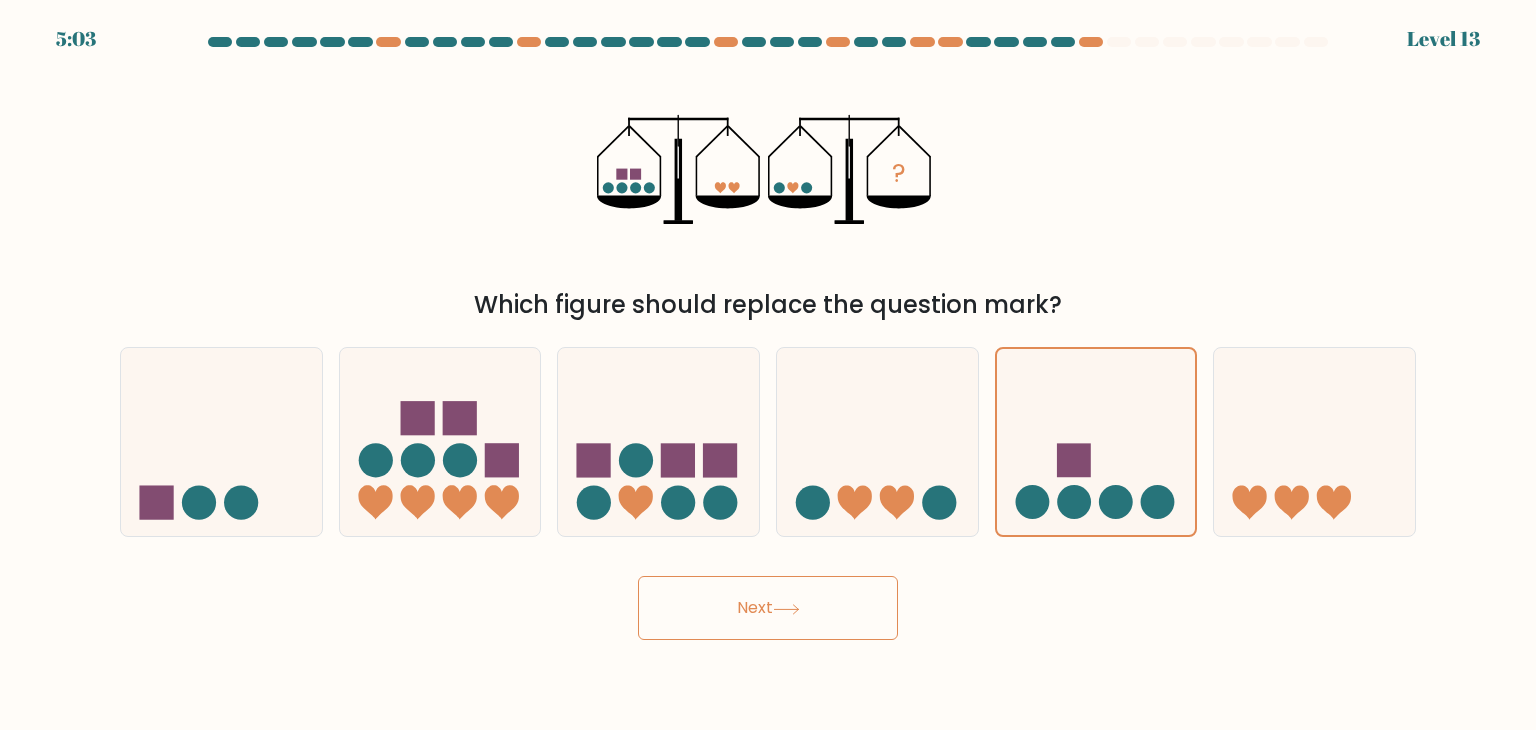 click on "Next" at bounding box center [768, 608] 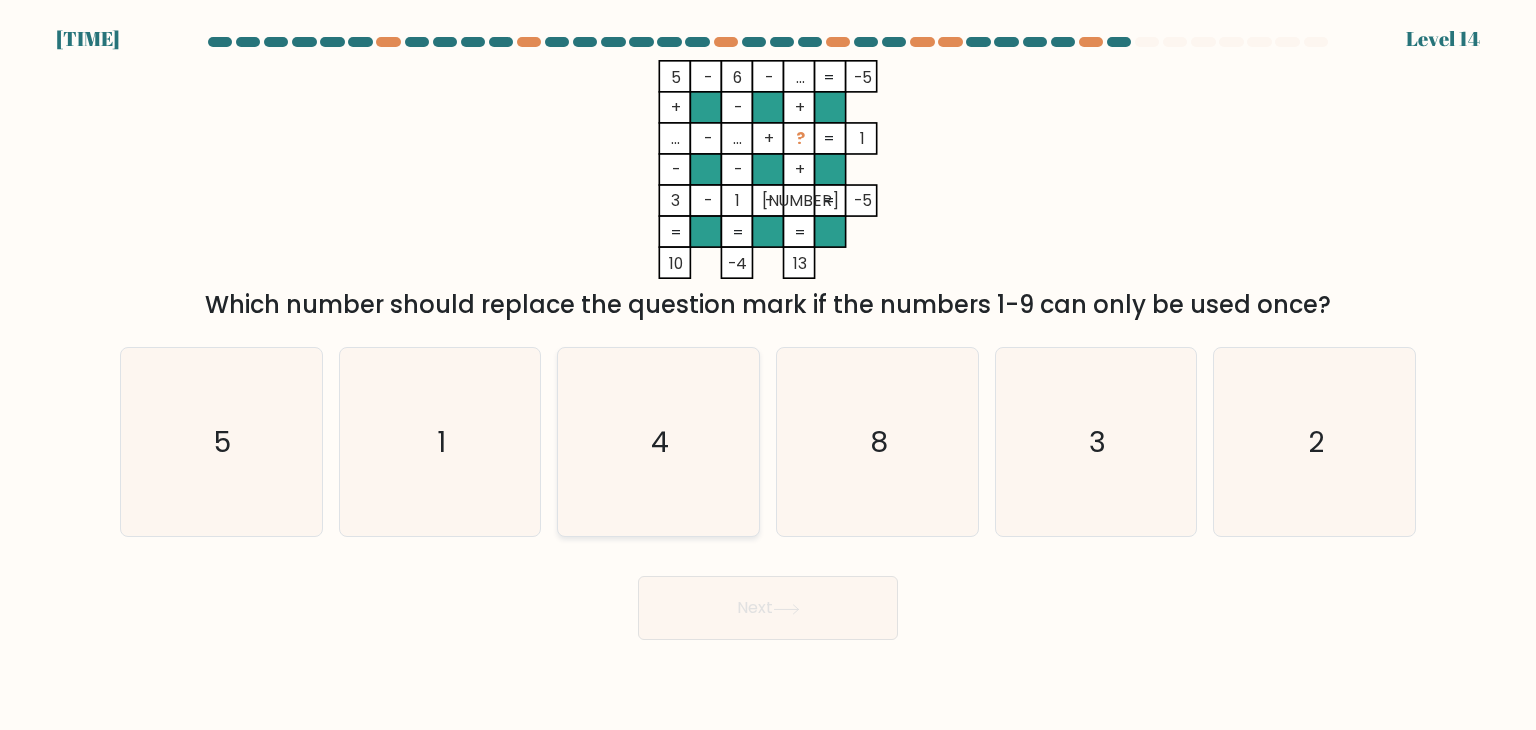 click on "4" at bounding box center (658, 442) 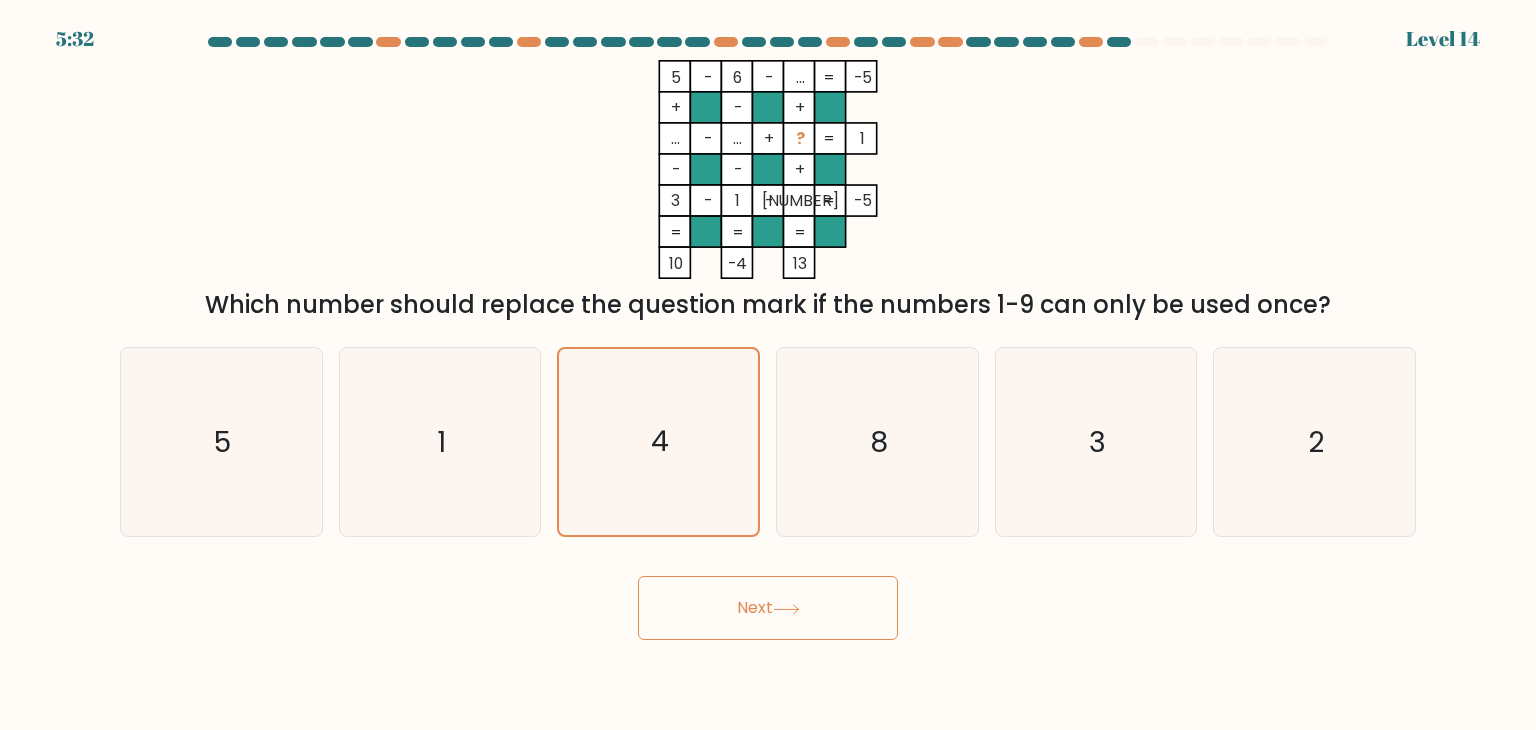 click on "Next" at bounding box center (768, 608) 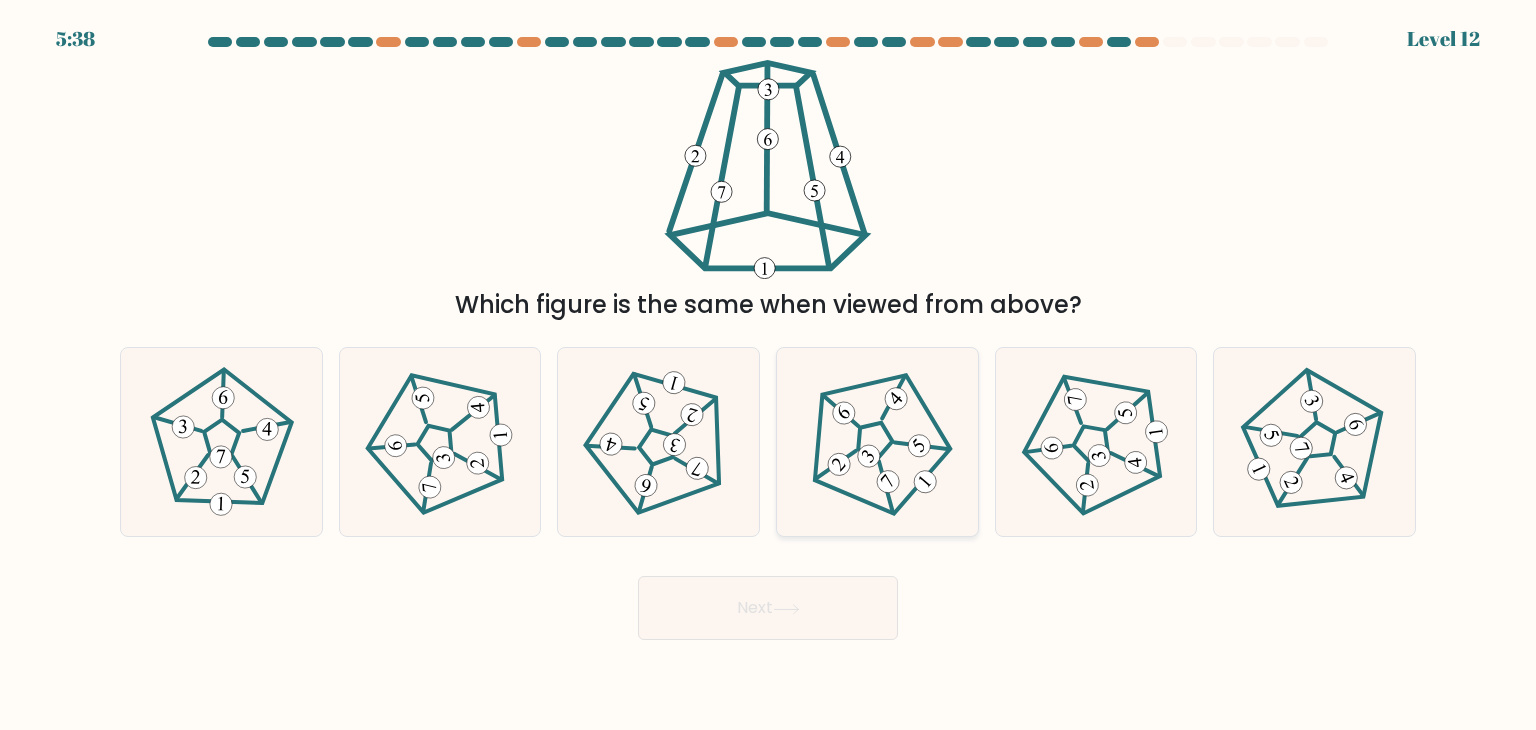 click at bounding box center (877, 442) 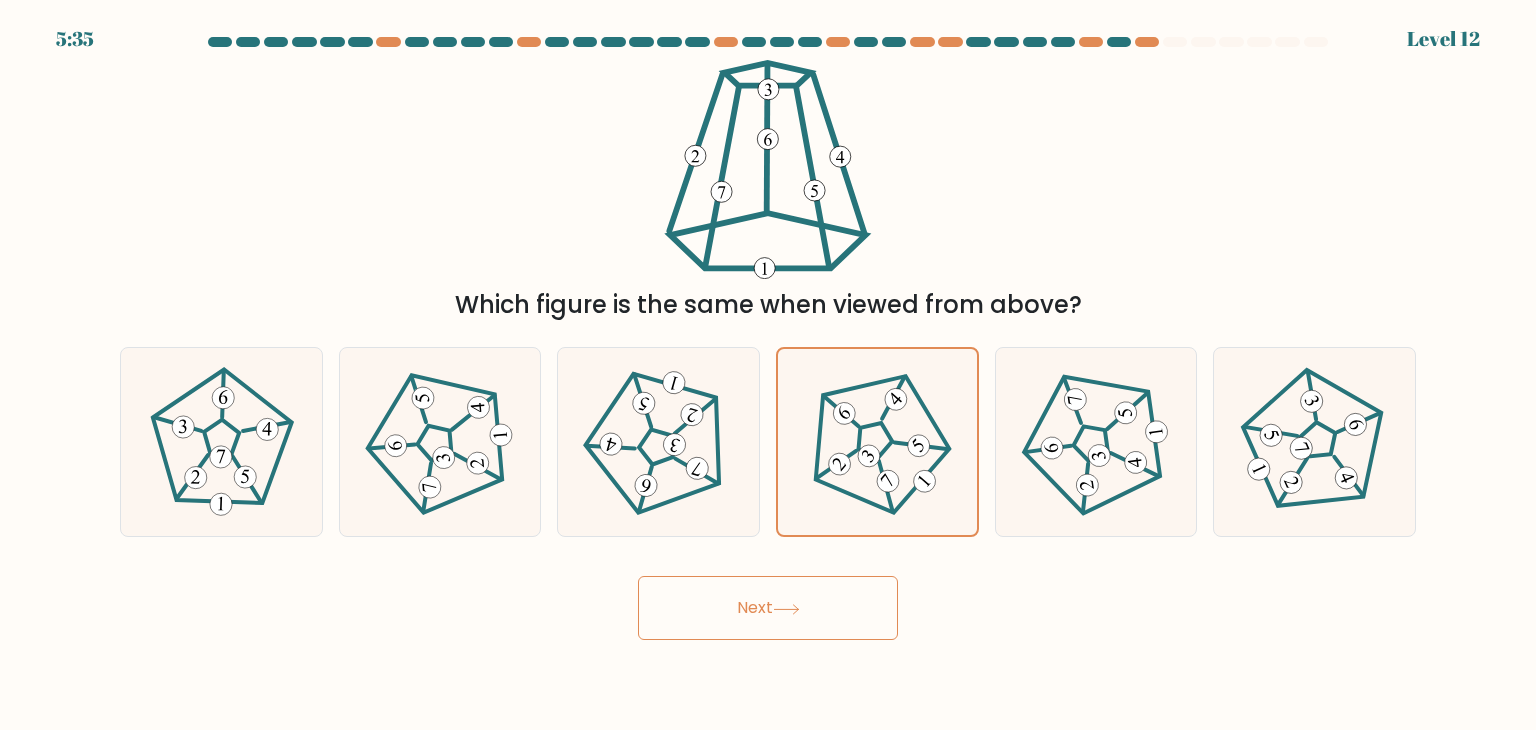 click on "Next" at bounding box center [768, 608] 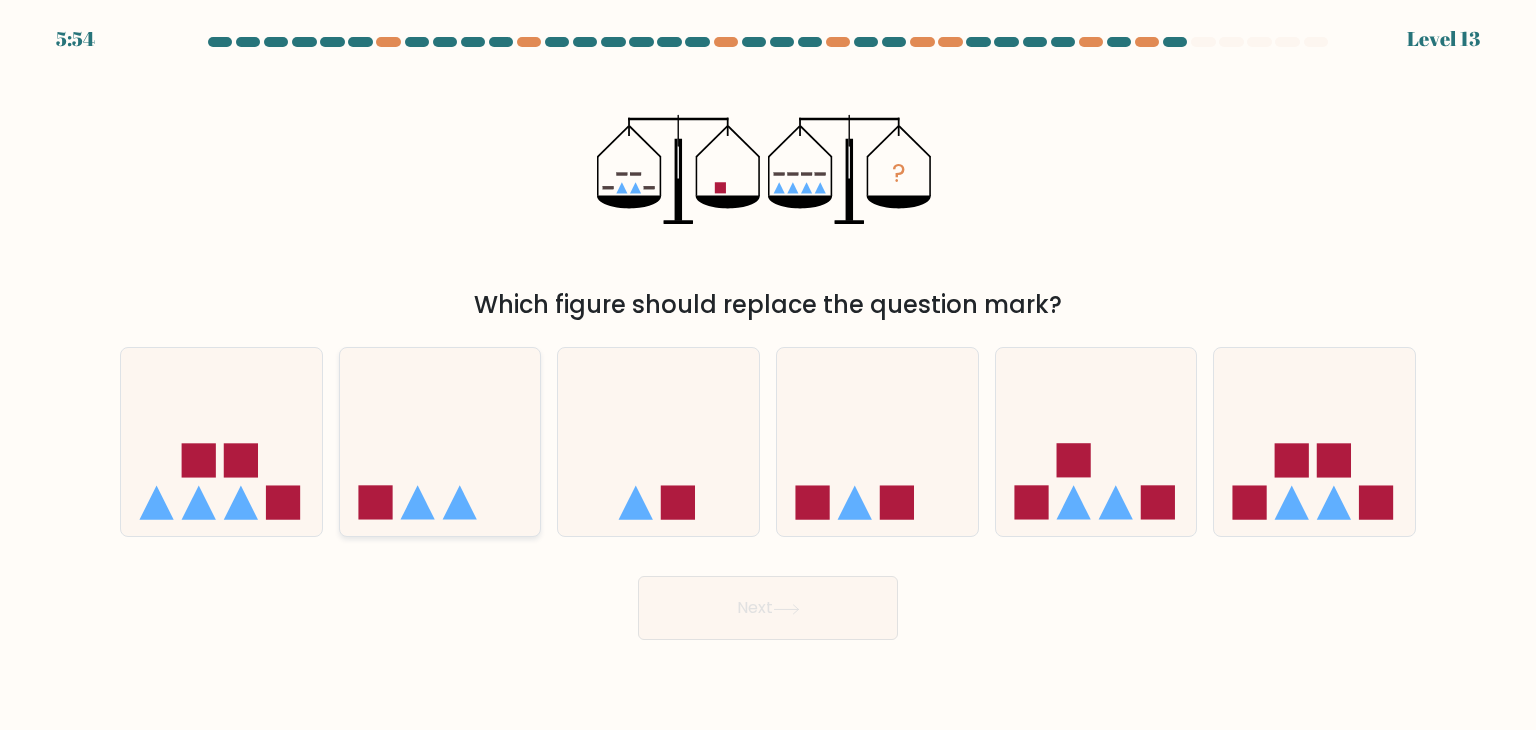 click at bounding box center [440, 442] 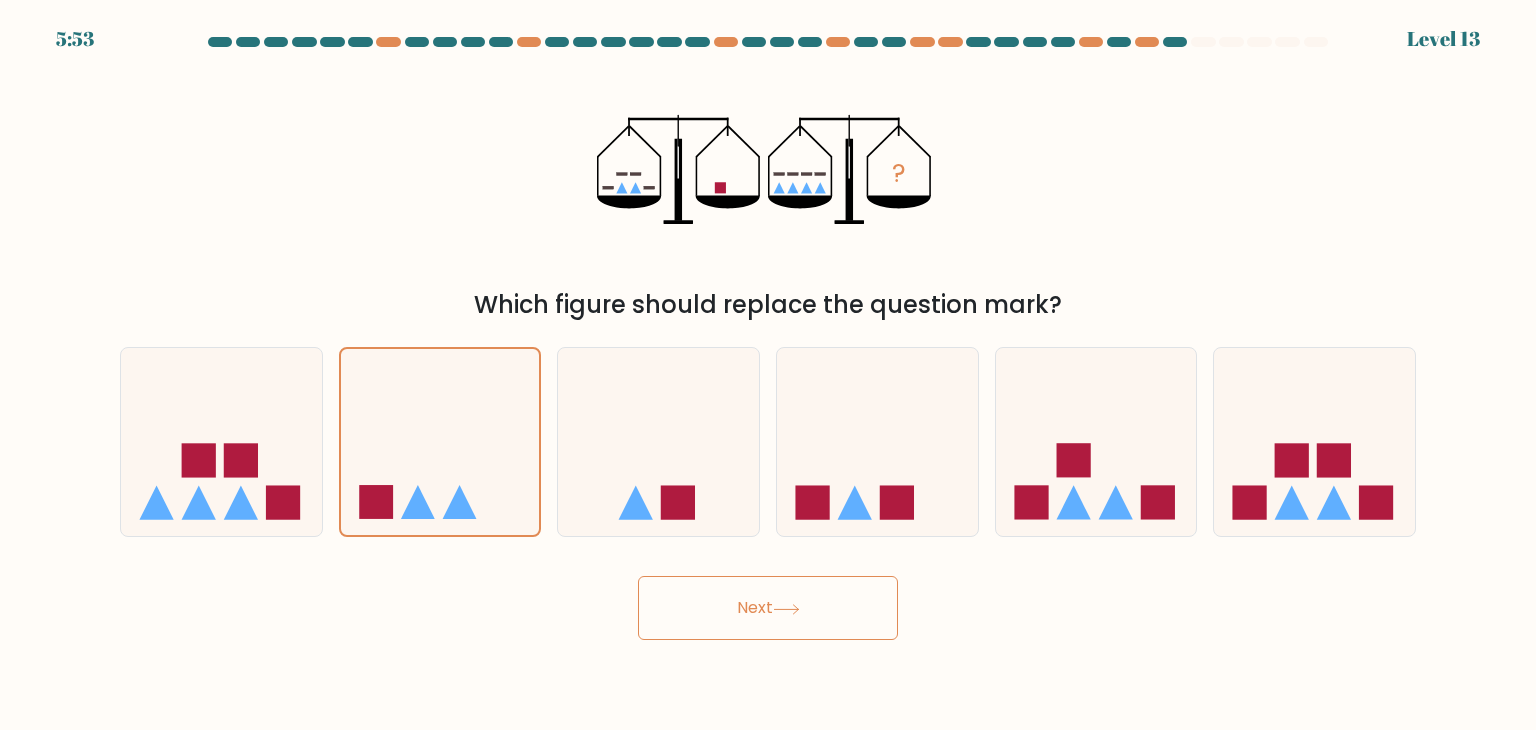click on "Next" at bounding box center [768, 608] 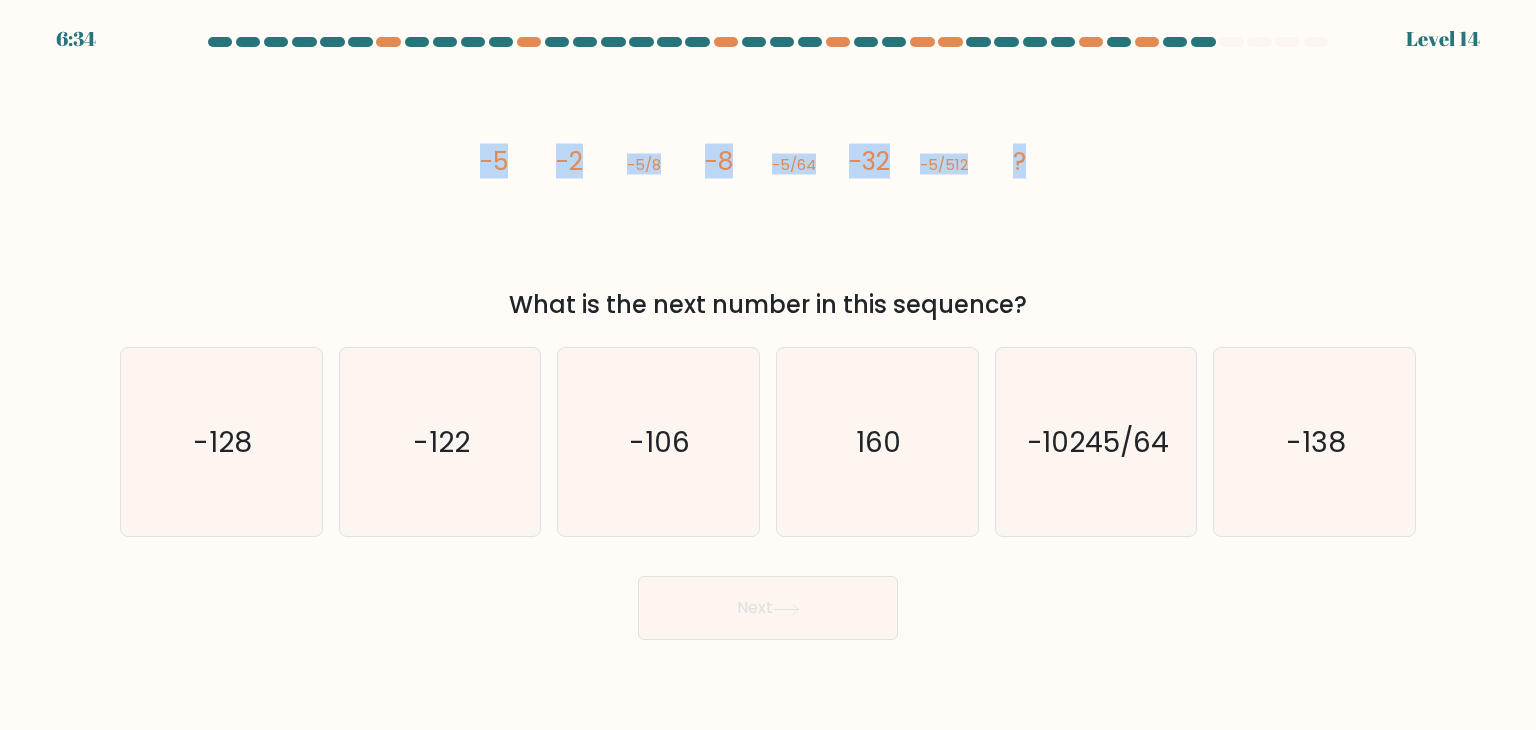 drag, startPoint x: 459, startPoint y: 156, endPoint x: 1062, endPoint y: 158, distance: 603.0033 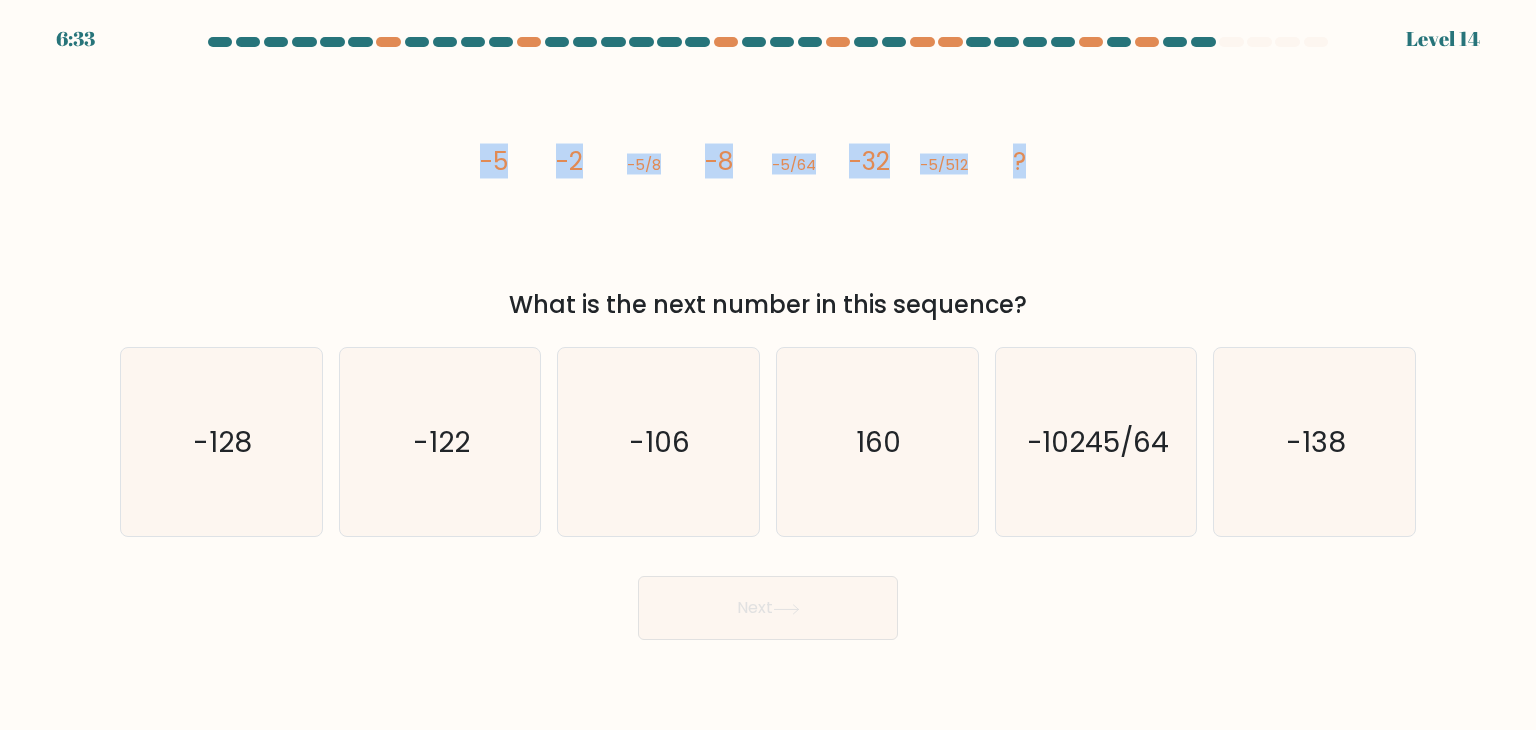 copy on "-5
-2
-5/8
-8
-5/64
-32
-5/512
?" 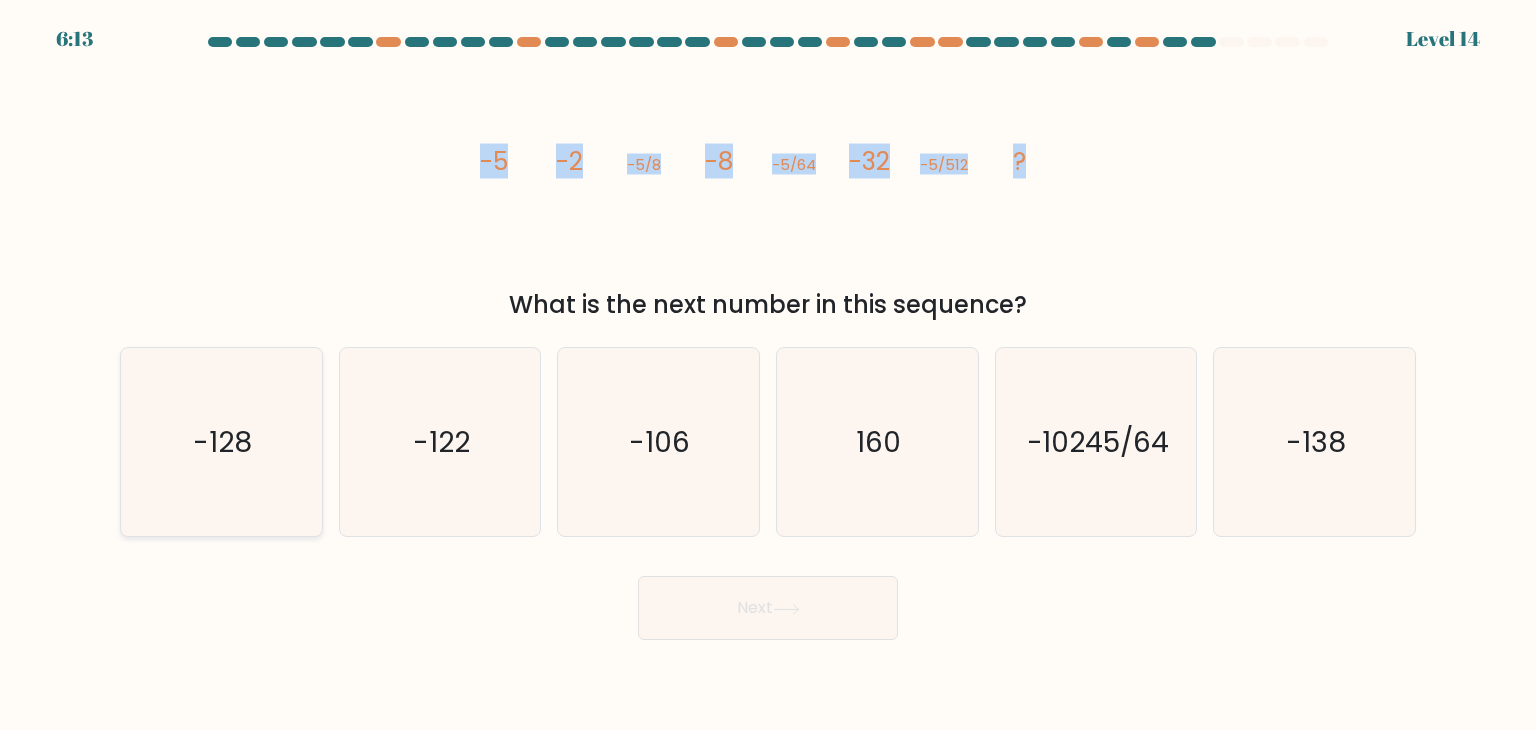 click on "-128" at bounding box center (223, 442) 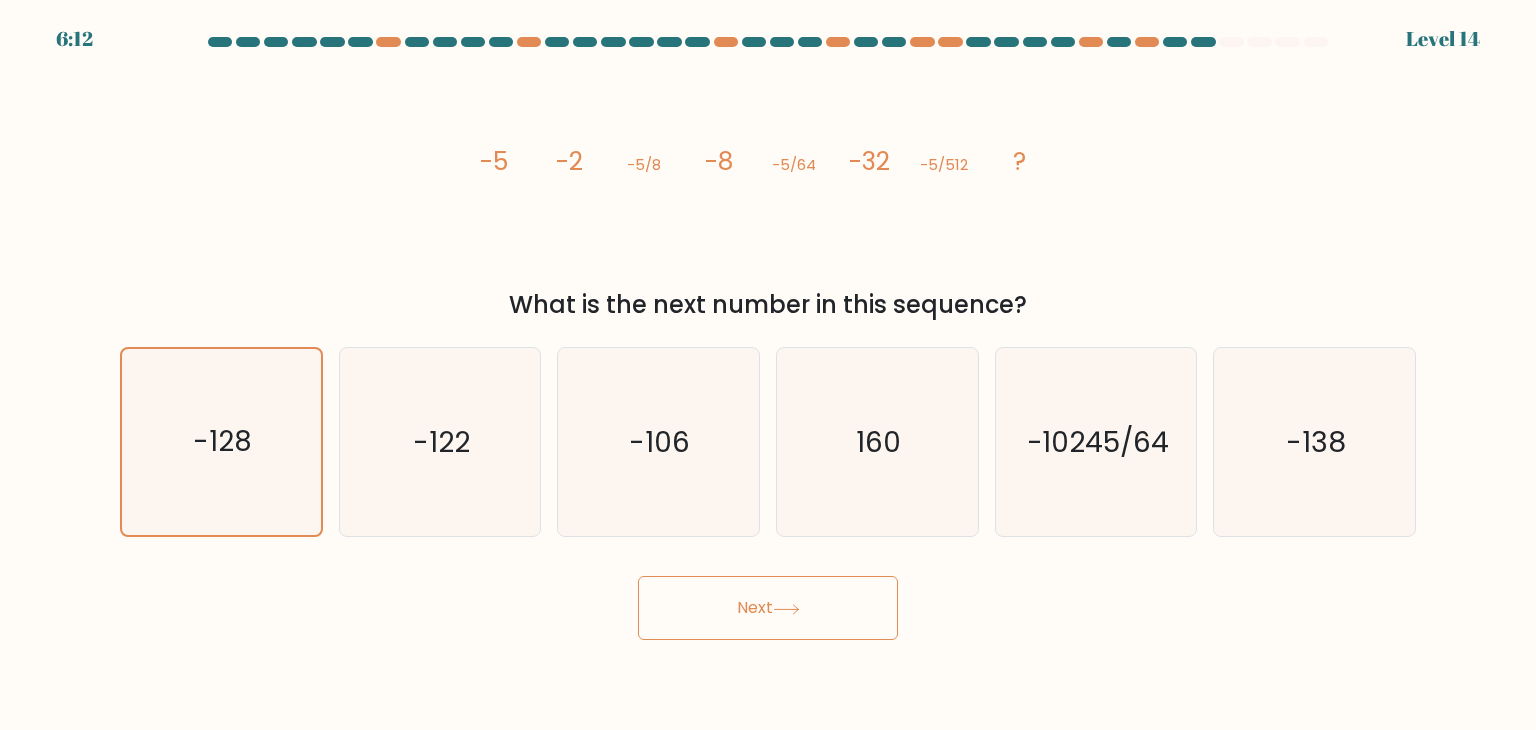 click on "Next" at bounding box center [768, 608] 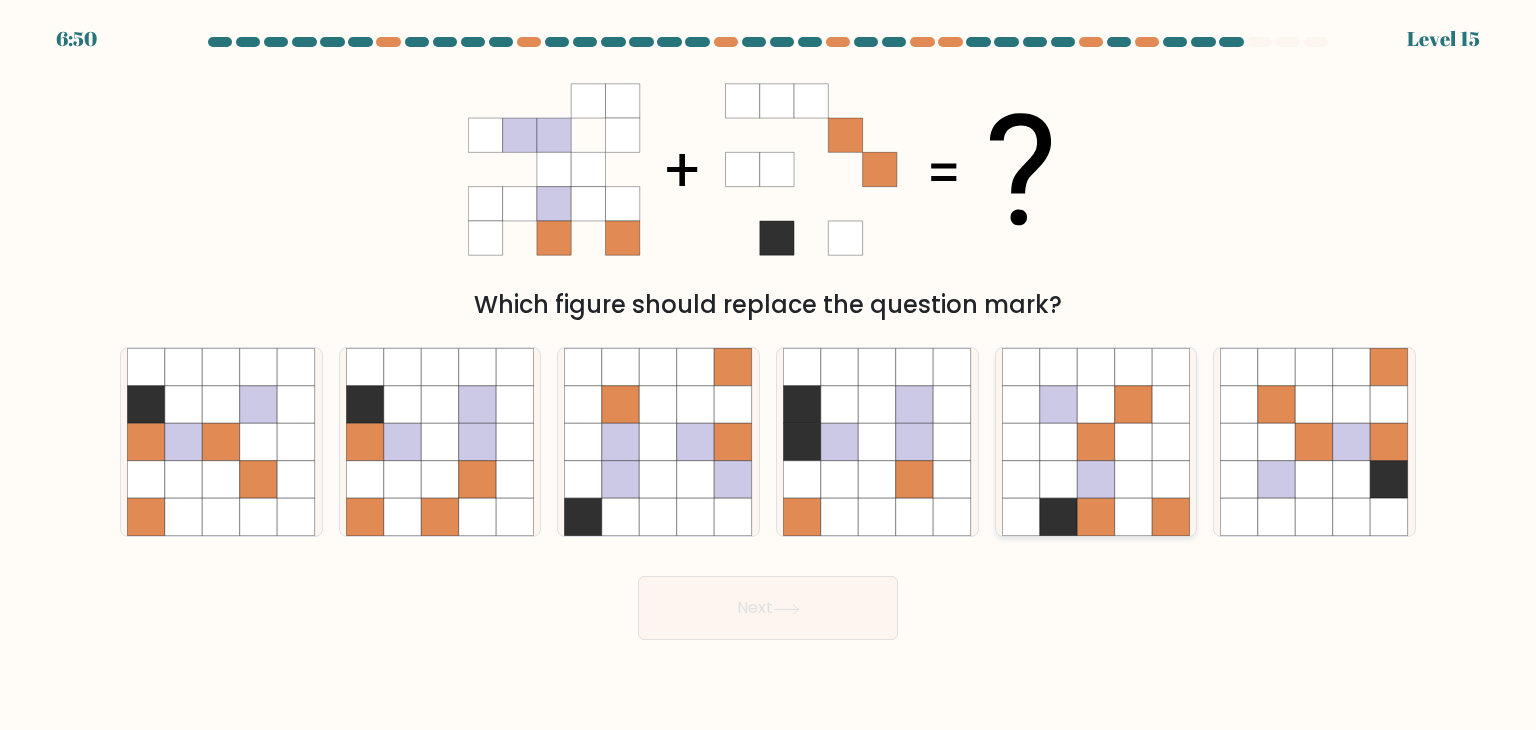 click at bounding box center (1134, 480) 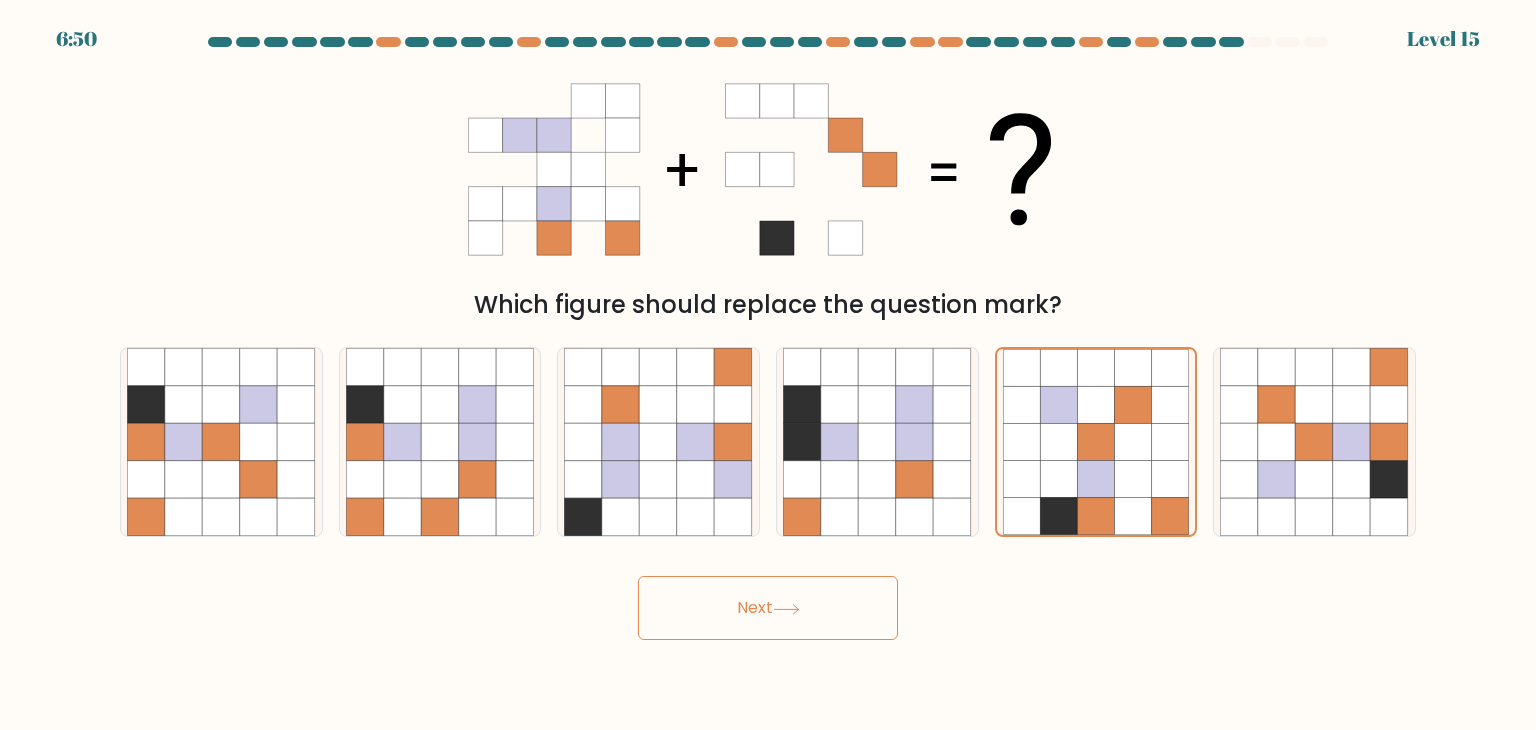 click on "Next" at bounding box center (768, 608) 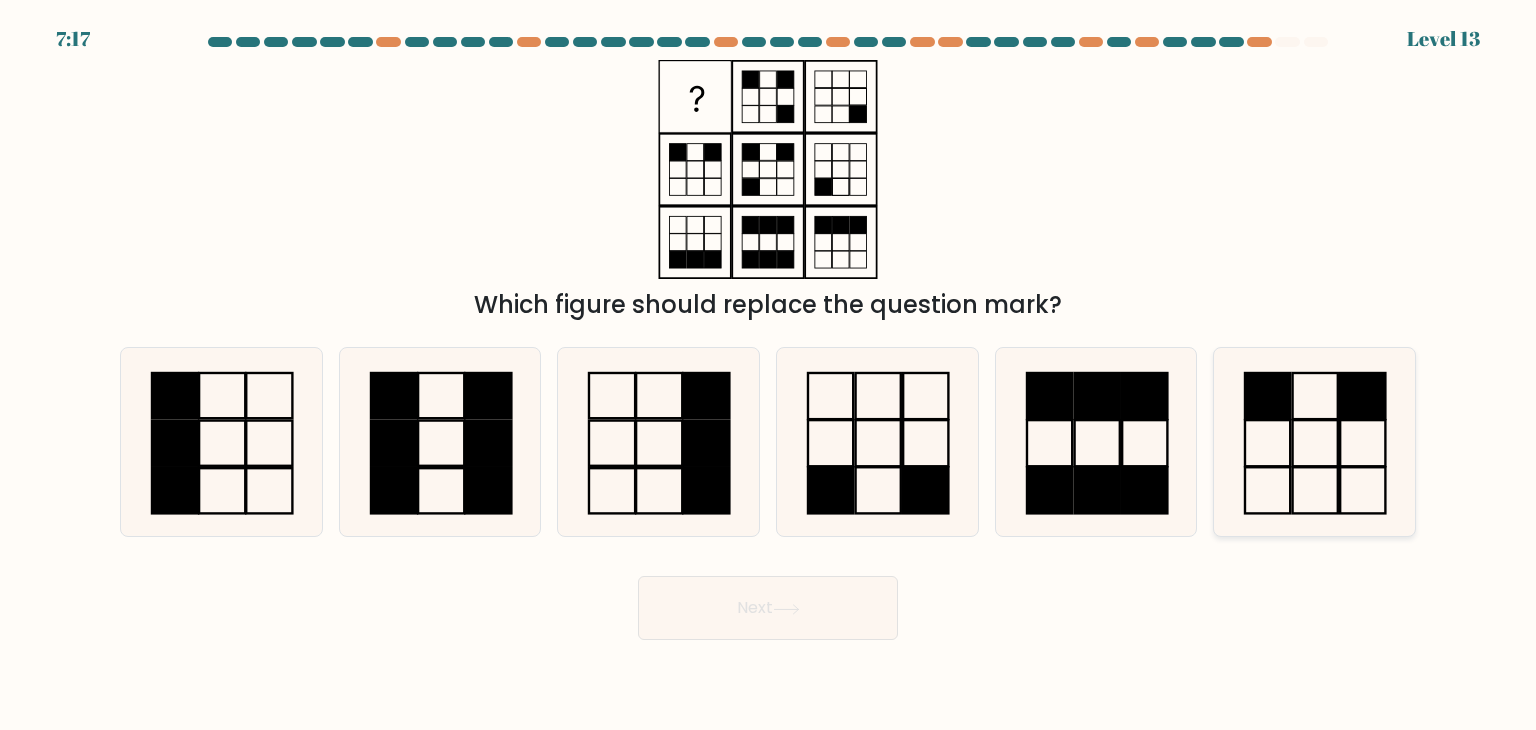 click at bounding box center (1314, 442) 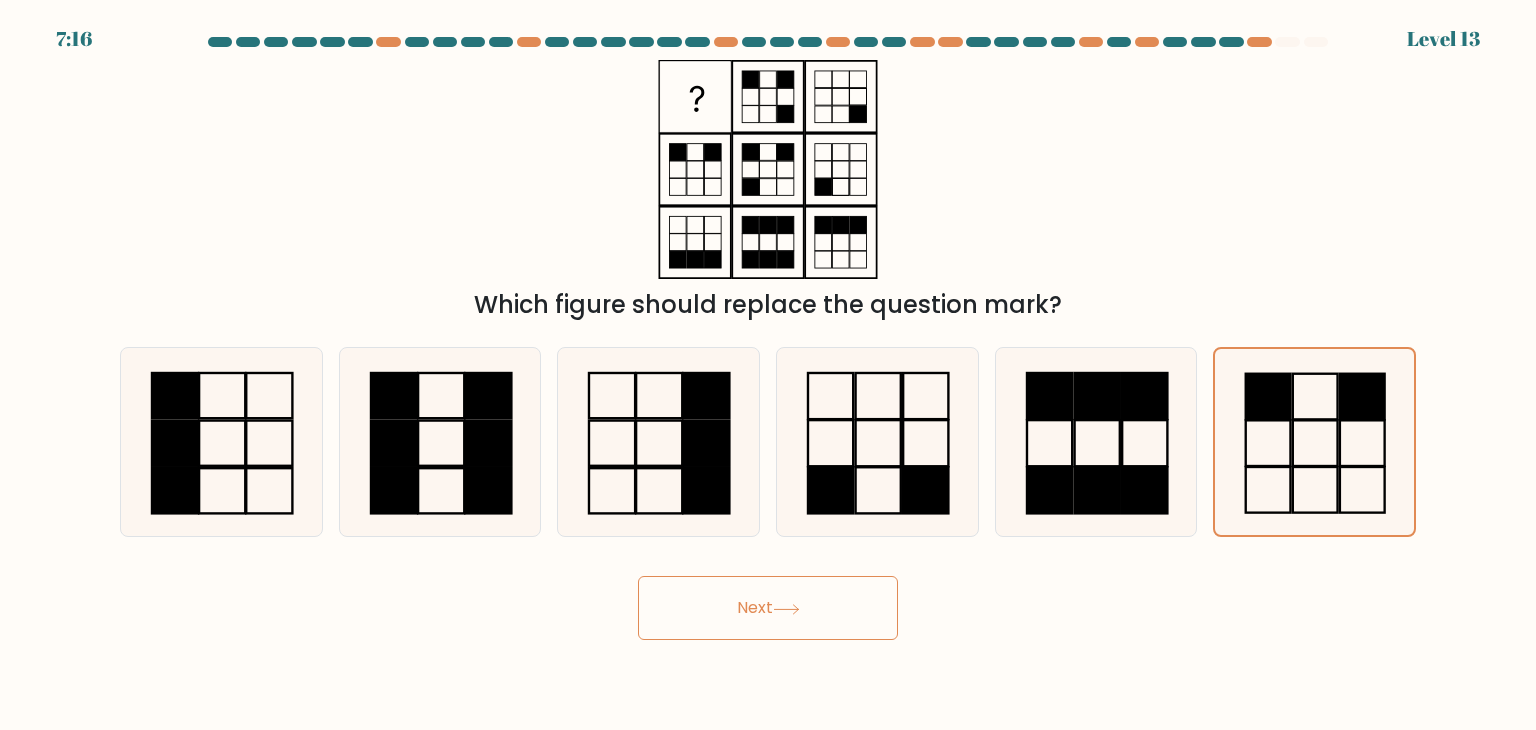 click on "Next" at bounding box center [768, 608] 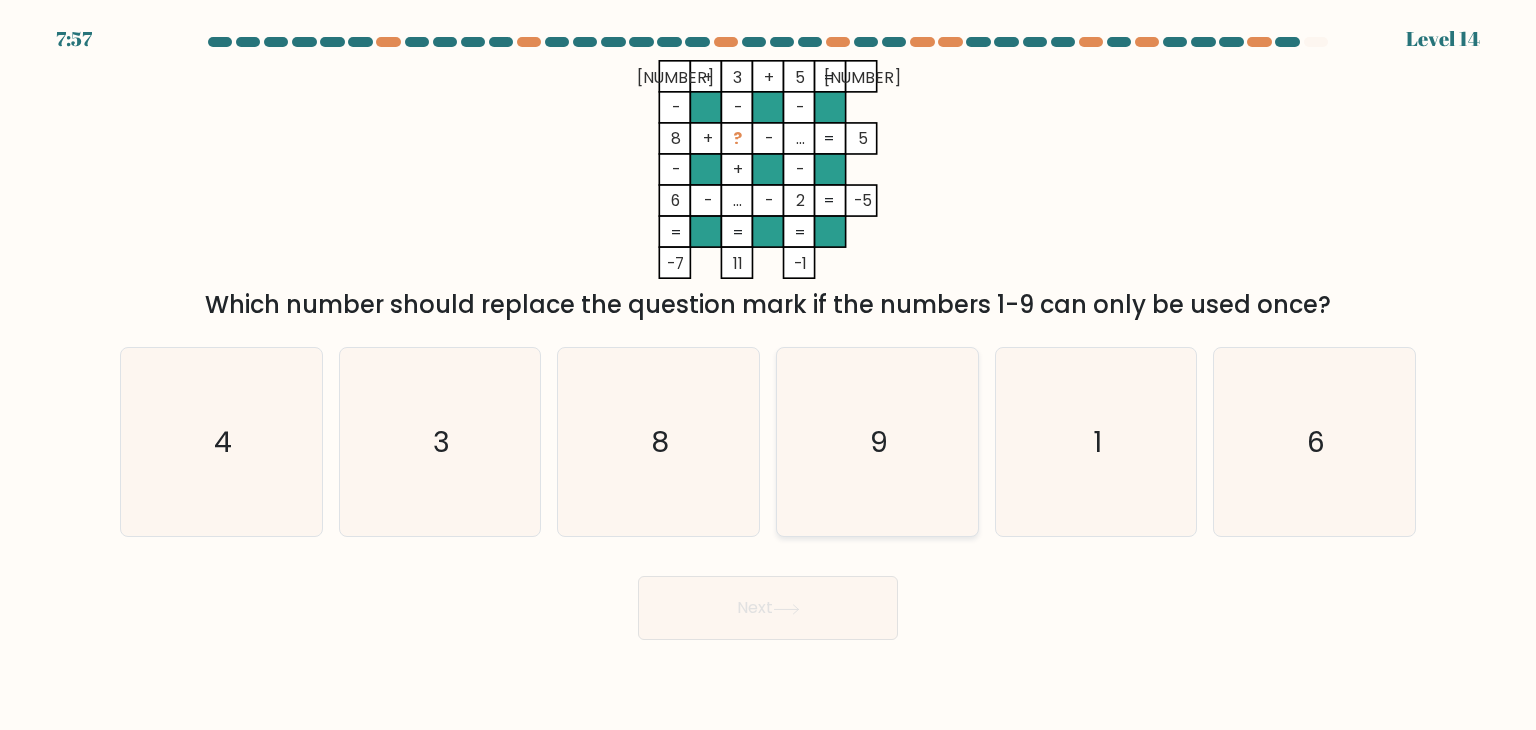 click on "9" at bounding box center (877, 442) 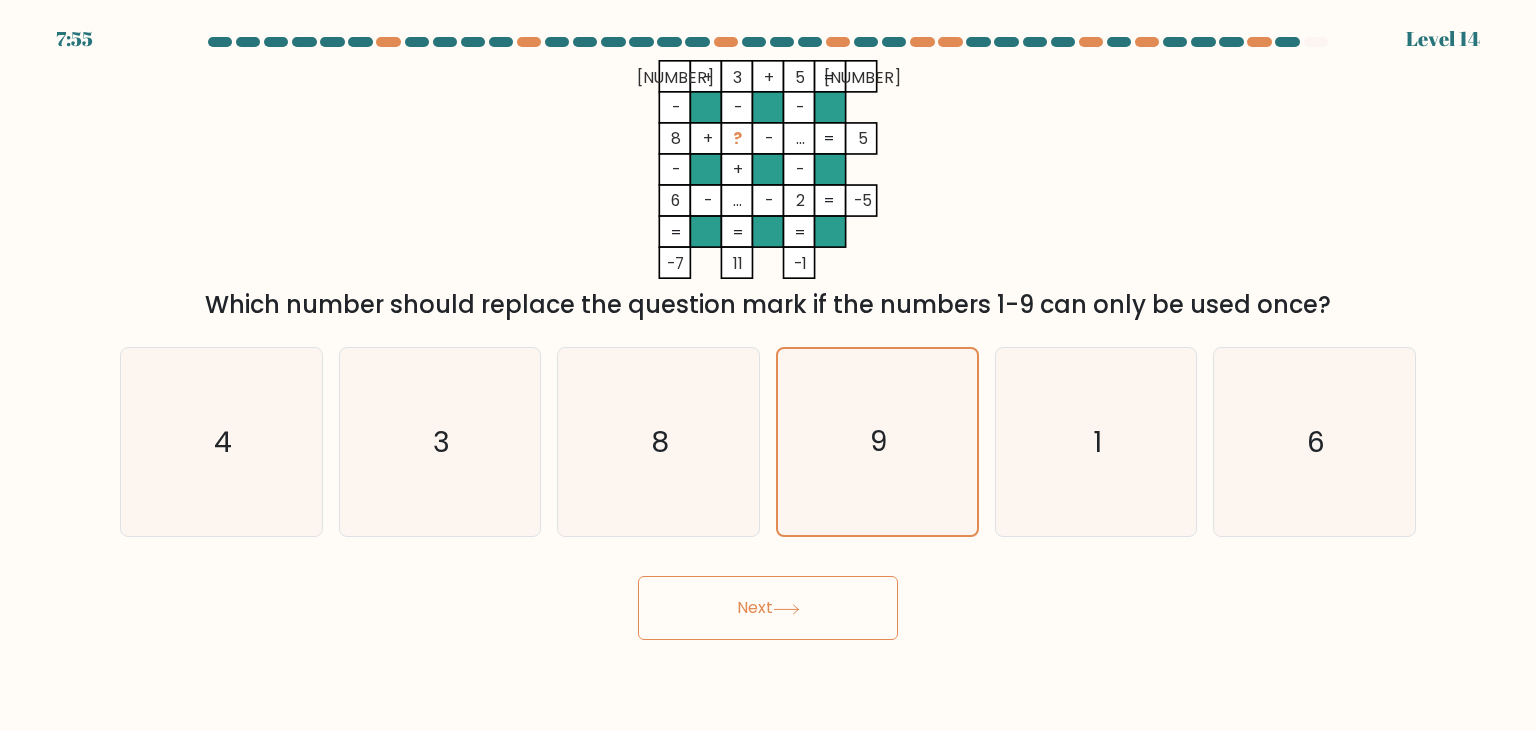 click at bounding box center [786, 609] 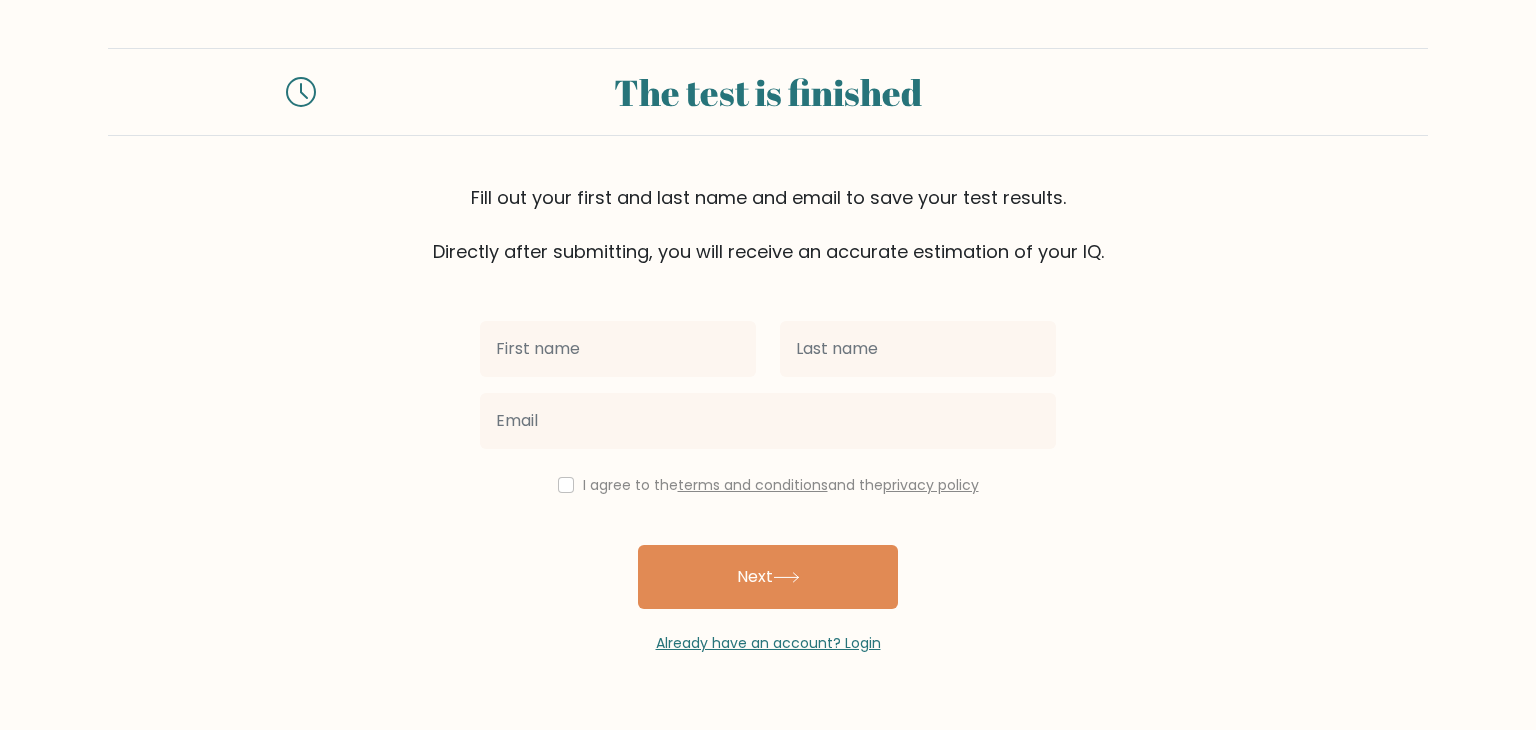 scroll, scrollTop: 0, scrollLeft: 0, axis: both 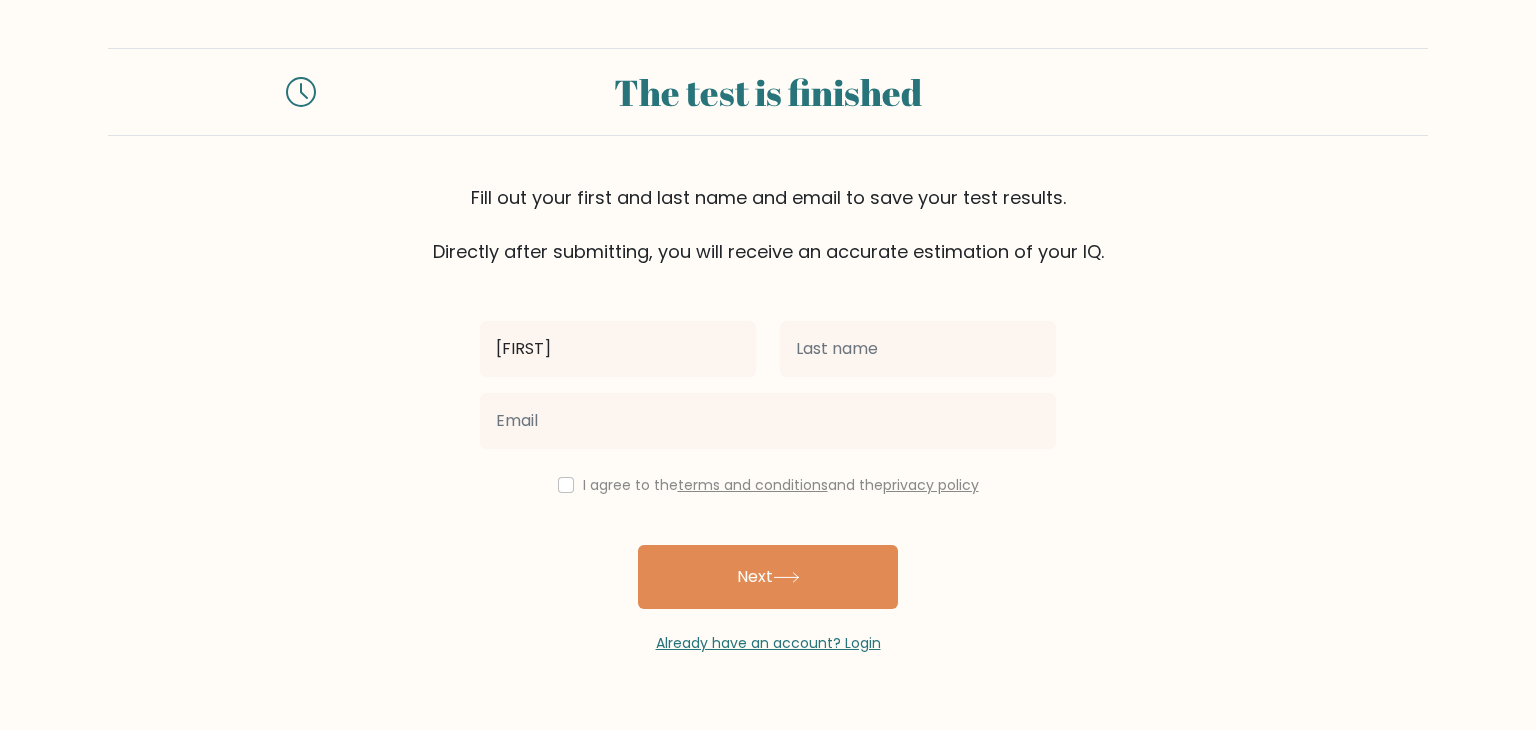 type on "Nathan James" 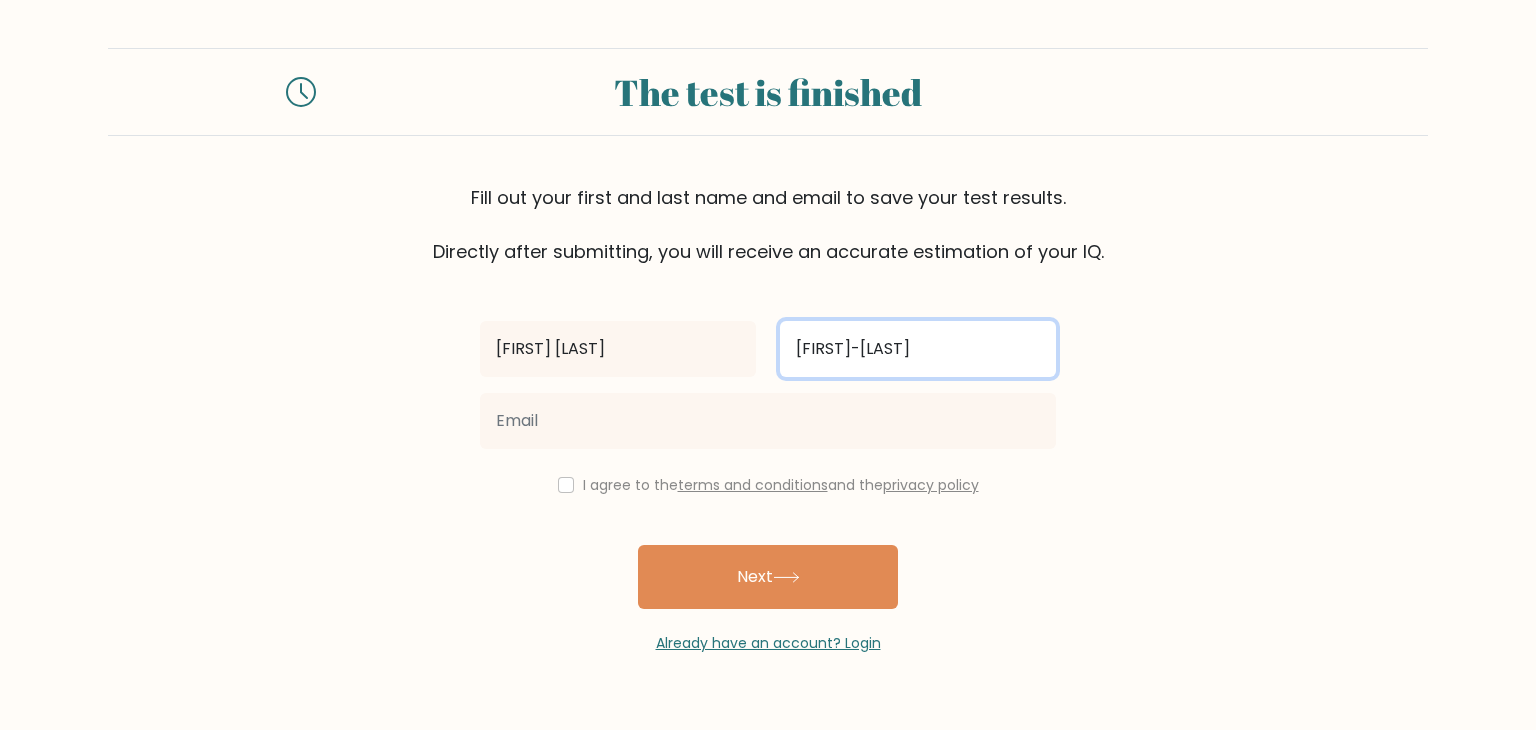 type on "Guino-o" 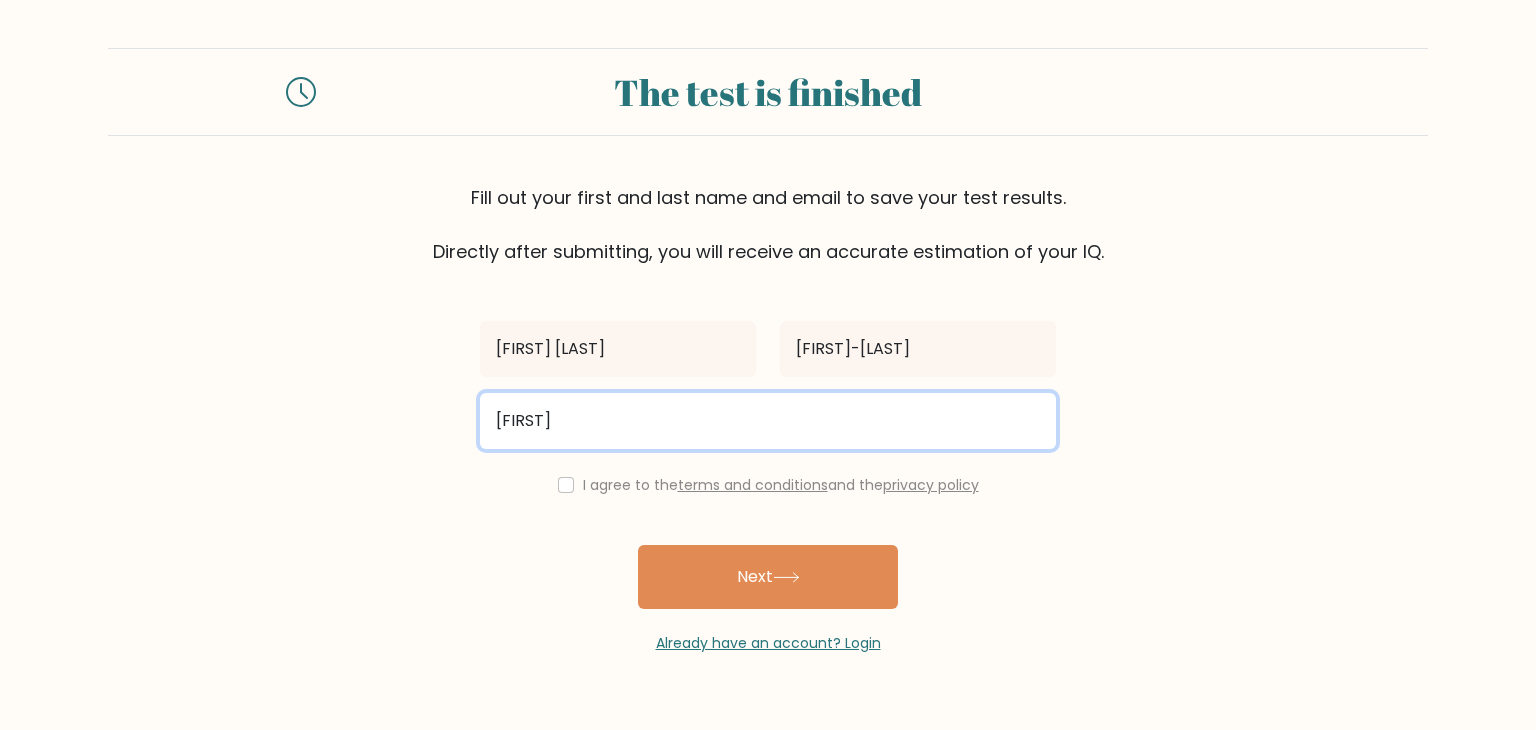 type on "guinoo.nathan1@gmail.com" 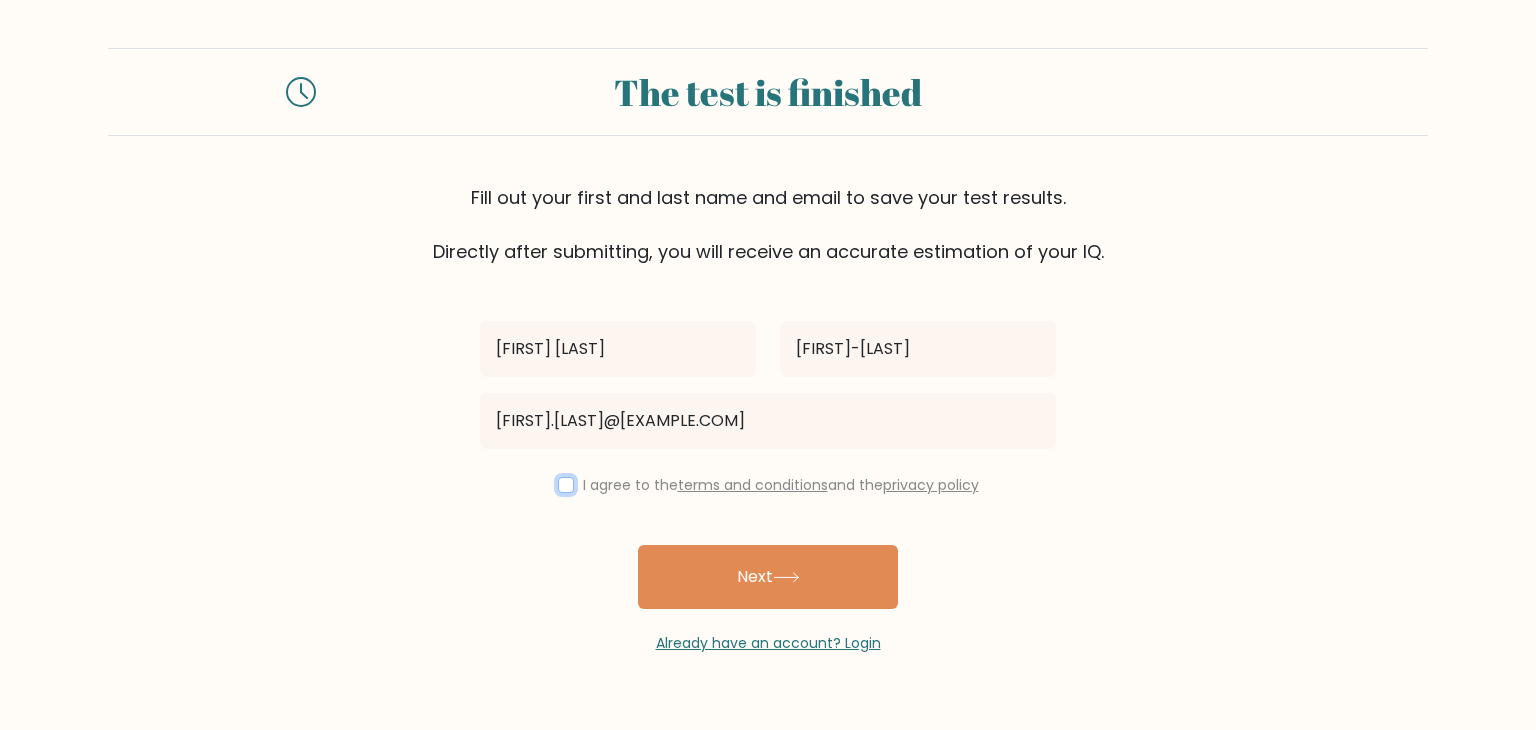 click at bounding box center (566, 485) 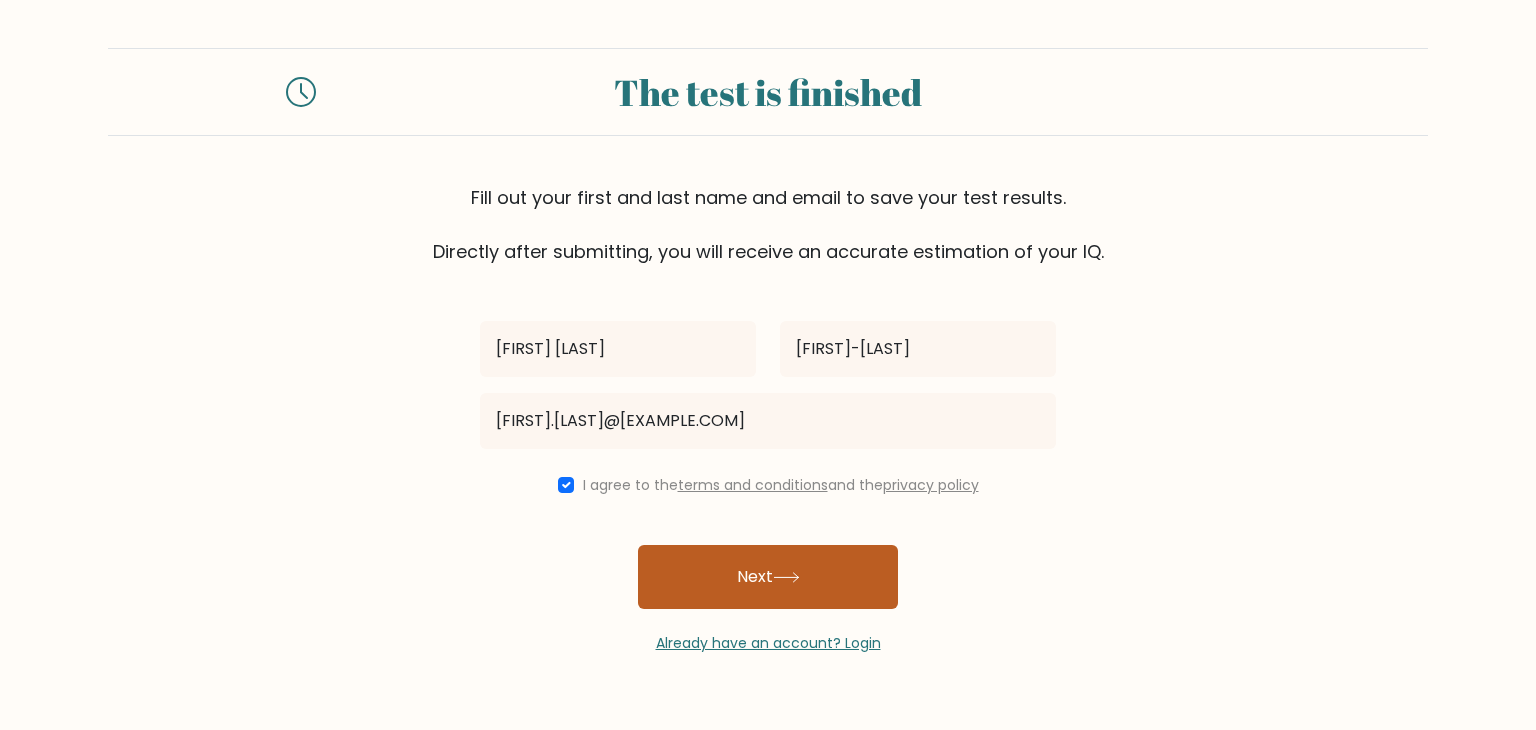 click on "Next" at bounding box center (768, 577) 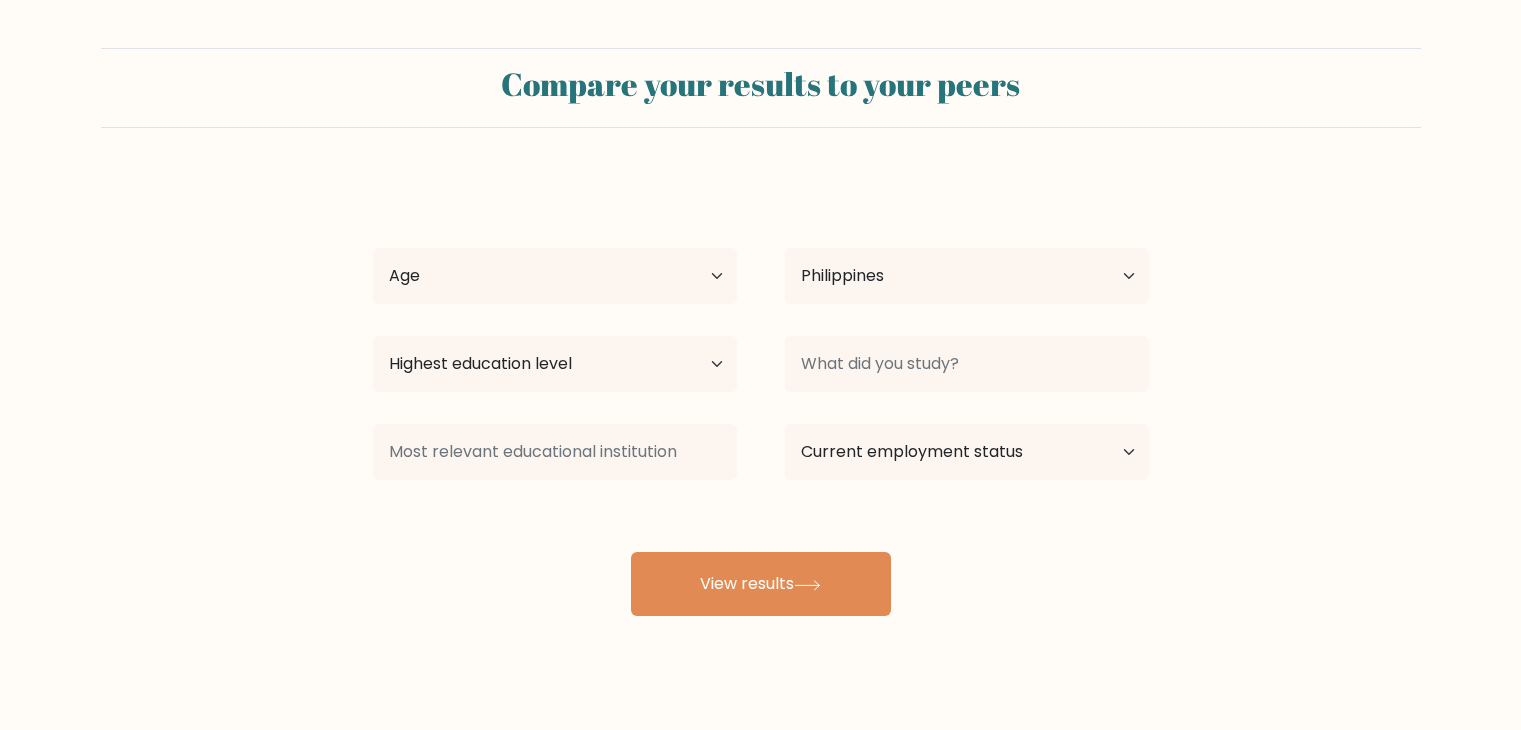 scroll, scrollTop: 0, scrollLeft: 0, axis: both 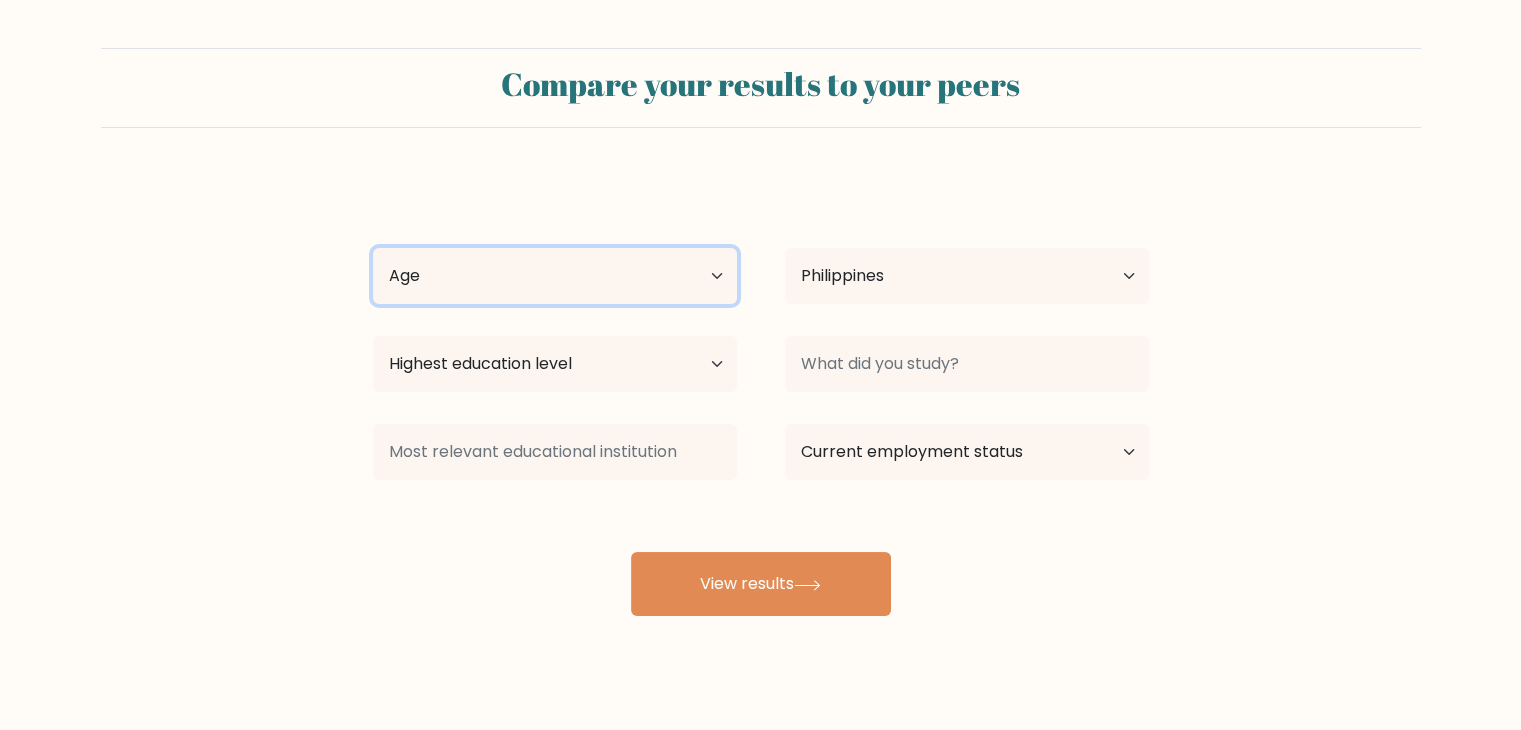 click on "Age
Under 18 years old
18-24 years old
25-34 years old
35-44 years old
45-54 years old
55-64 years old
65 years old and above" at bounding box center (555, 276) 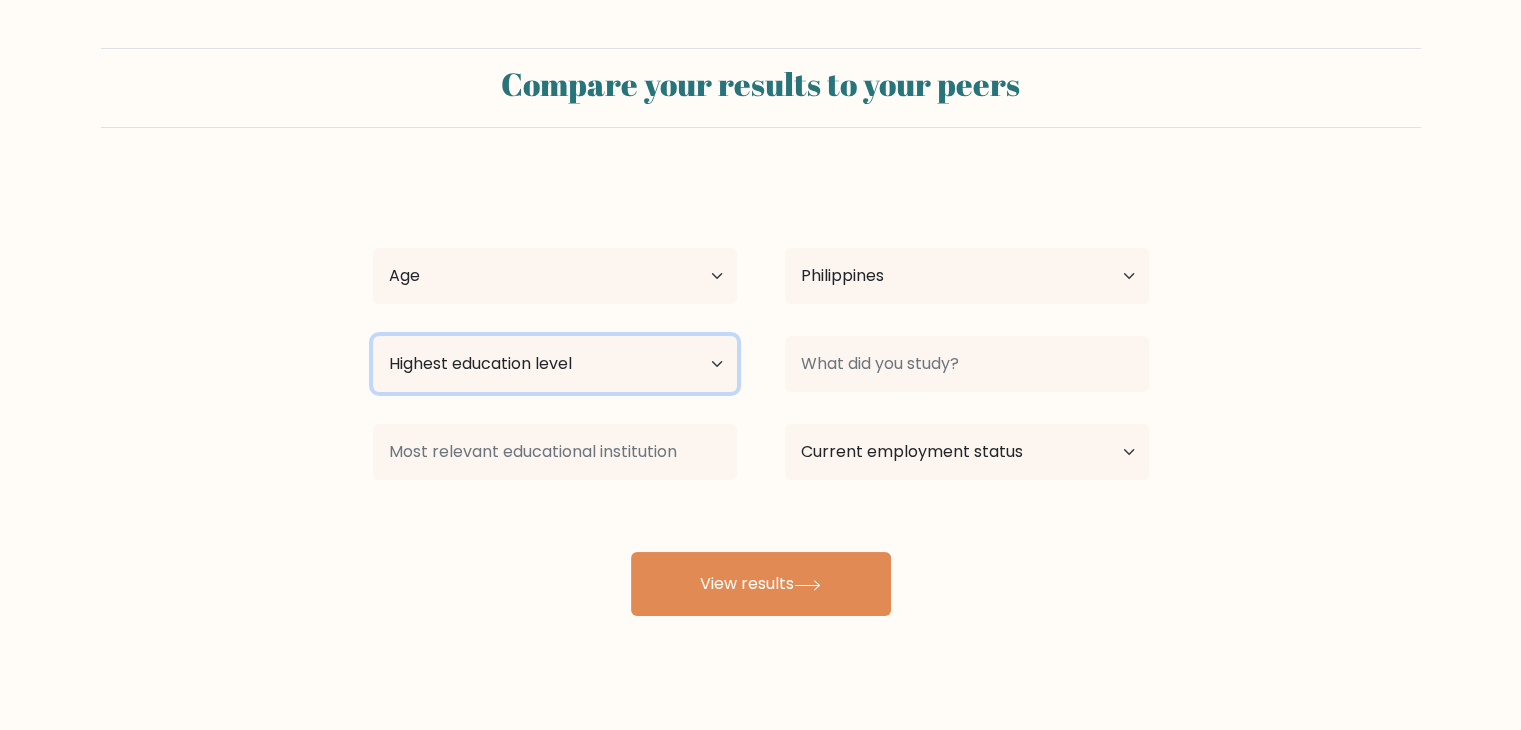 click on "Highest education level
No schooling
Primary
Lower Secondary
Upper Secondary
Occupation Specific
Bachelor's degree
Master's degree
Doctoral degree" at bounding box center [555, 364] 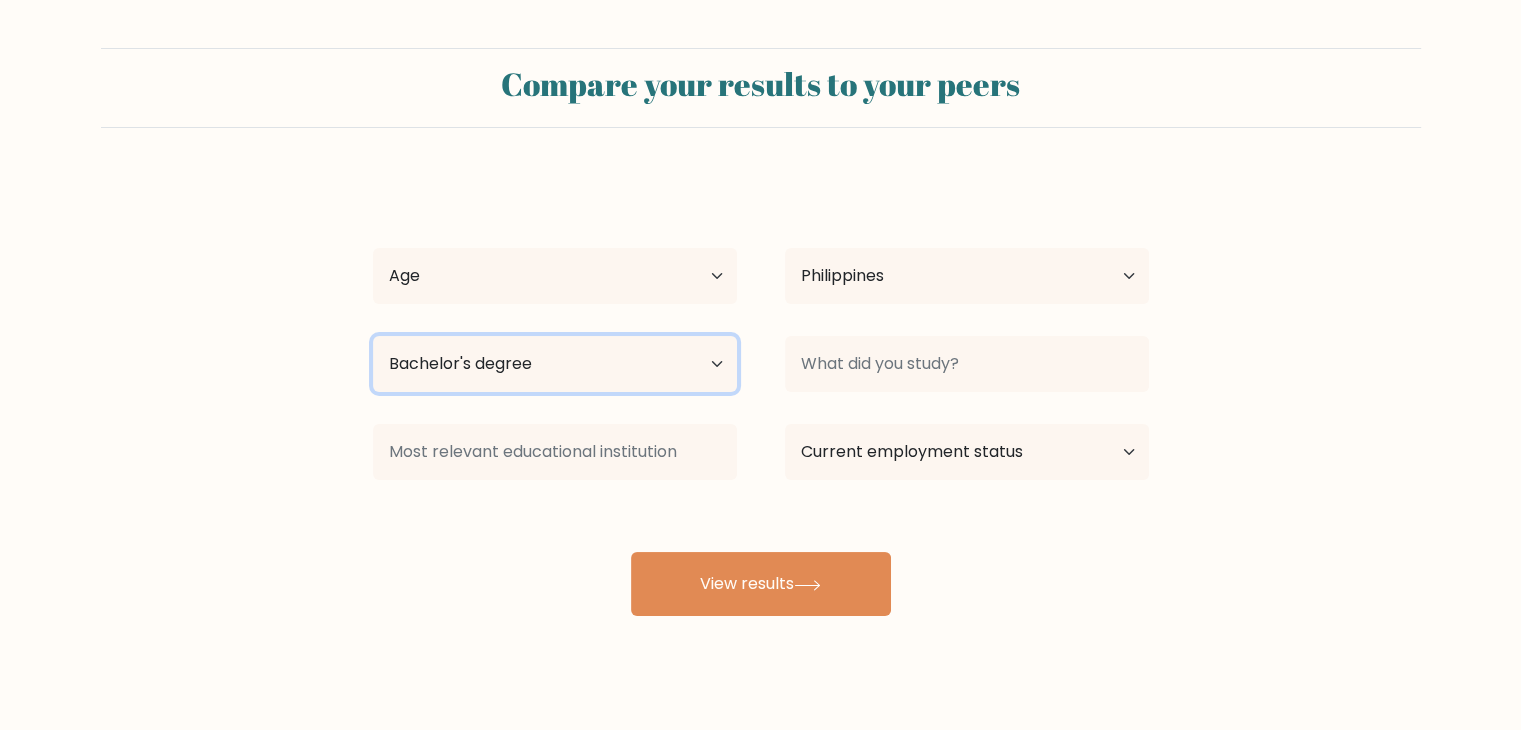click on "Highest education level
No schooling
Primary
Lower Secondary
Upper Secondary
Occupation Specific
Bachelor's degree
Master's degree
Doctoral degree" at bounding box center [555, 364] 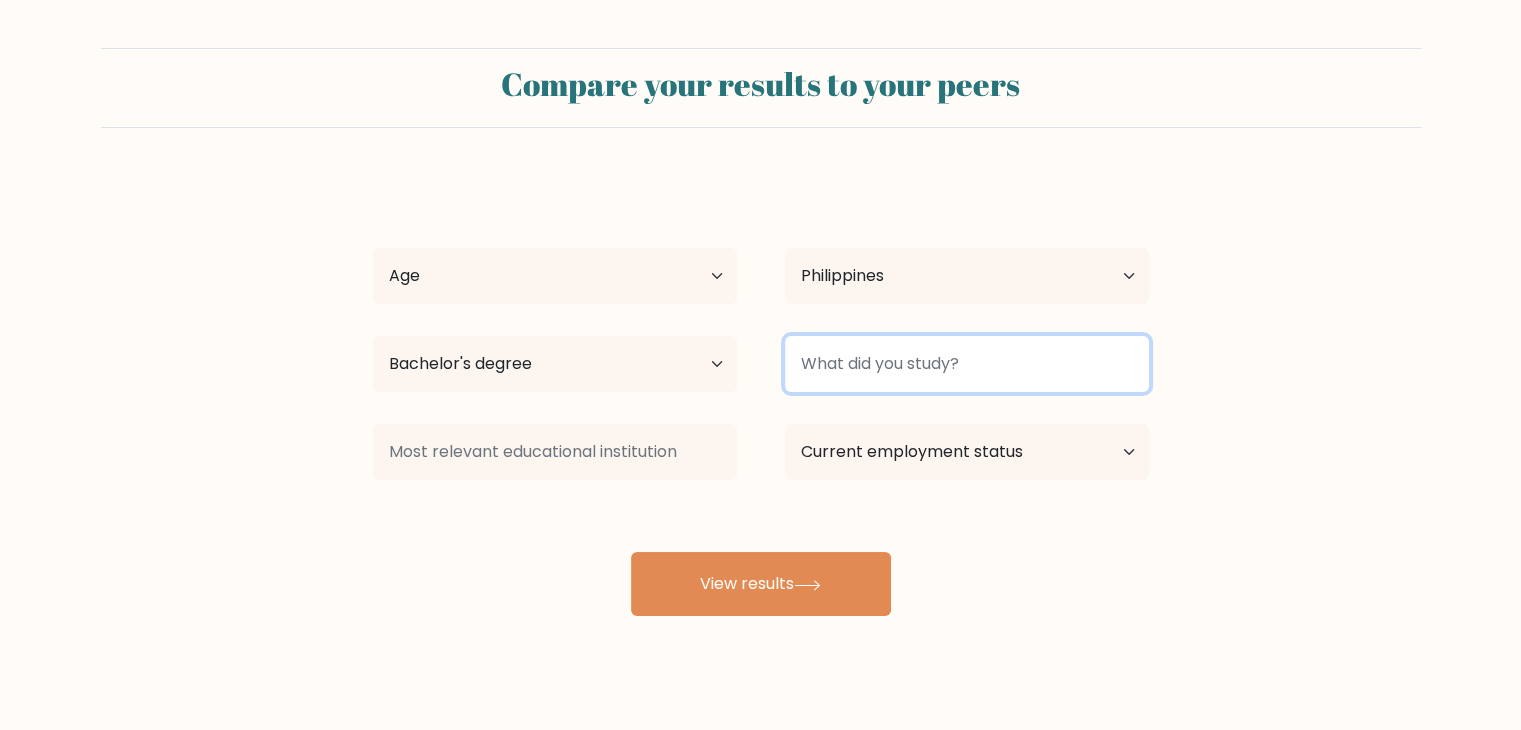 click at bounding box center [967, 364] 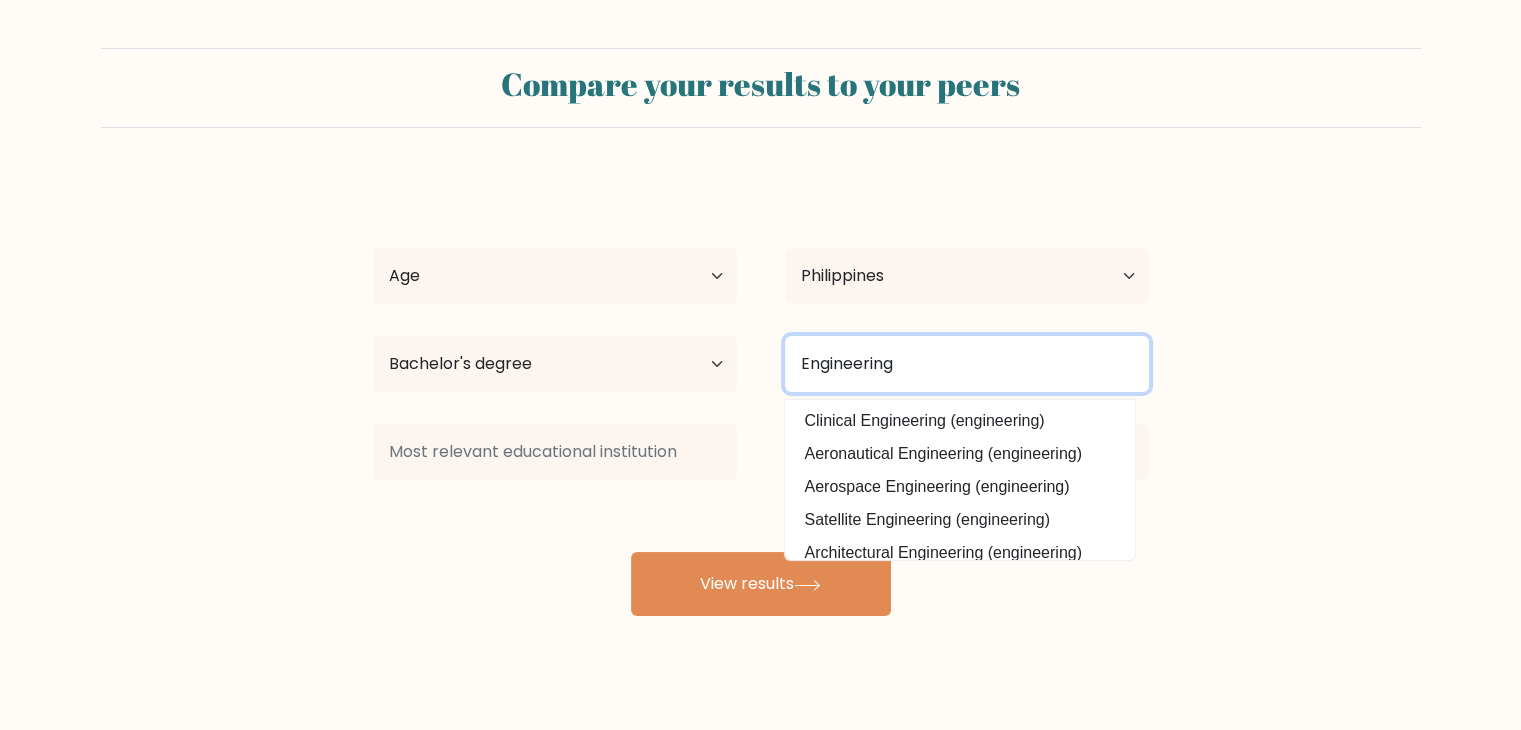type on "Engineering" 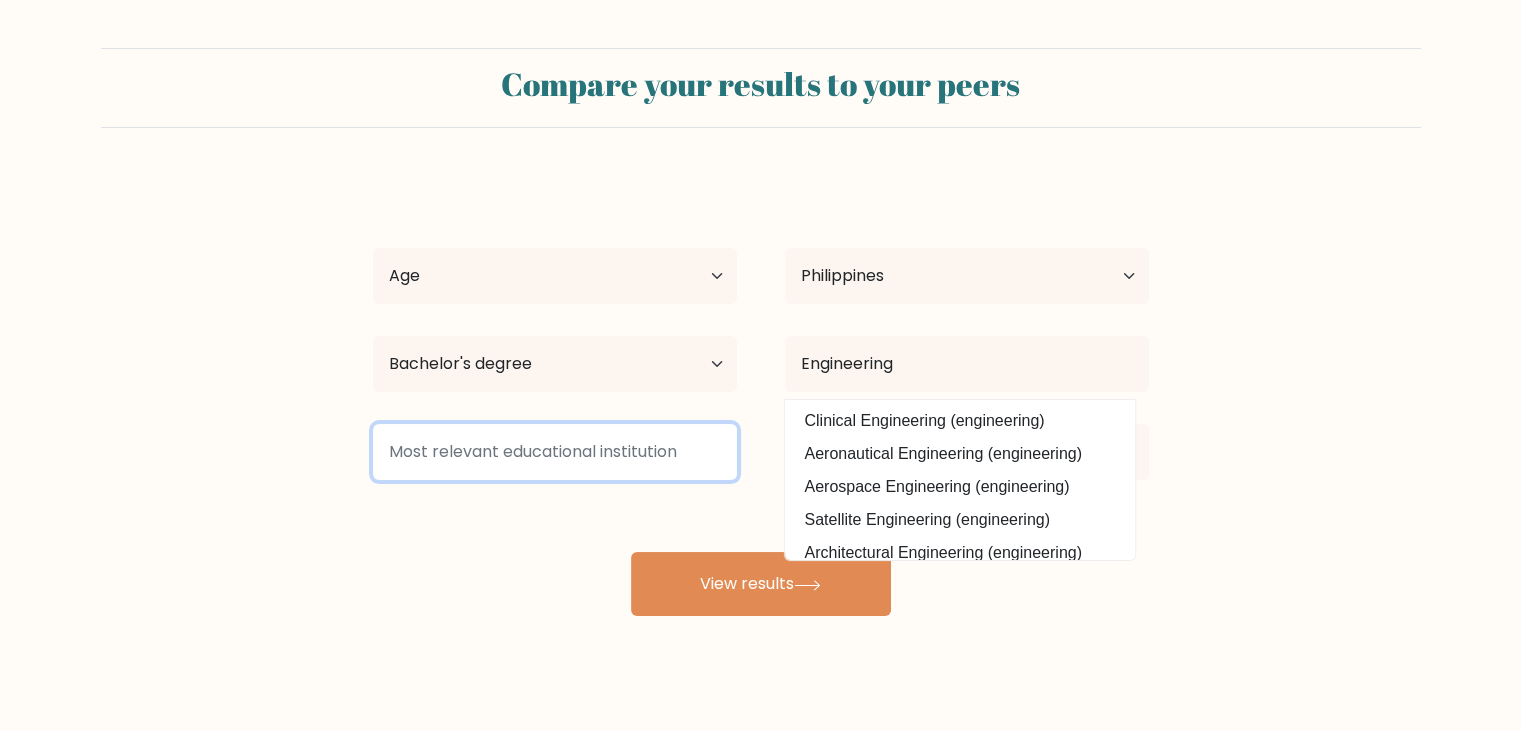 click at bounding box center (555, 452) 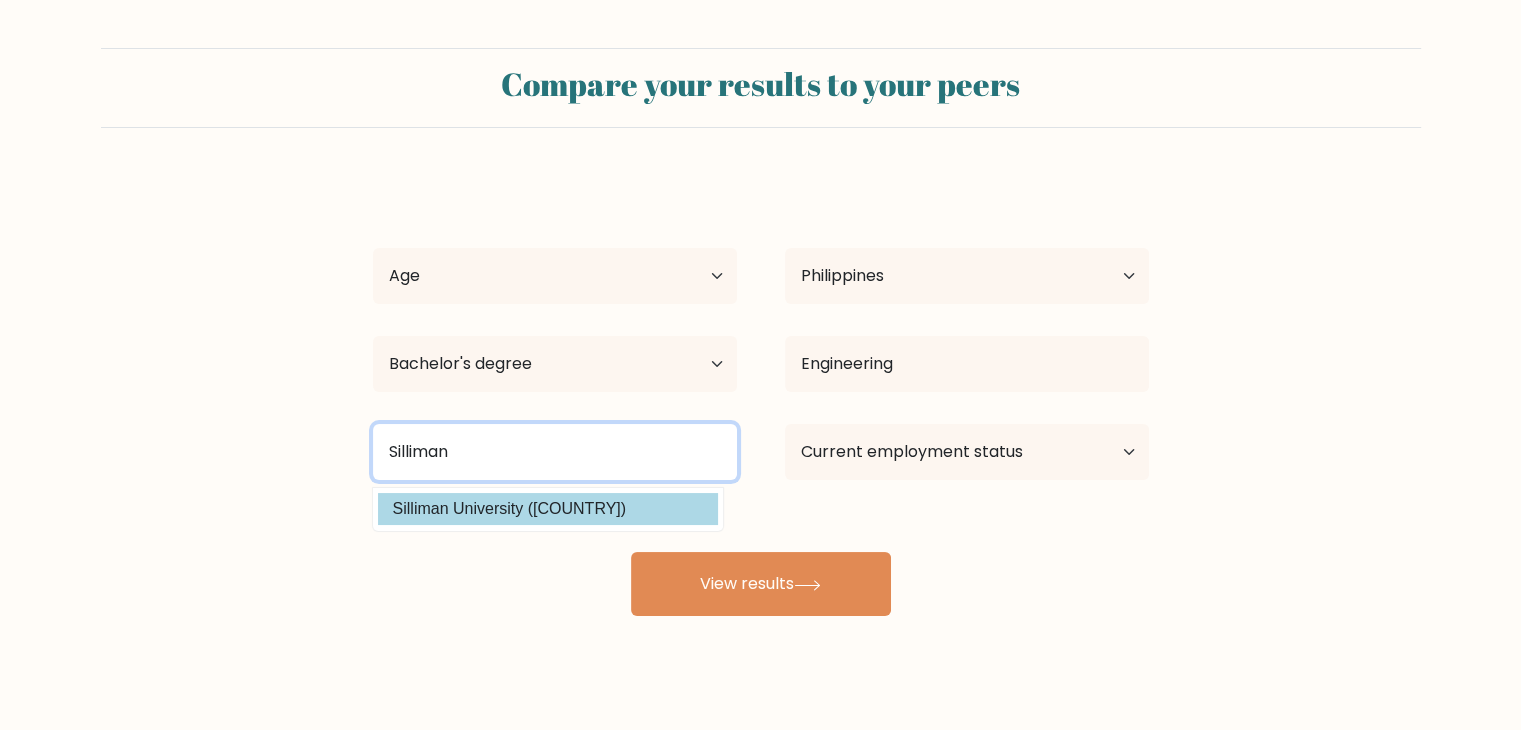 type on "Silliman" 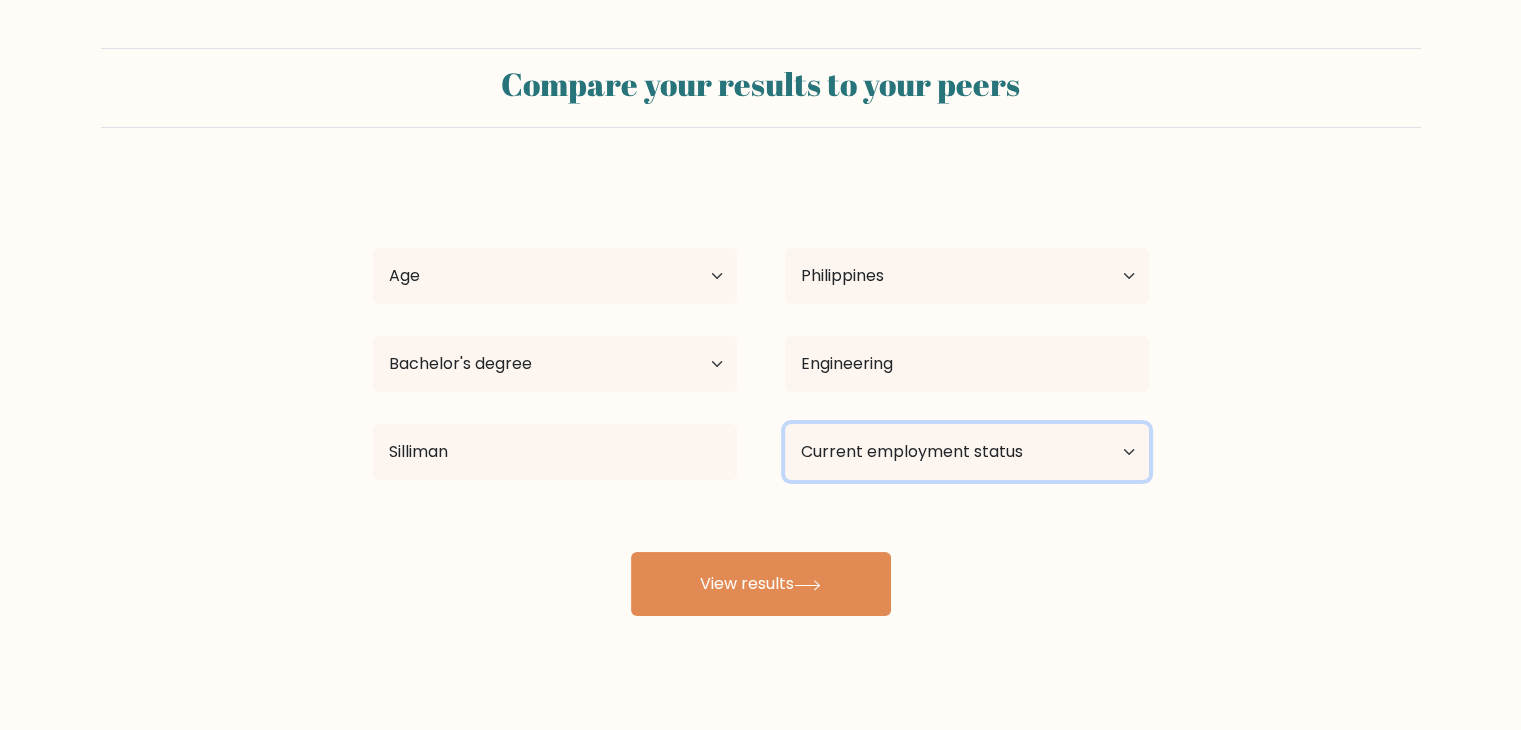 click on "Current employment status
Employed
Student
Retired
Other / prefer not to answer" at bounding box center [967, 452] 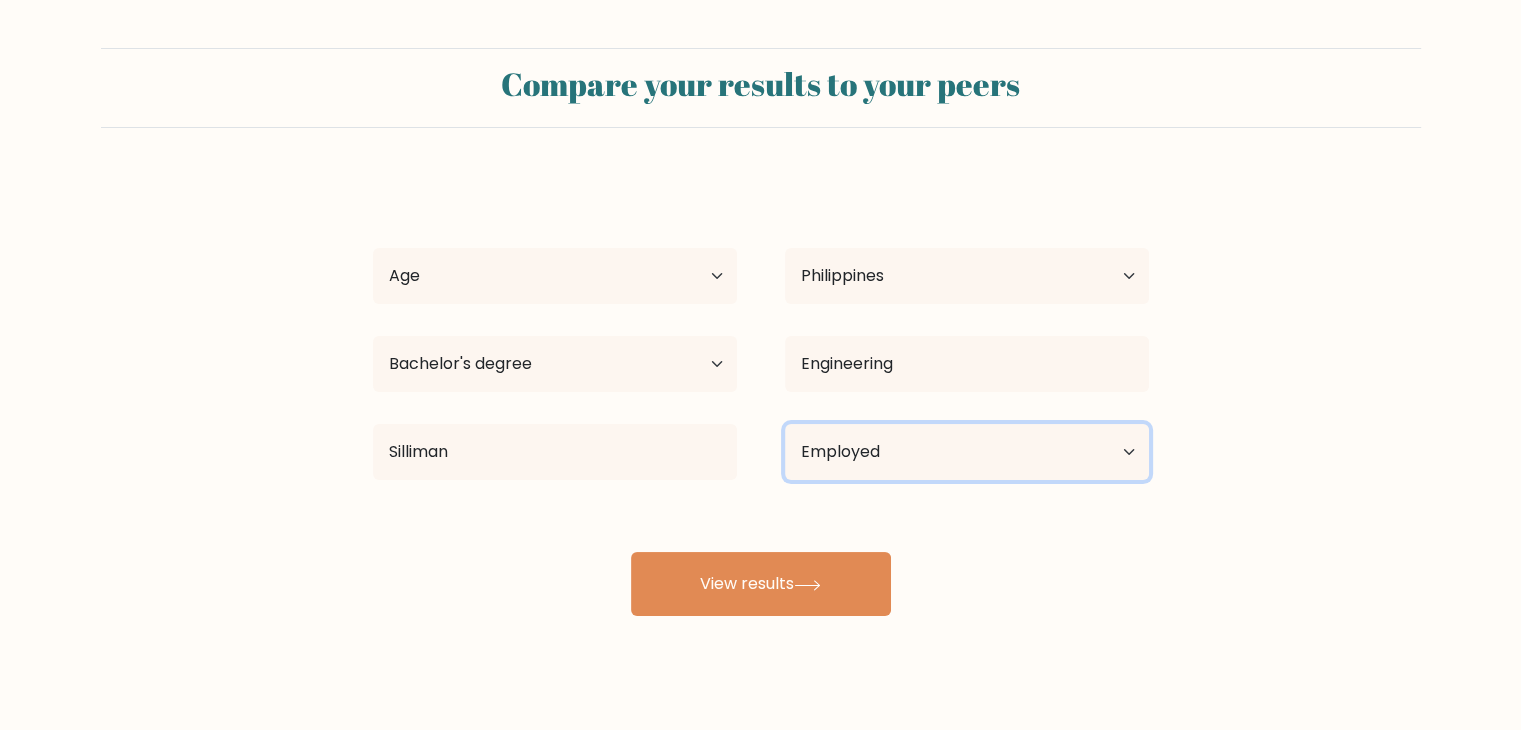 click on "Current employment status
Employed
Student
Retired
Other / prefer not to answer" at bounding box center [967, 452] 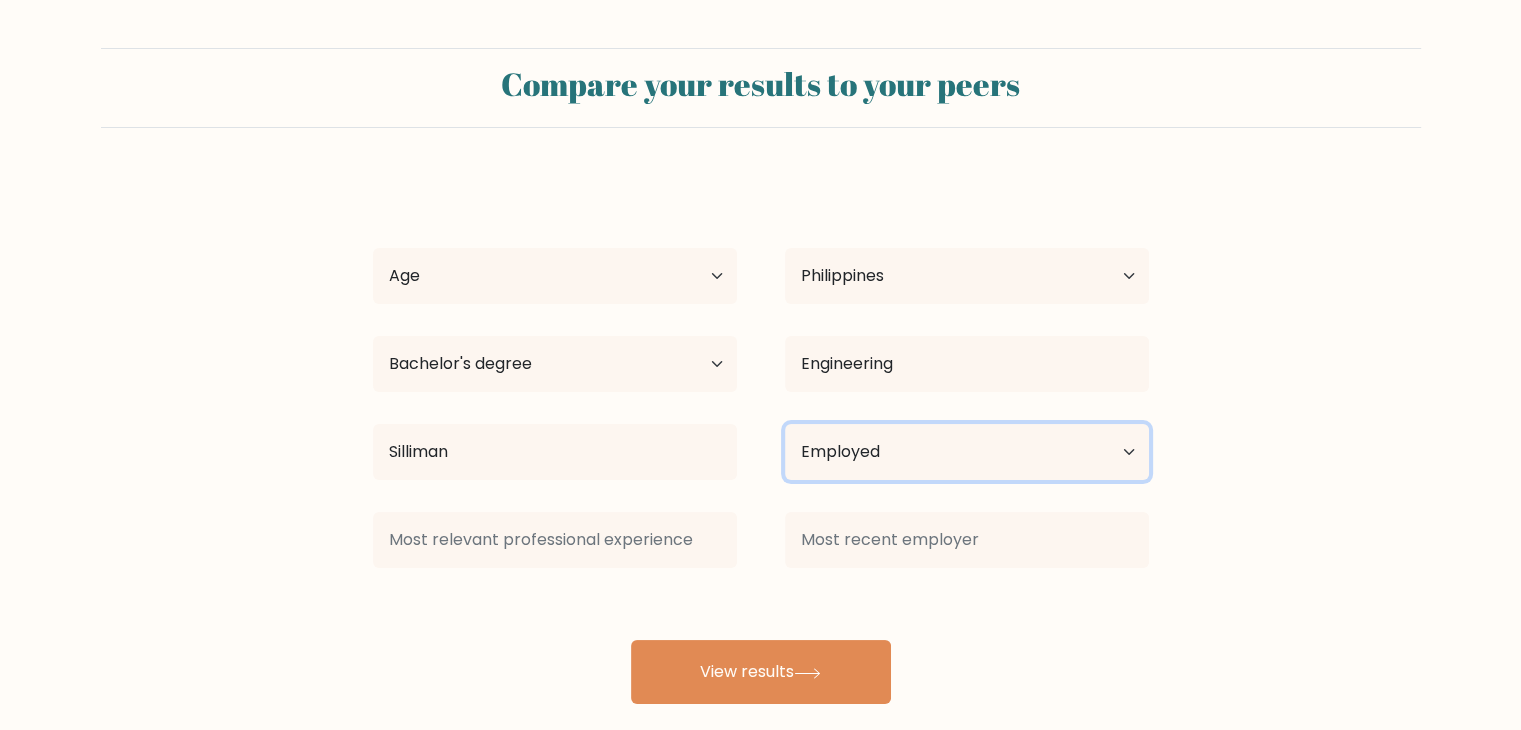 click on "Current employment status
Employed
Student
Retired
Other / prefer not to answer" at bounding box center [967, 452] 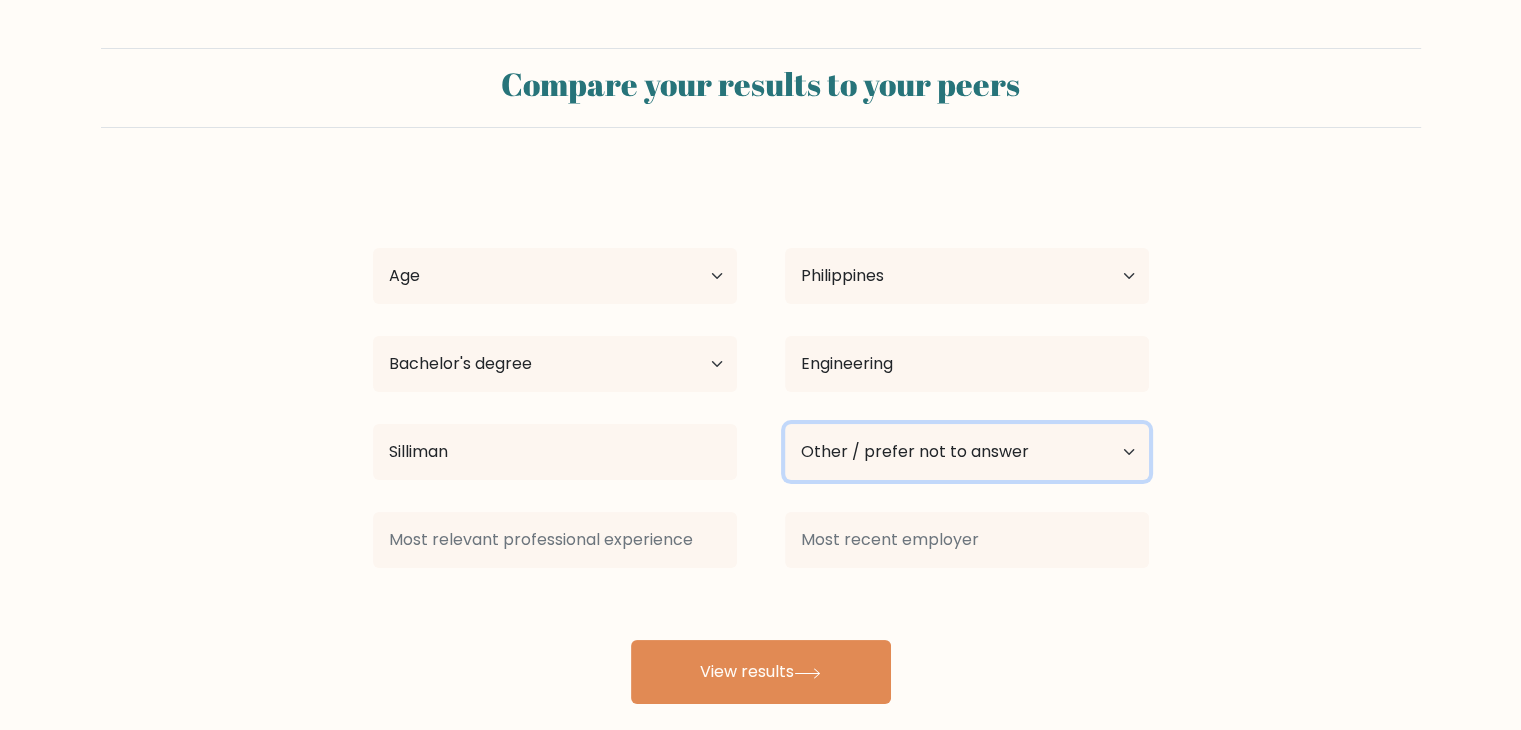 click on "Current employment status
Employed
Student
Retired
Other / prefer not to answer" at bounding box center [967, 452] 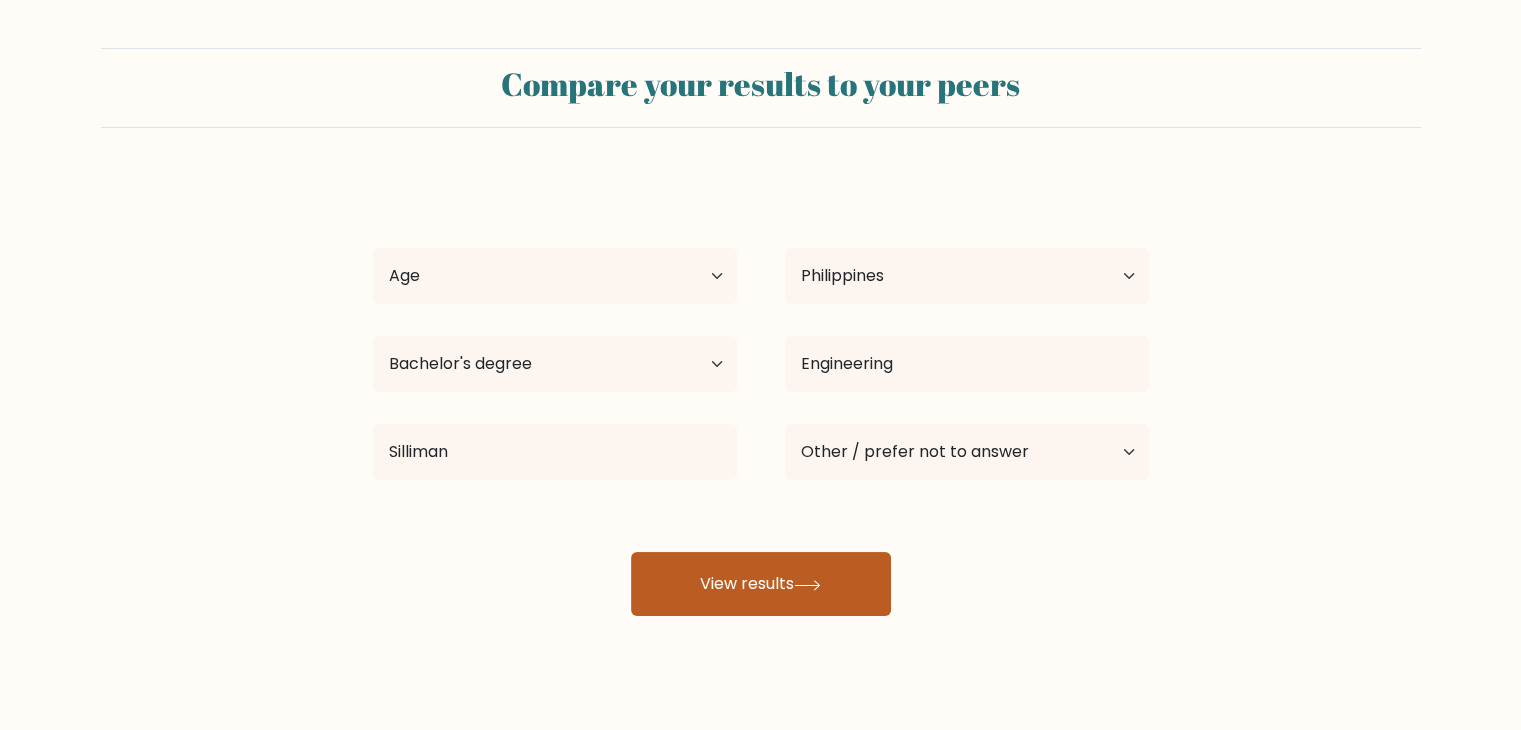 click on "View results" at bounding box center [761, 584] 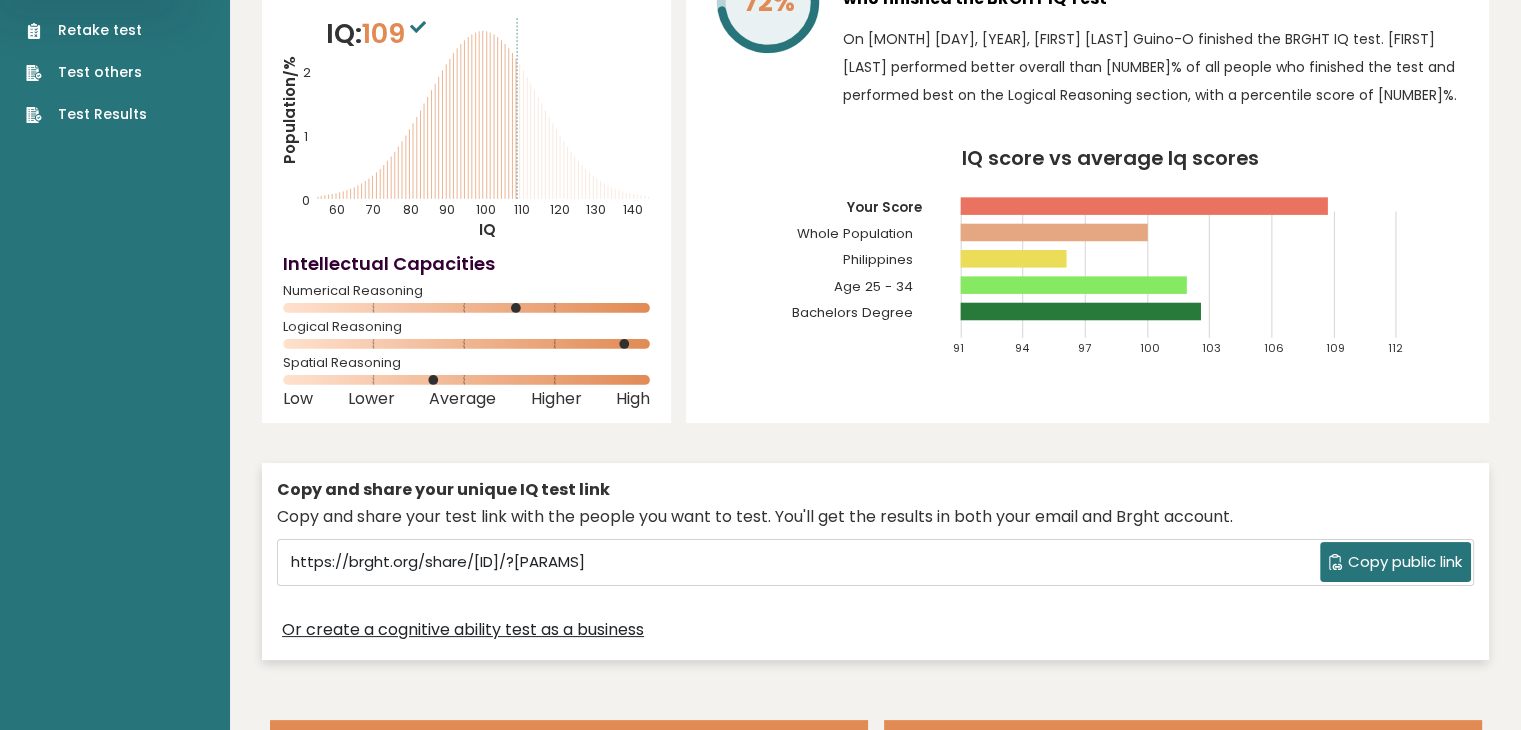 scroll, scrollTop: 0, scrollLeft: 0, axis: both 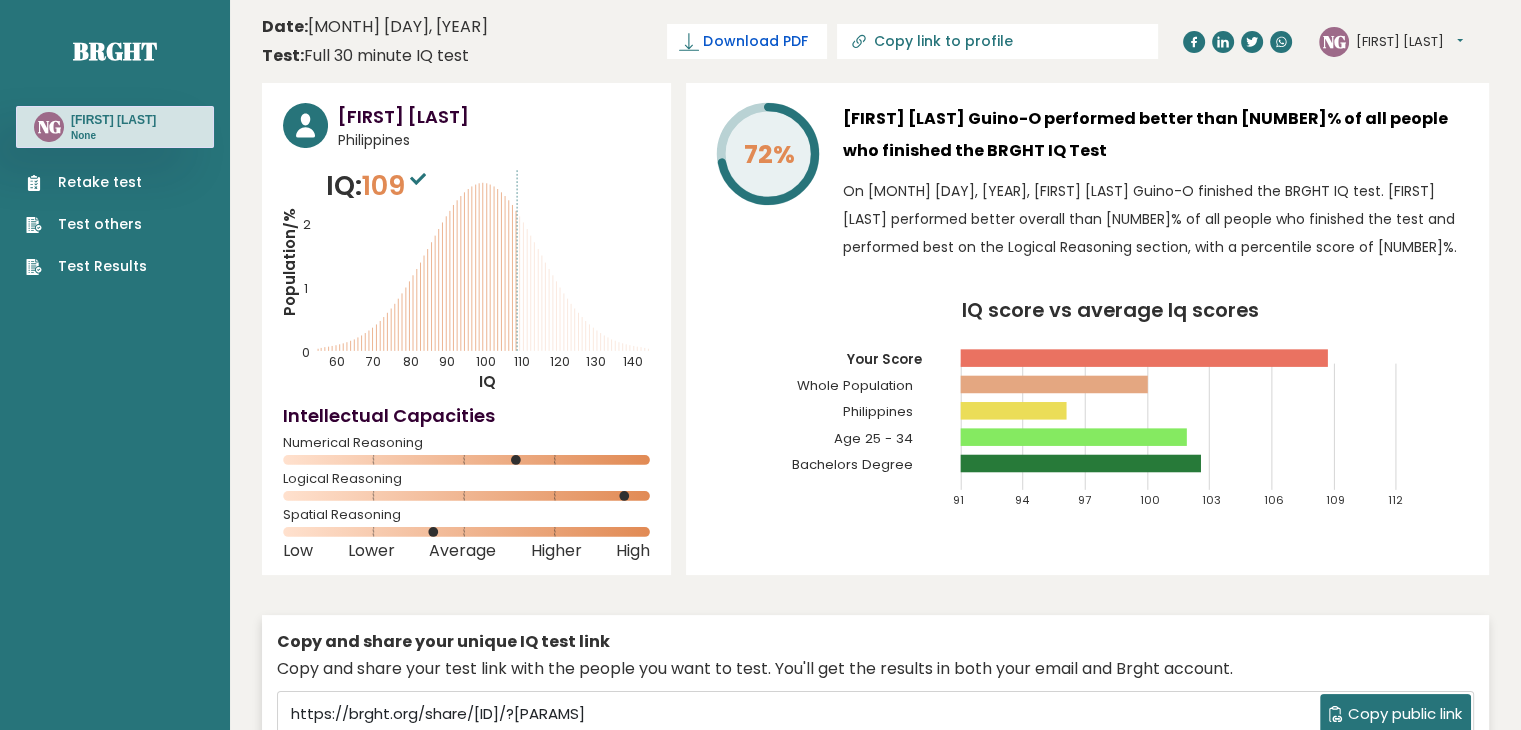 click on "Download PDF" at bounding box center [755, 41] 